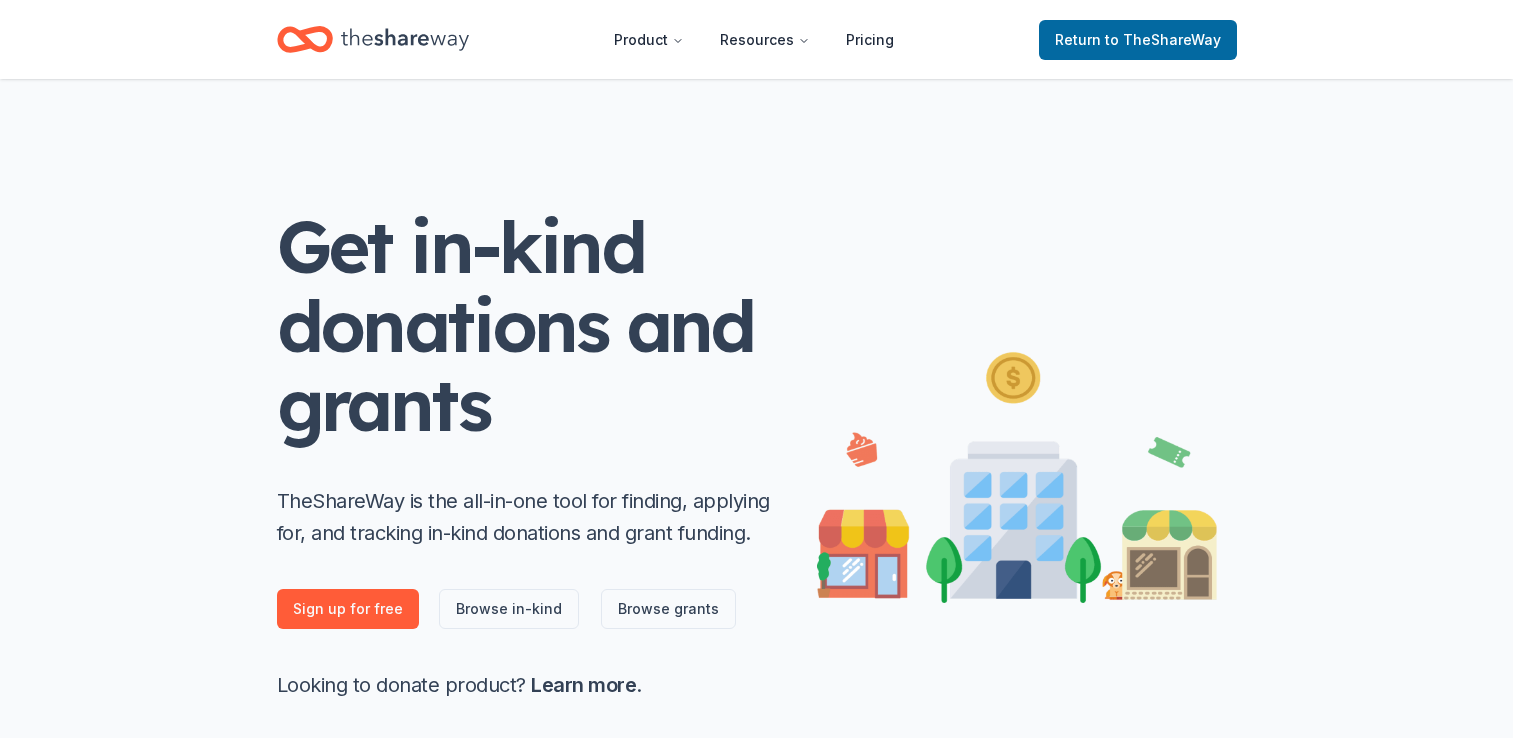scroll, scrollTop: 0, scrollLeft: 0, axis: both 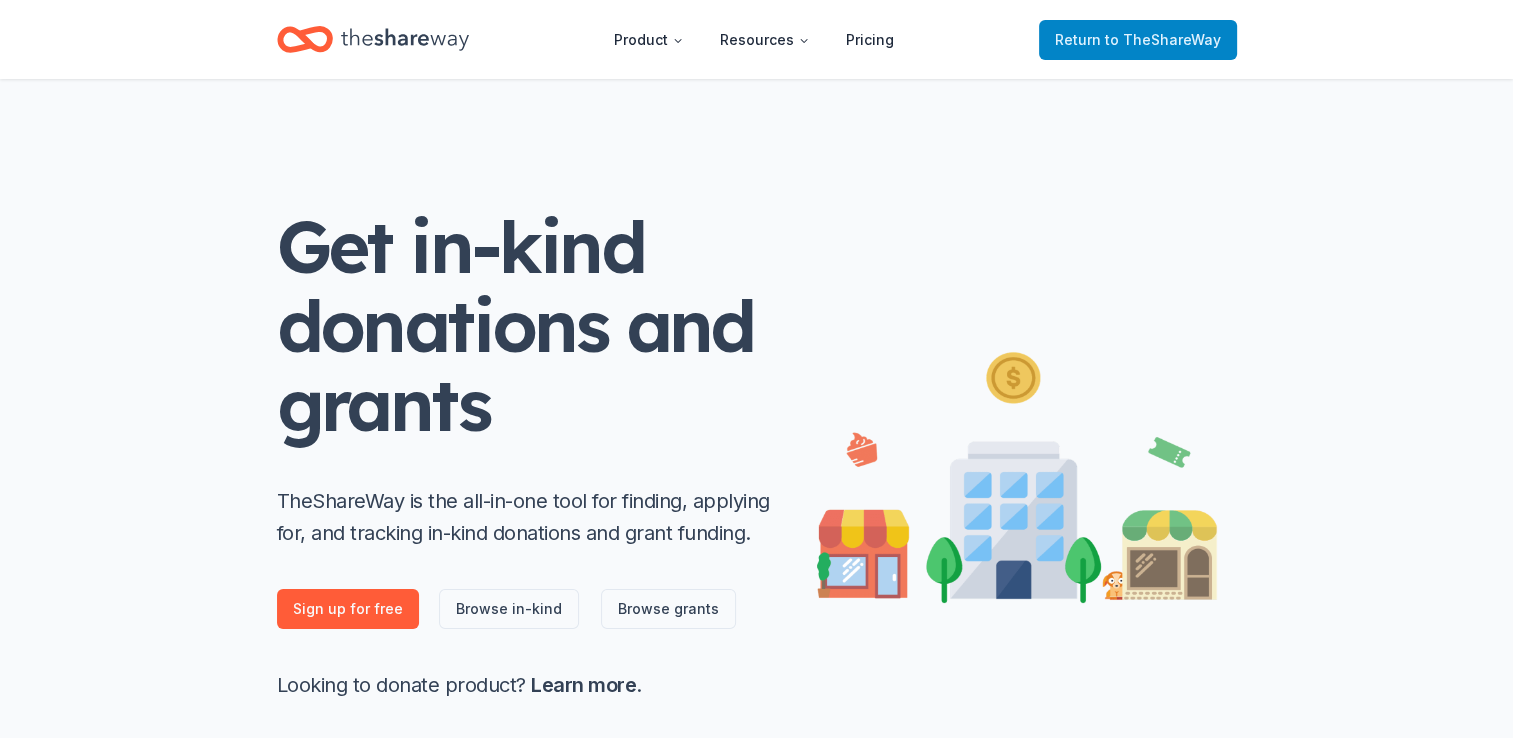 click on "to TheShareWay" at bounding box center [1163, 39] 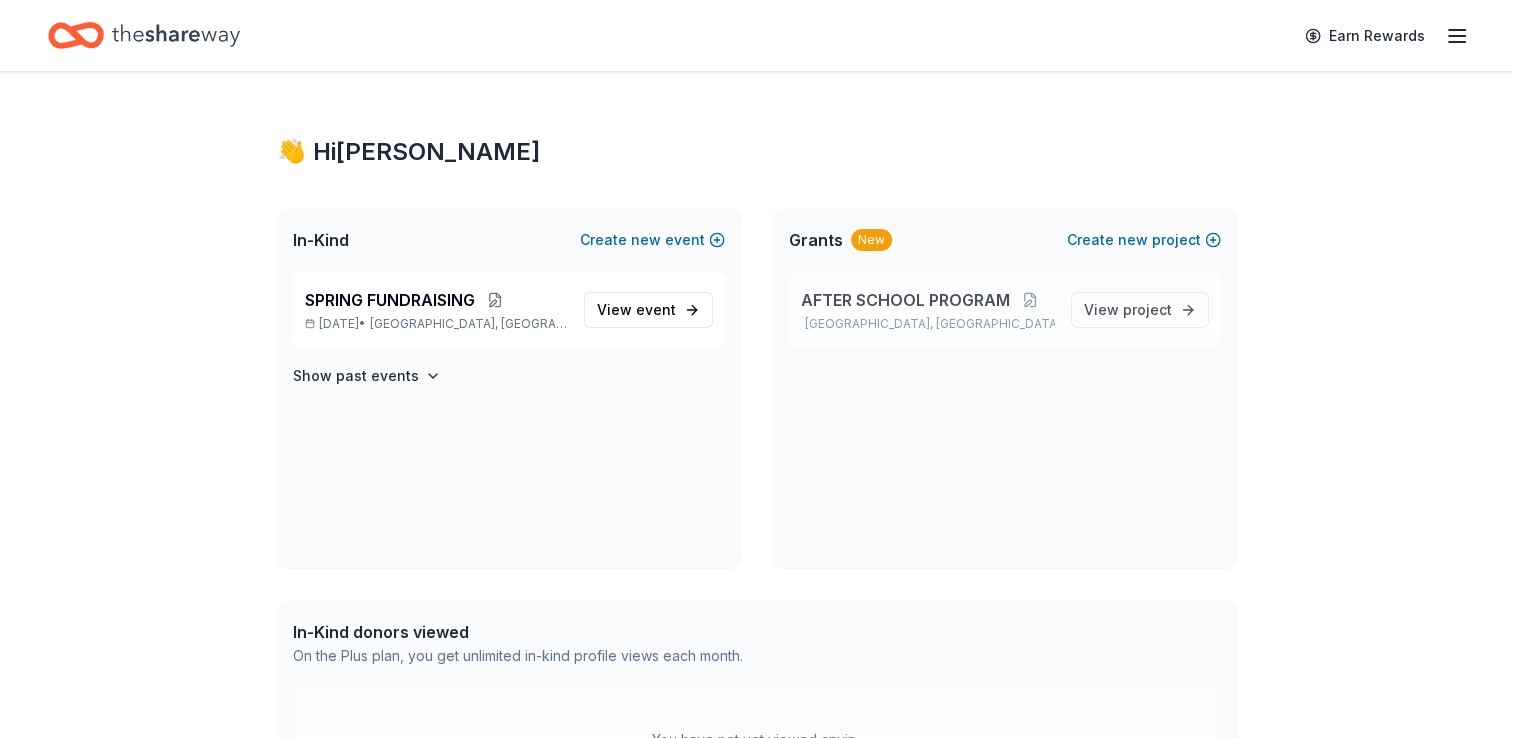 click on "AFTER SCHOOL PROGRAM" at bounding box center [905, 300] 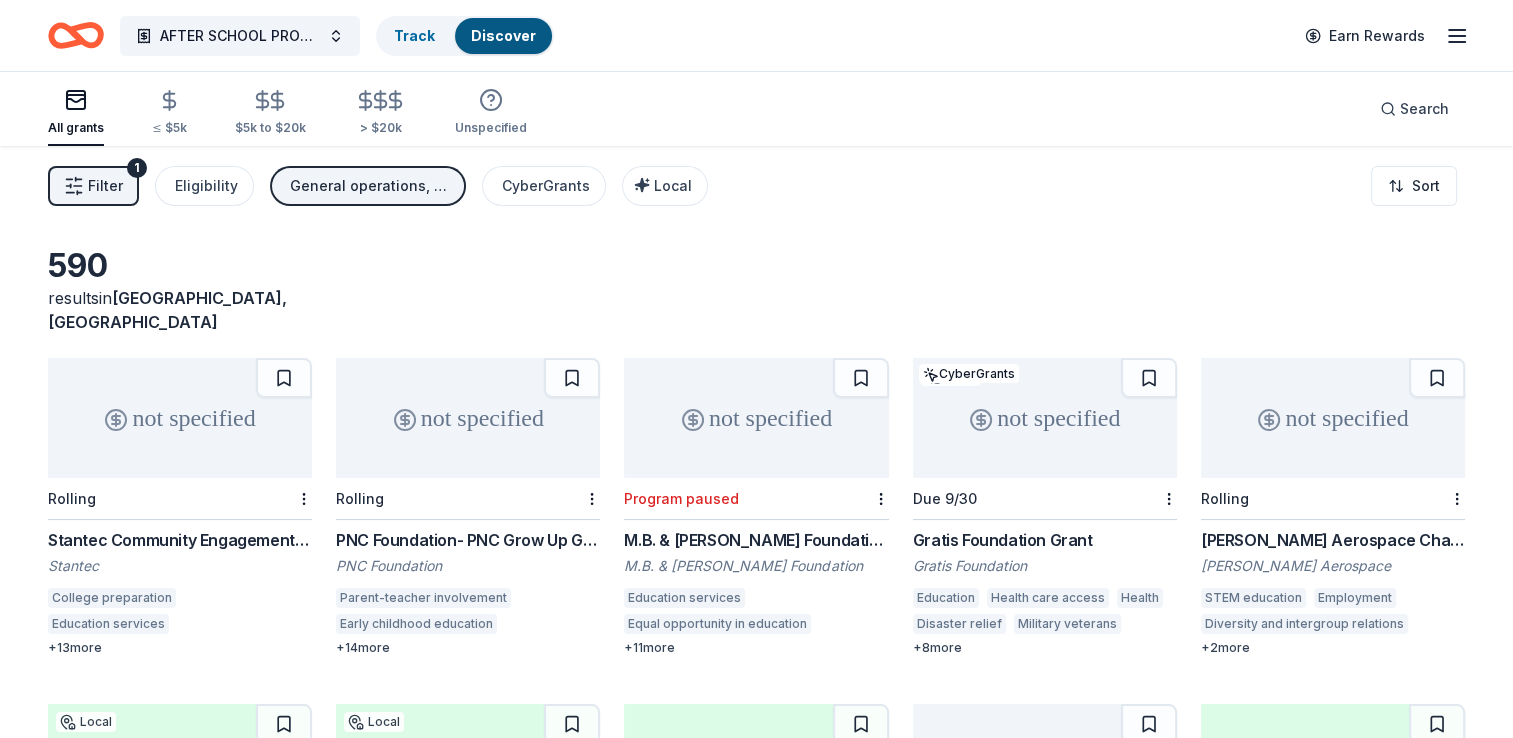 click on "Filter" at bounding box center (105, 186) 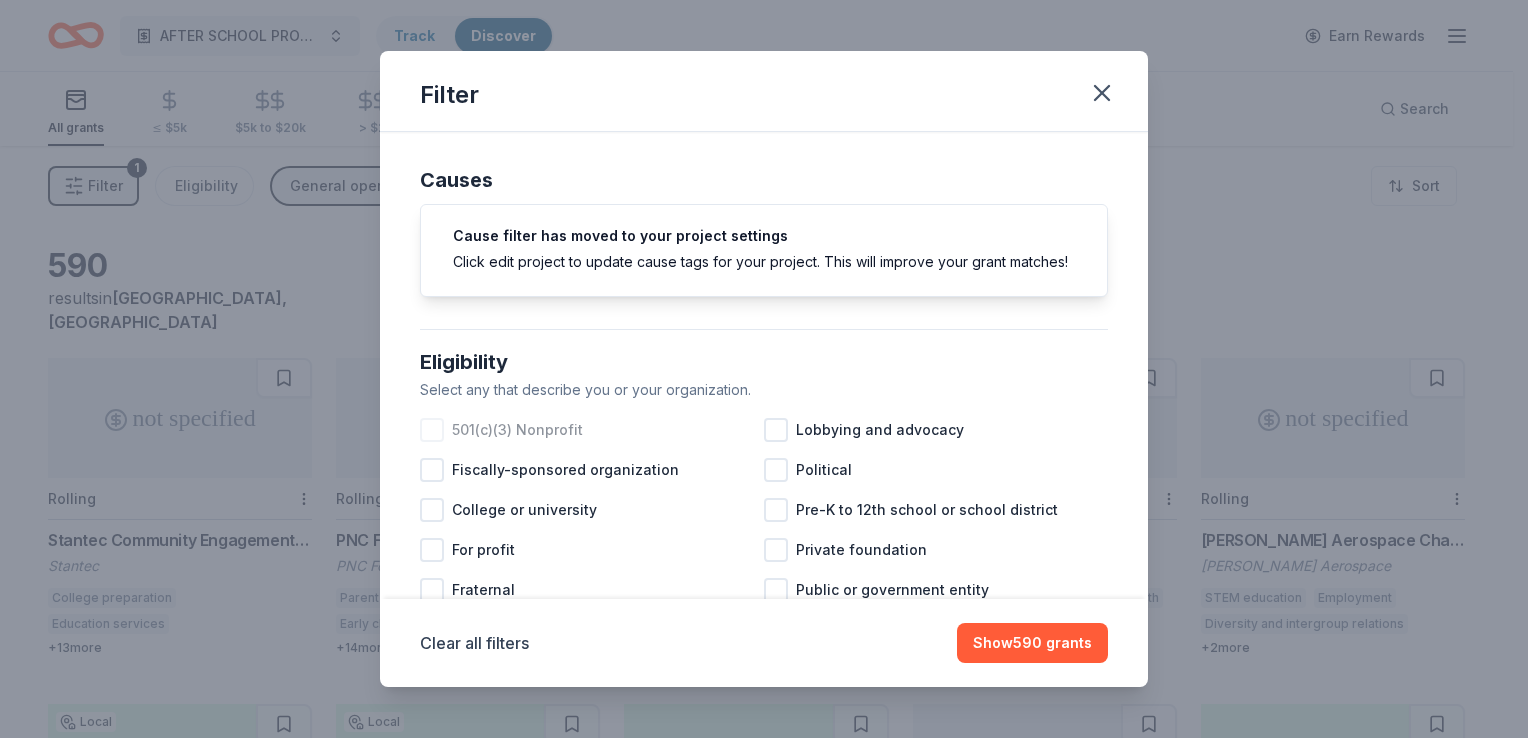 click at bounding box center [432, 430] 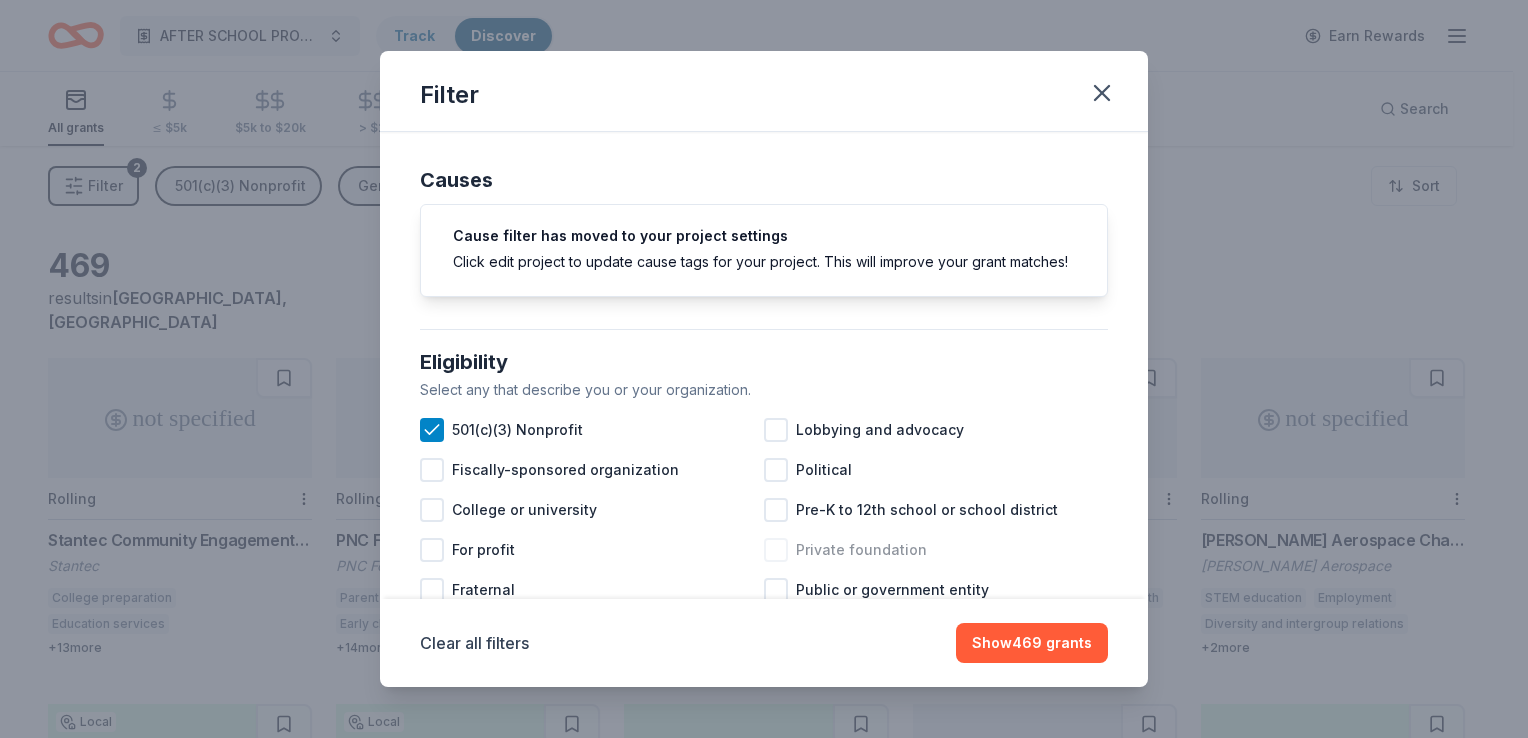 click at bounding box center [776, 550] 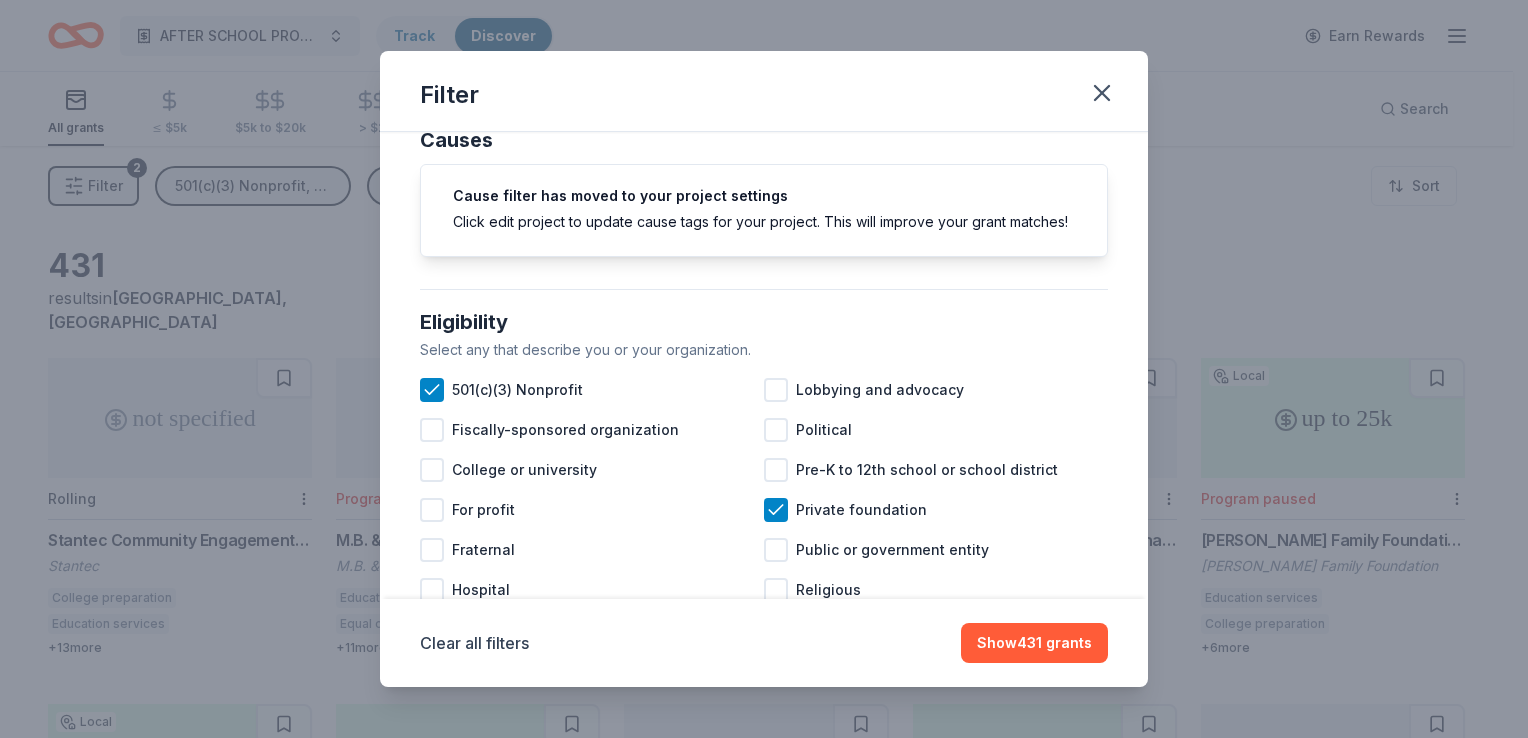 scroll, scrollTop: 186, scrollLeft: 0, axis: vertical 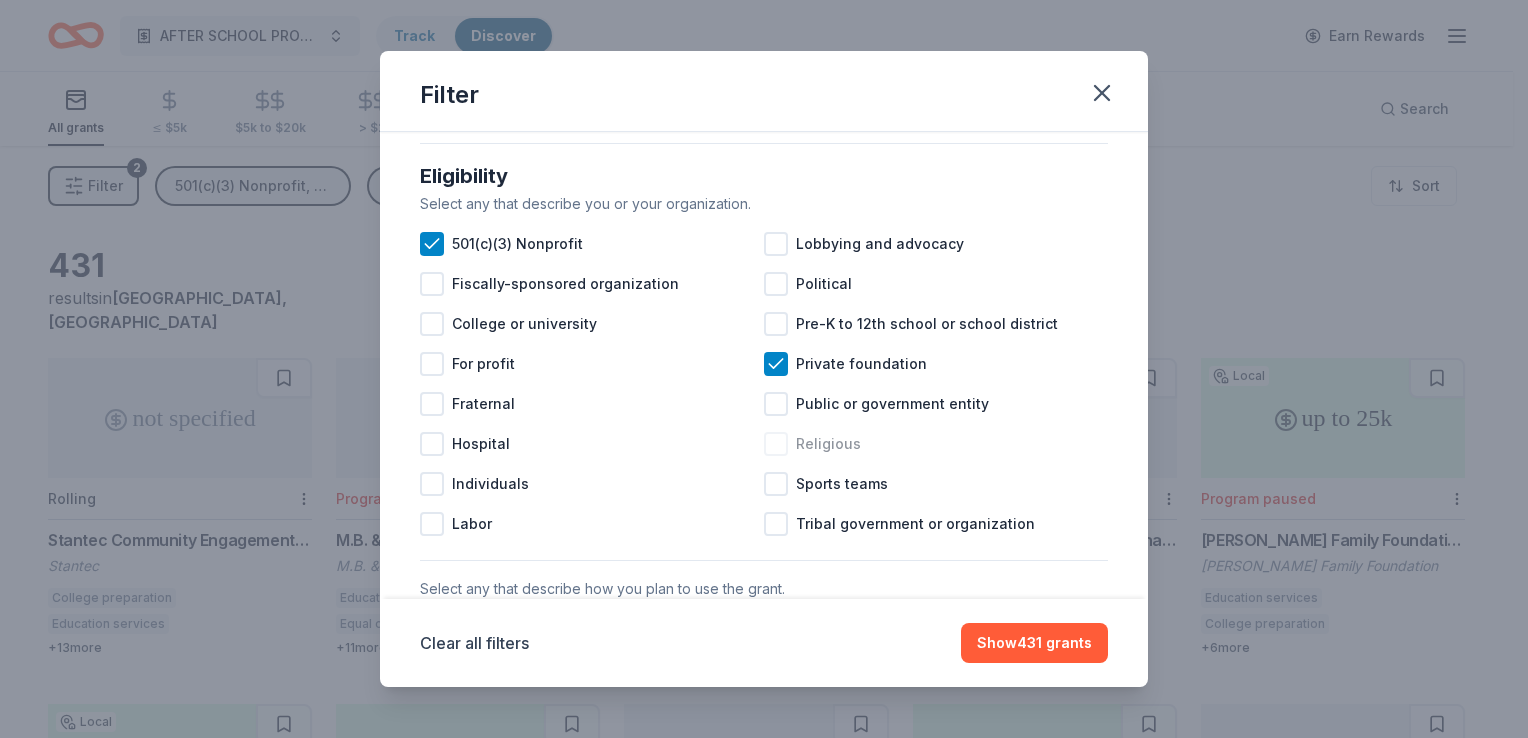 click at bounding box center (776, 444) 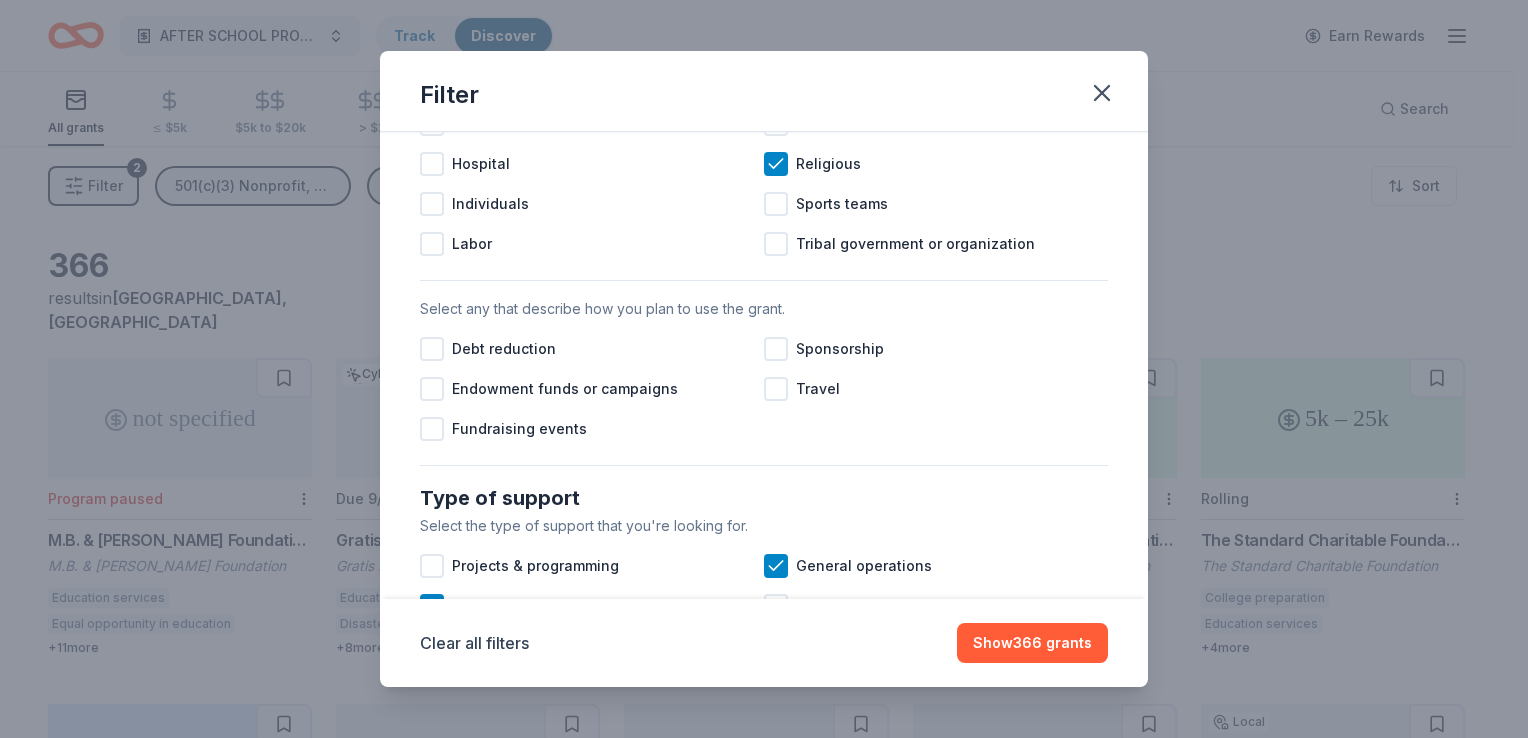 scroll, scrollTop: 506, scrollLeft: 0, axis: vertical 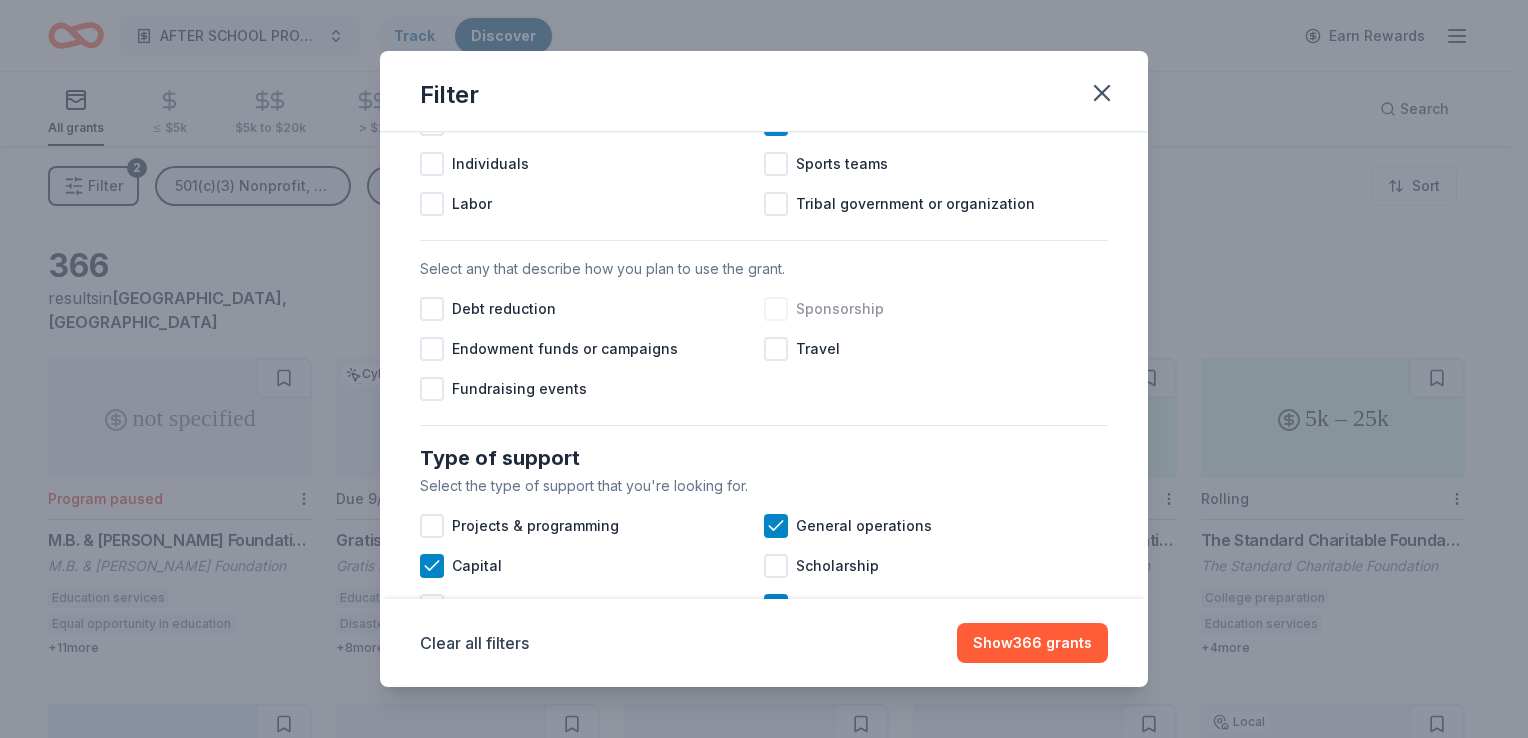 click at bounding box center [776, 309] 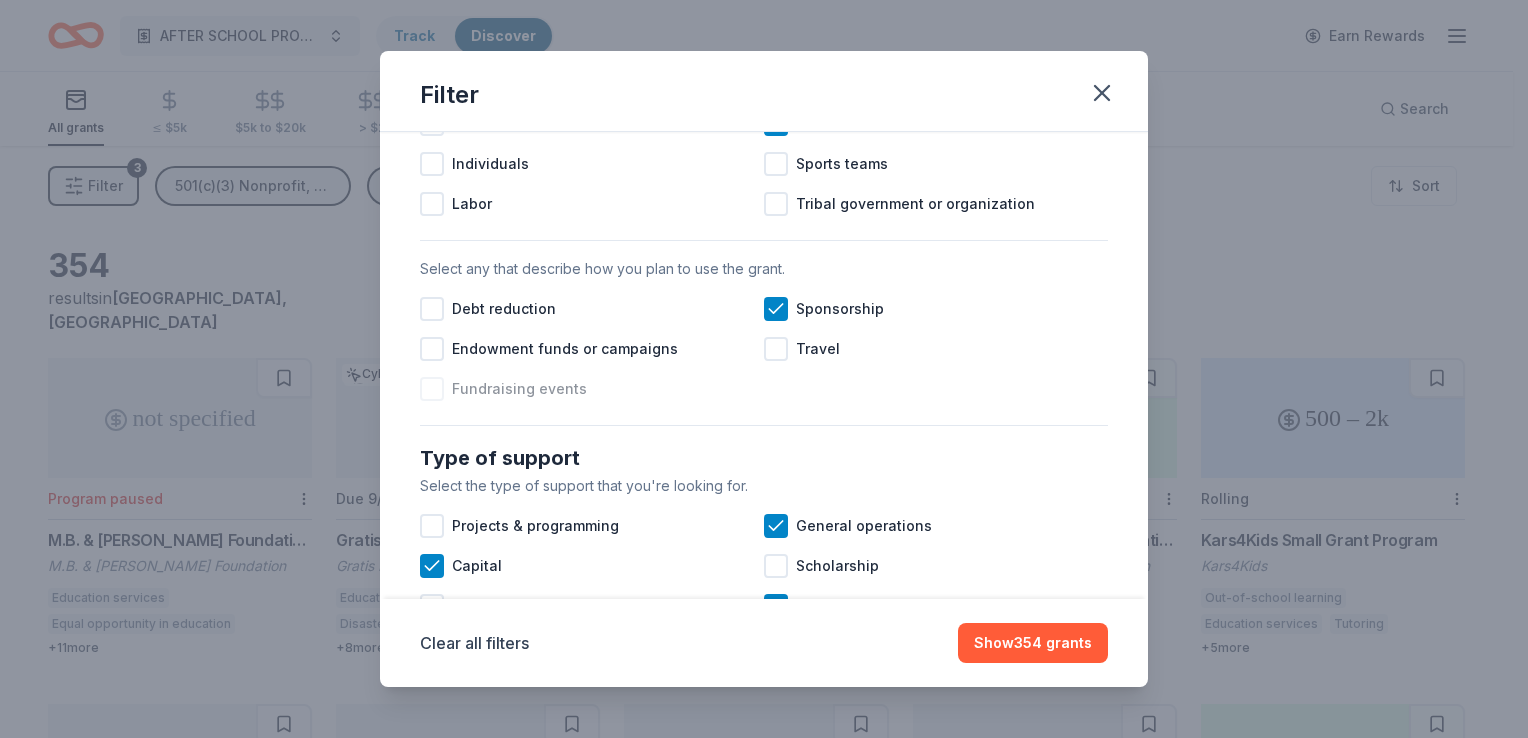 click at bounding box center [432, 389] 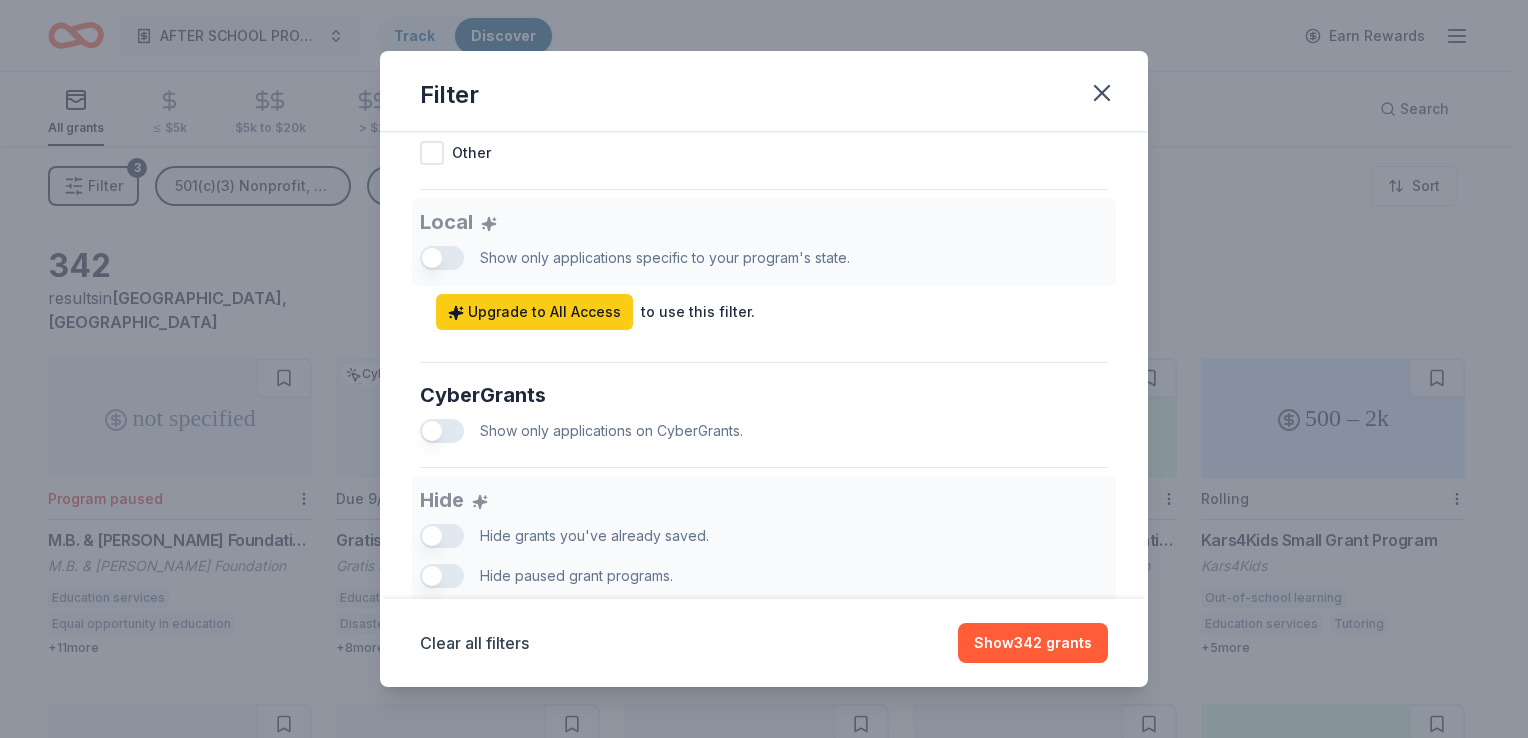 scroll, scrollTop: 1119, scrollLeft: 0, axis: vertical 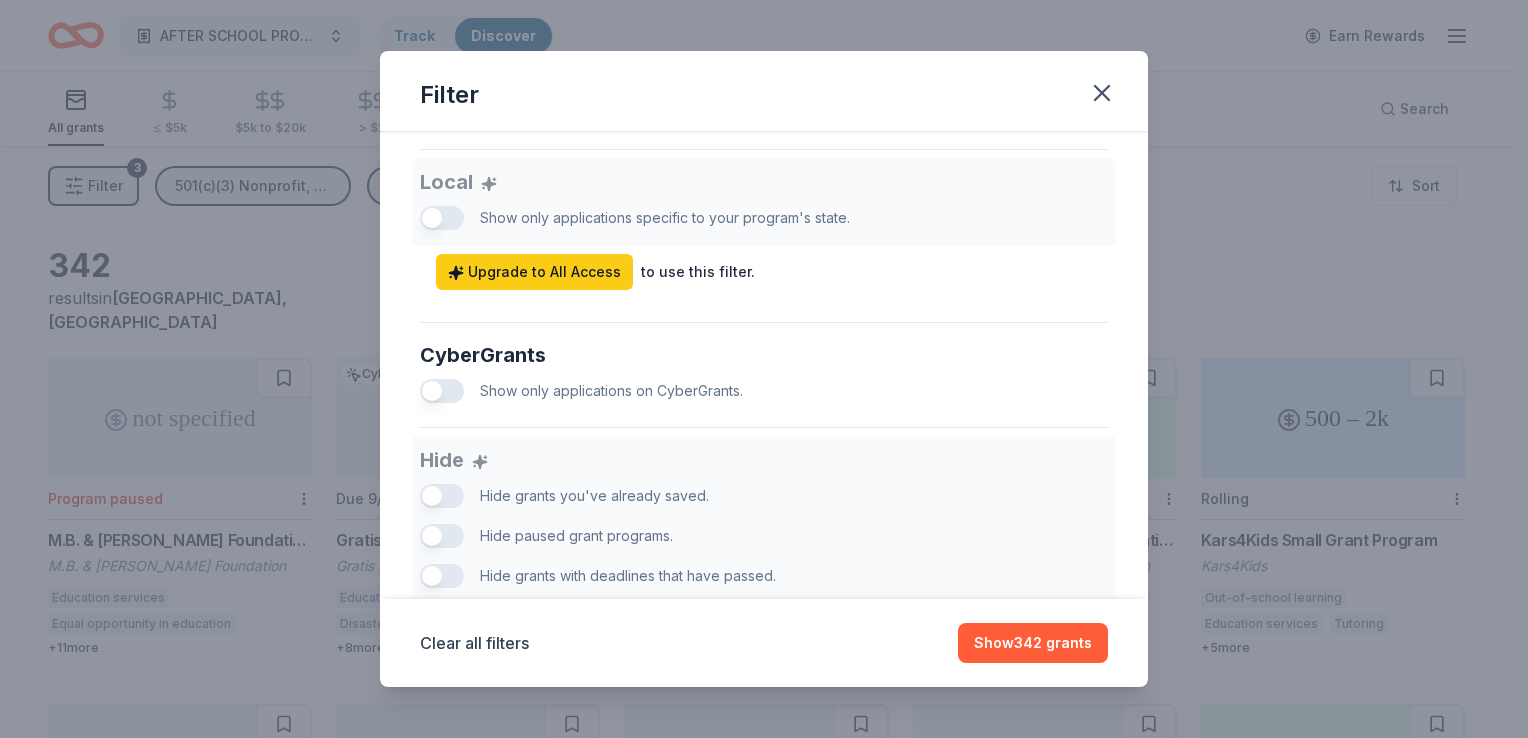click on "Local Show only applications specific to your program's state.   Upgrade to All Access to use this filter." at bounding box center [764, 224] 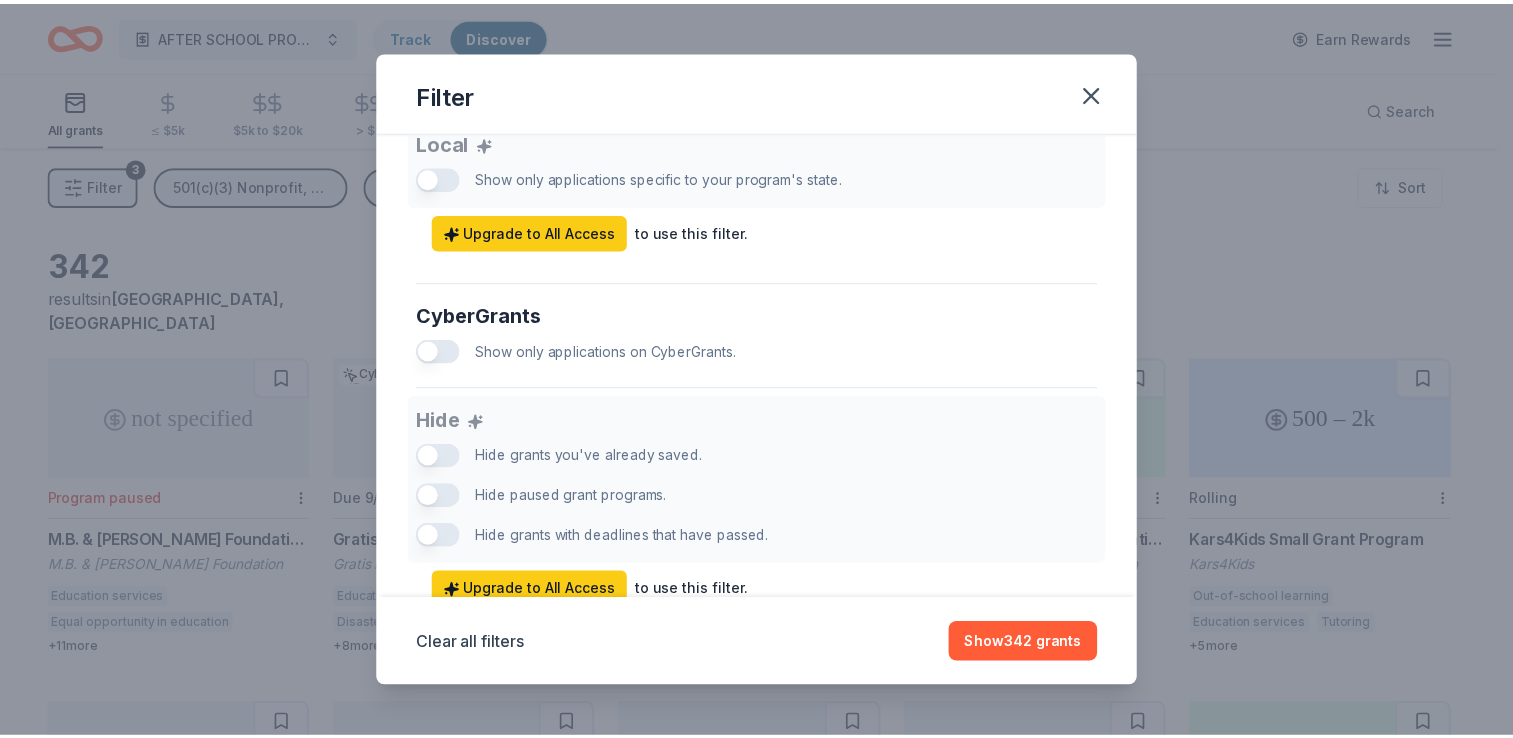 scroll, scrollTop: 1251, scrollLeft: 0, axis: vertical 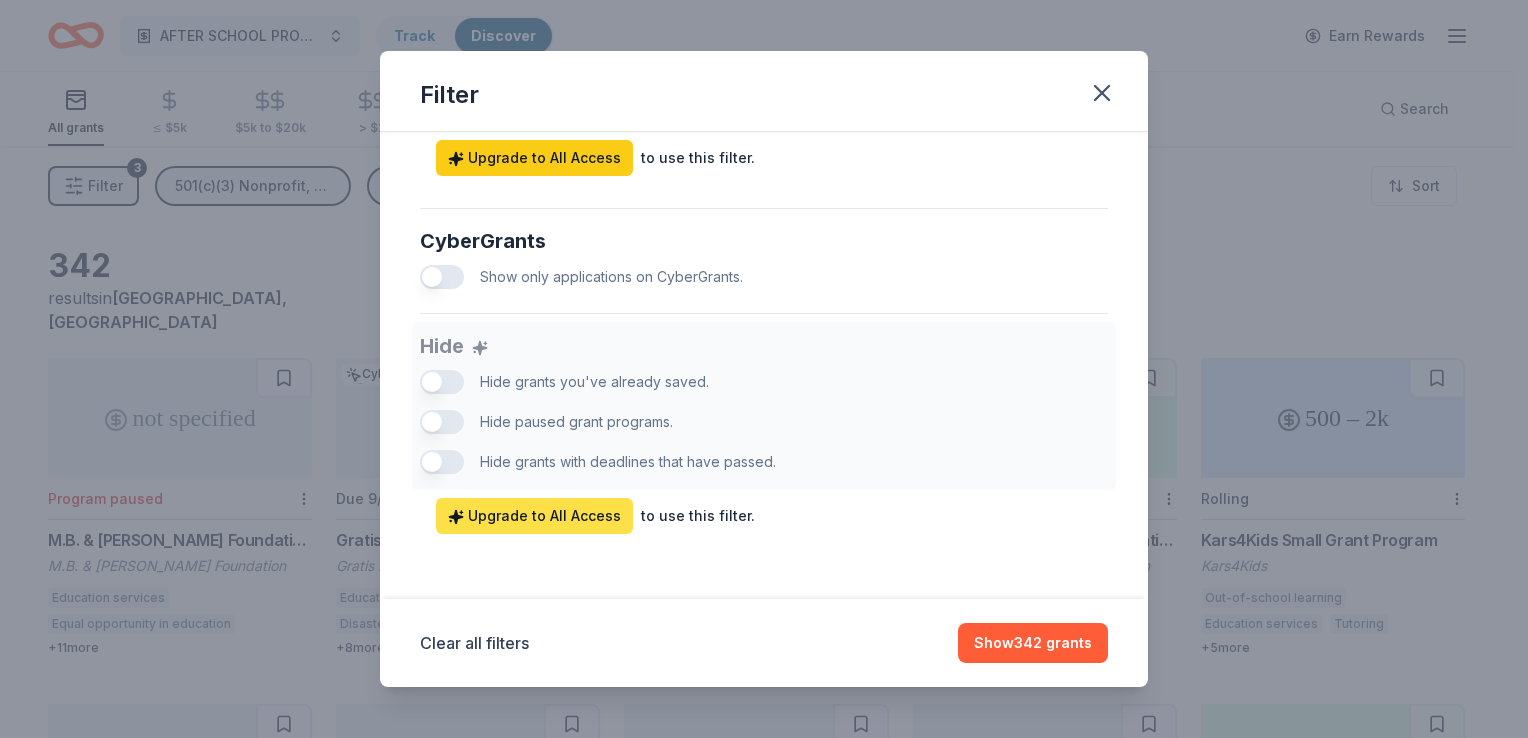 click on "Upgrade to All Access" at bounding box center [534, 516] 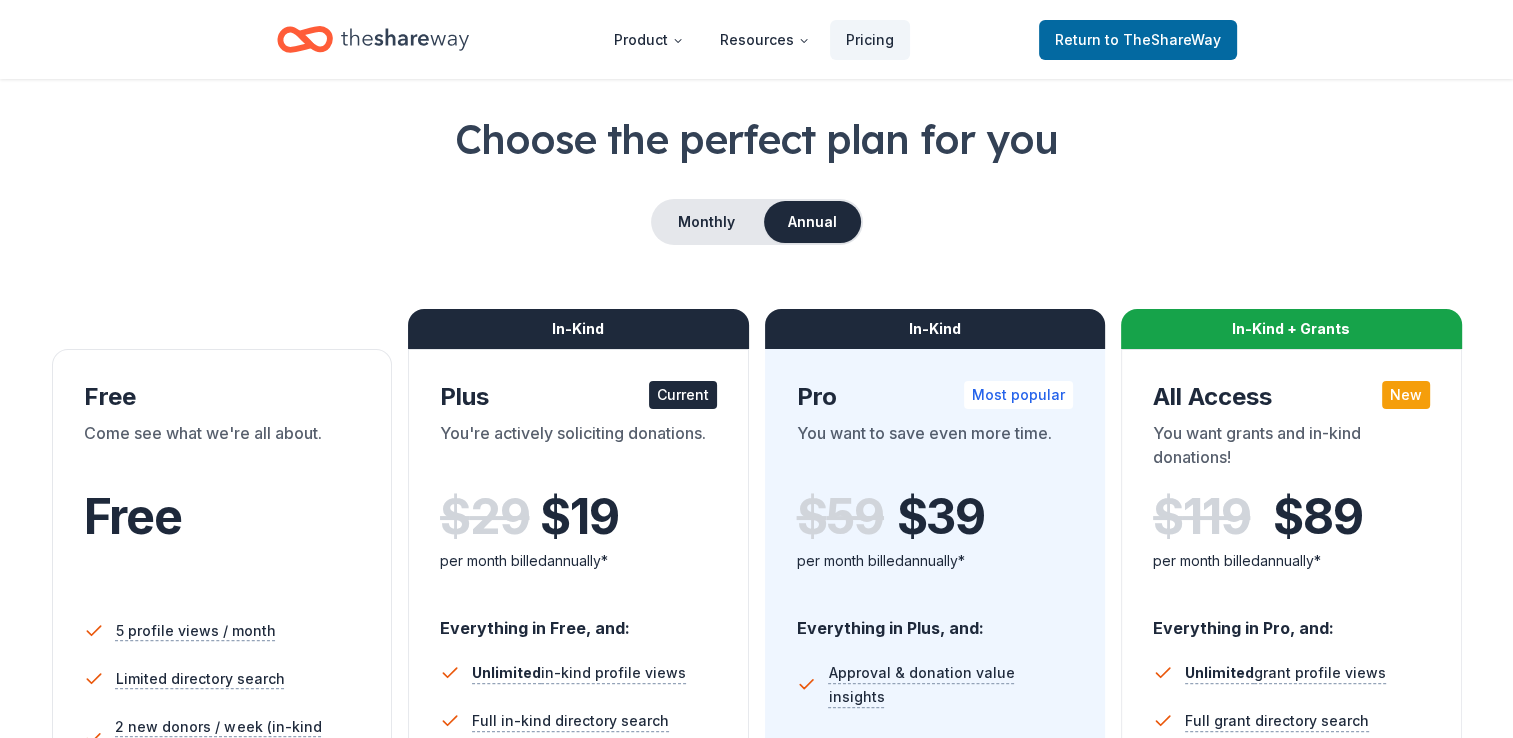 scroll, scrollTop: 0, scrollLeft: 0, axis: both 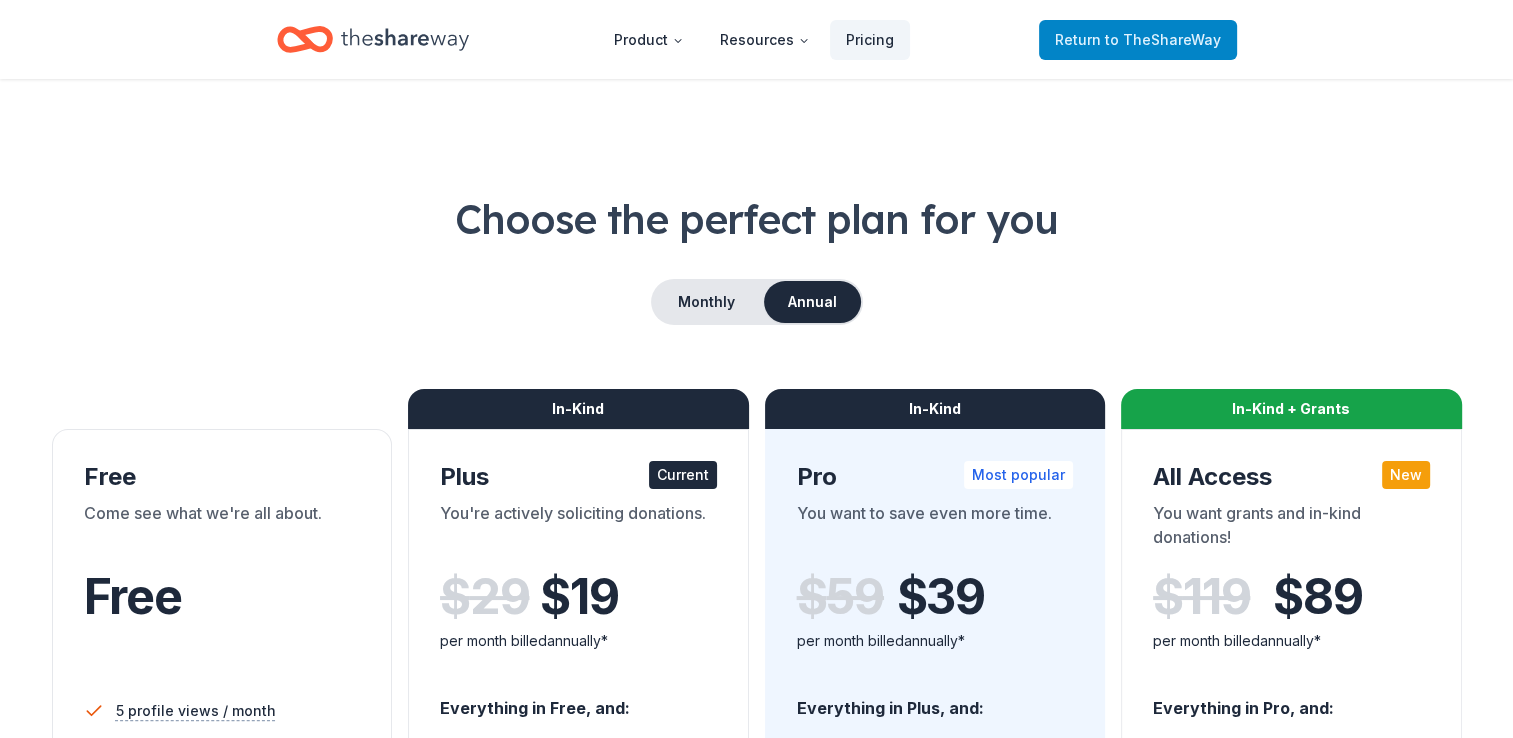 click on "Return to TheShareWay" at bounding box center (1138, 40) 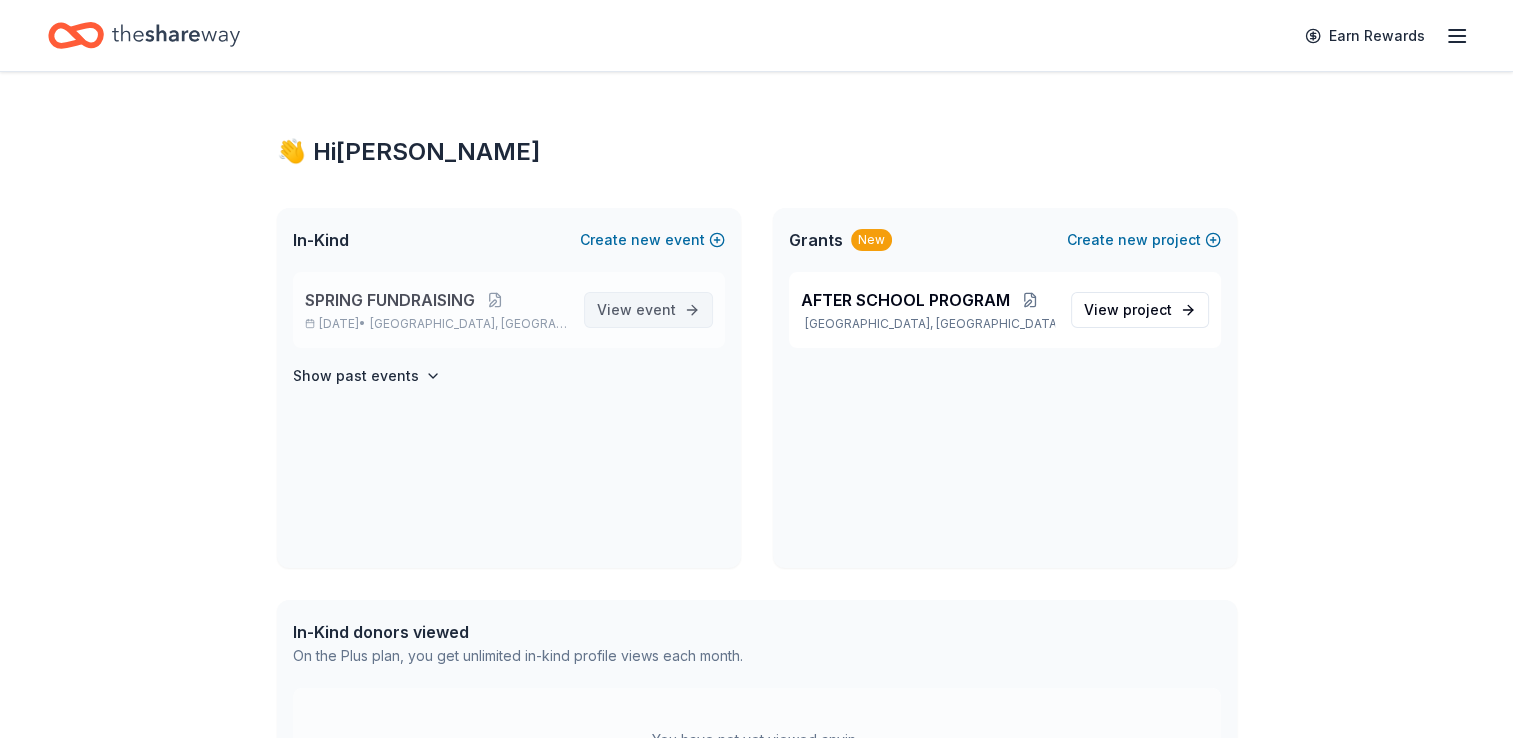click on "event" at bounding box center [656, 309] 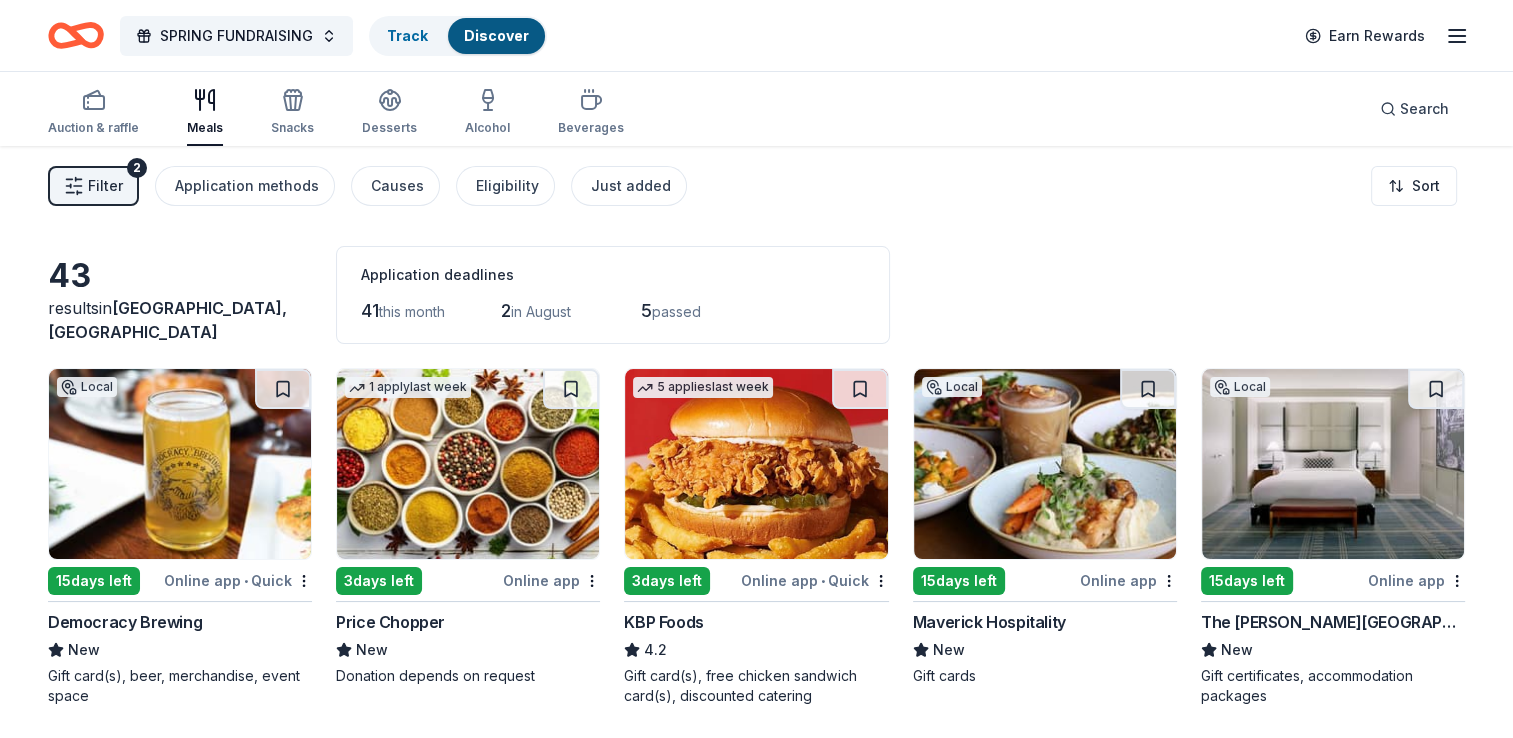 click at bounding box center [180, 464] 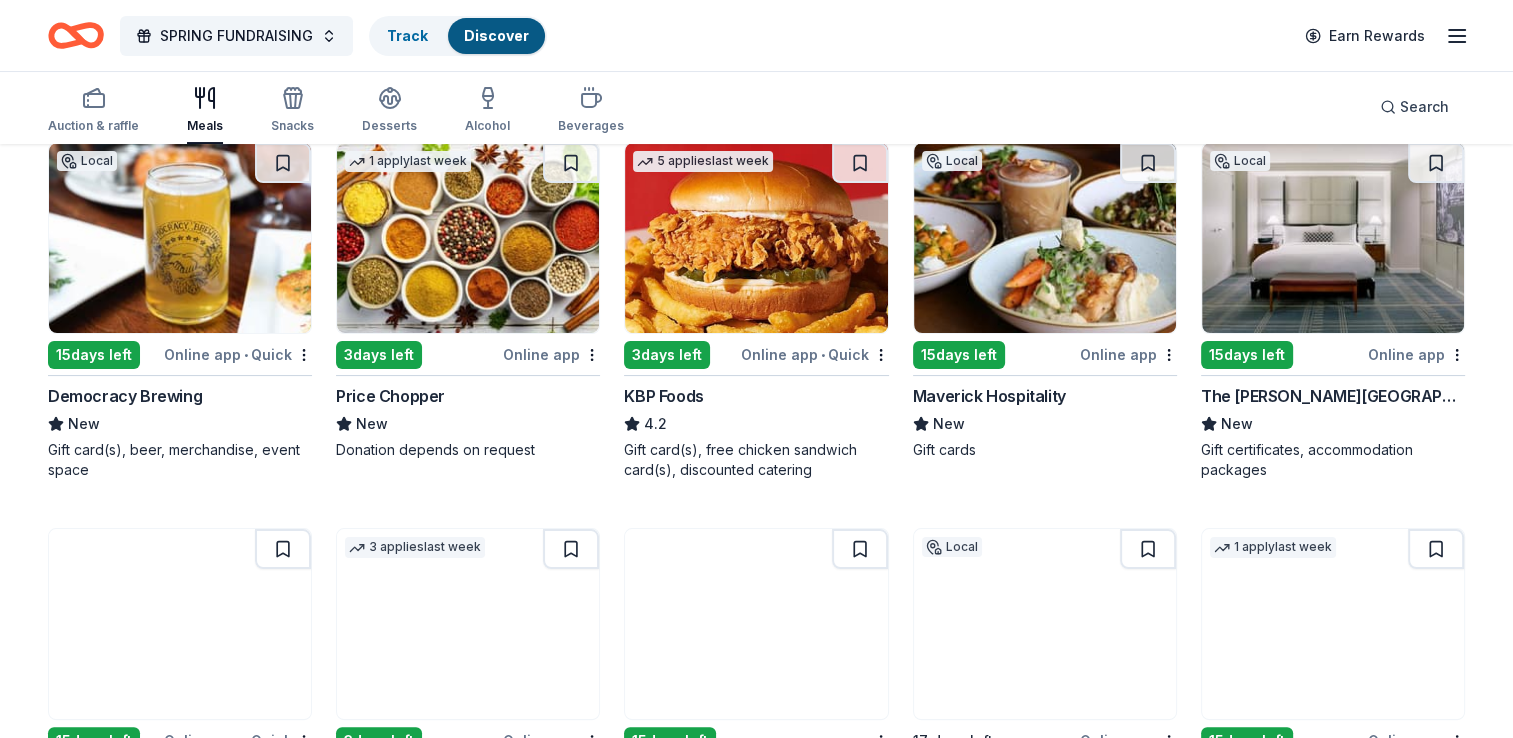 scroll, scrollTop: 372, scrollLeft: 0, axis: vertical 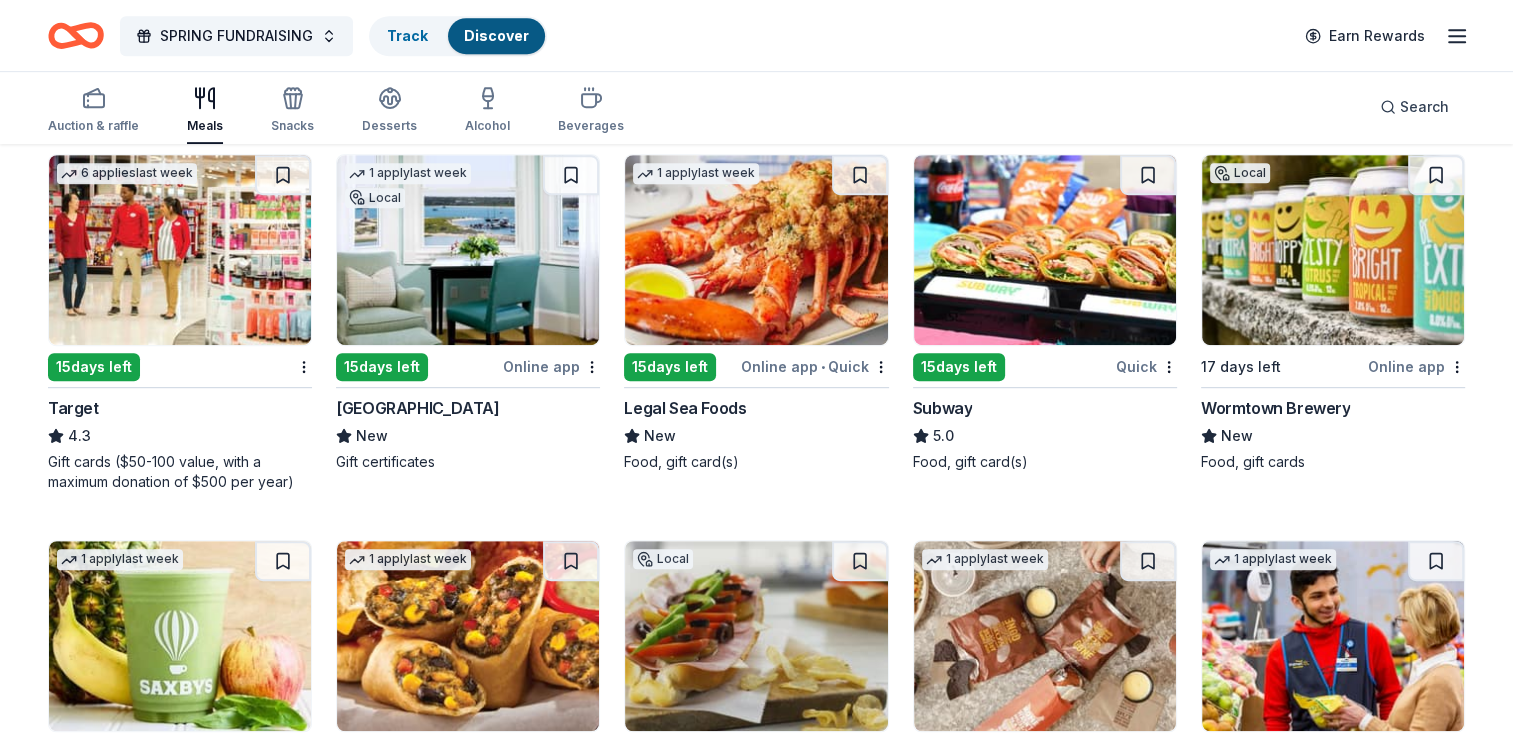 click at bounding box center [756, 250] 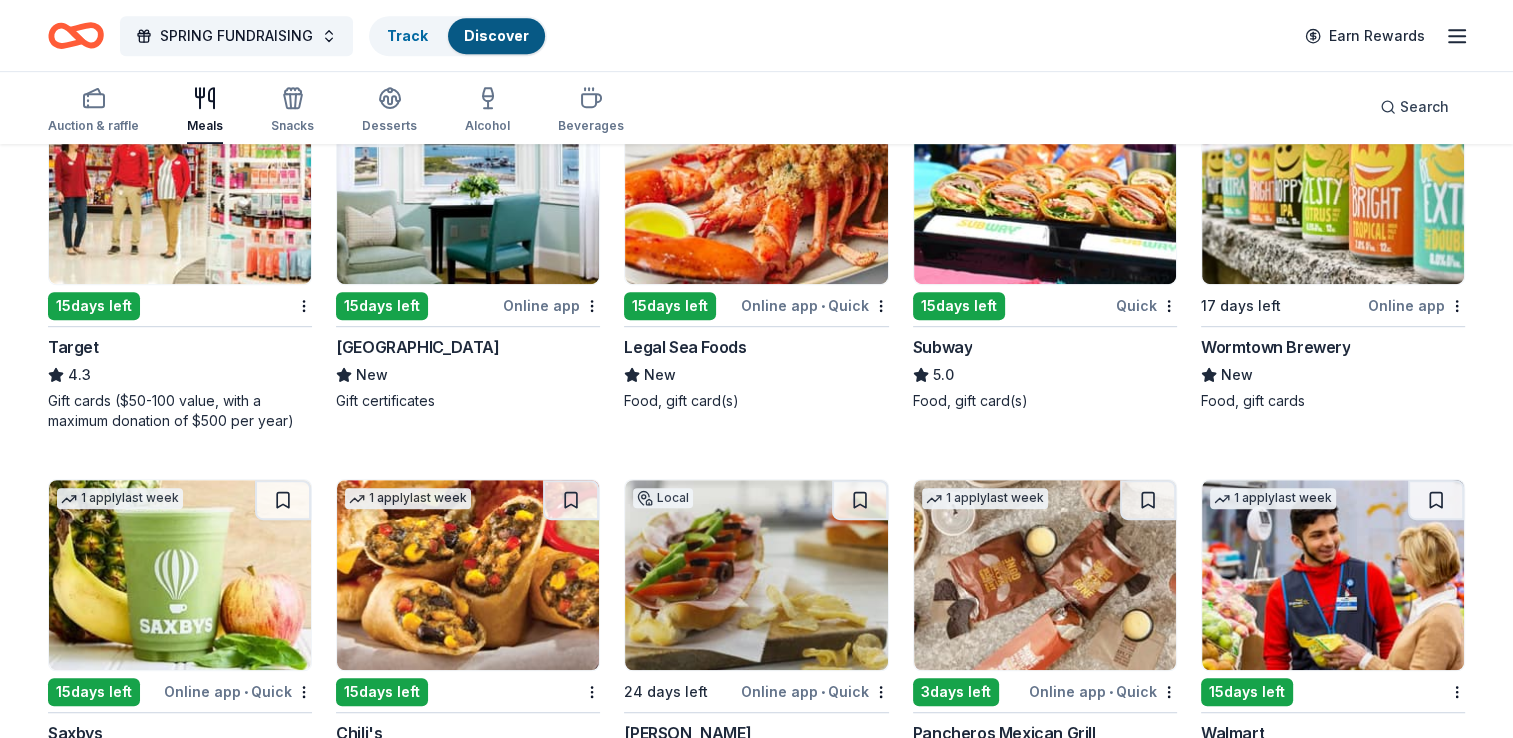 scroll, scrollTop: 1066, scrollLeft: 0, axis: vertical 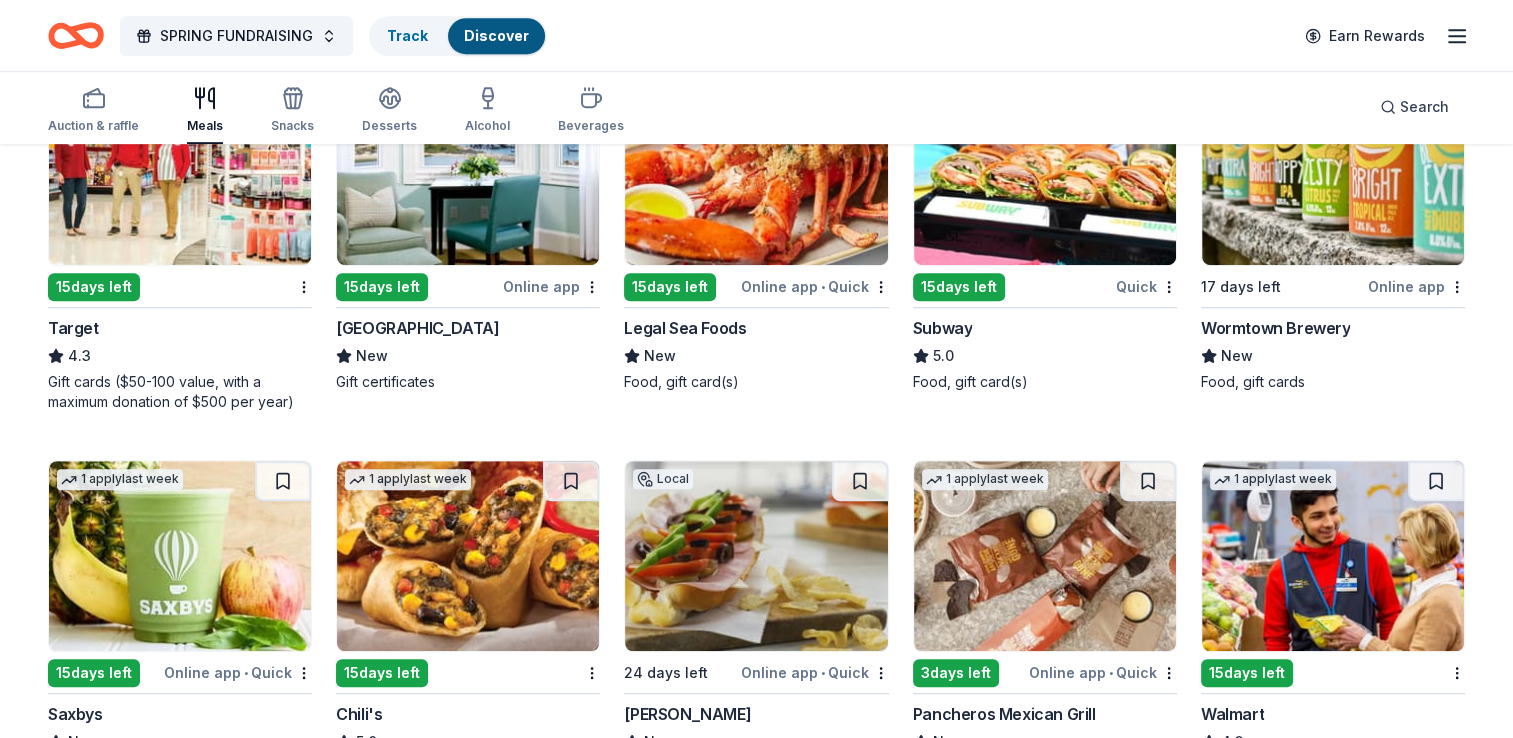 click on "15  days left" at bounding box center (959, 287) 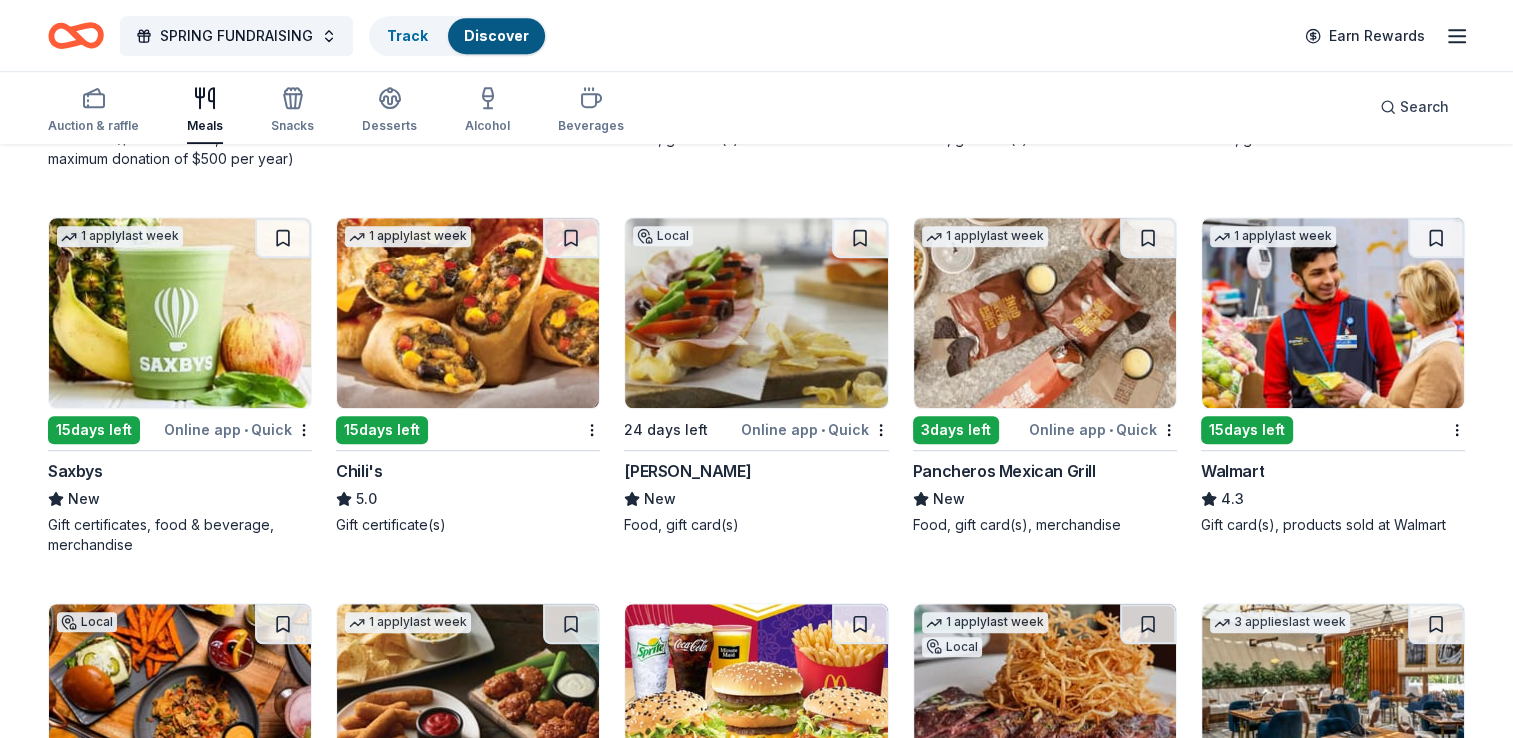 scroll, scrollTop: 1303, scrollLeft: 0, axis: vertical 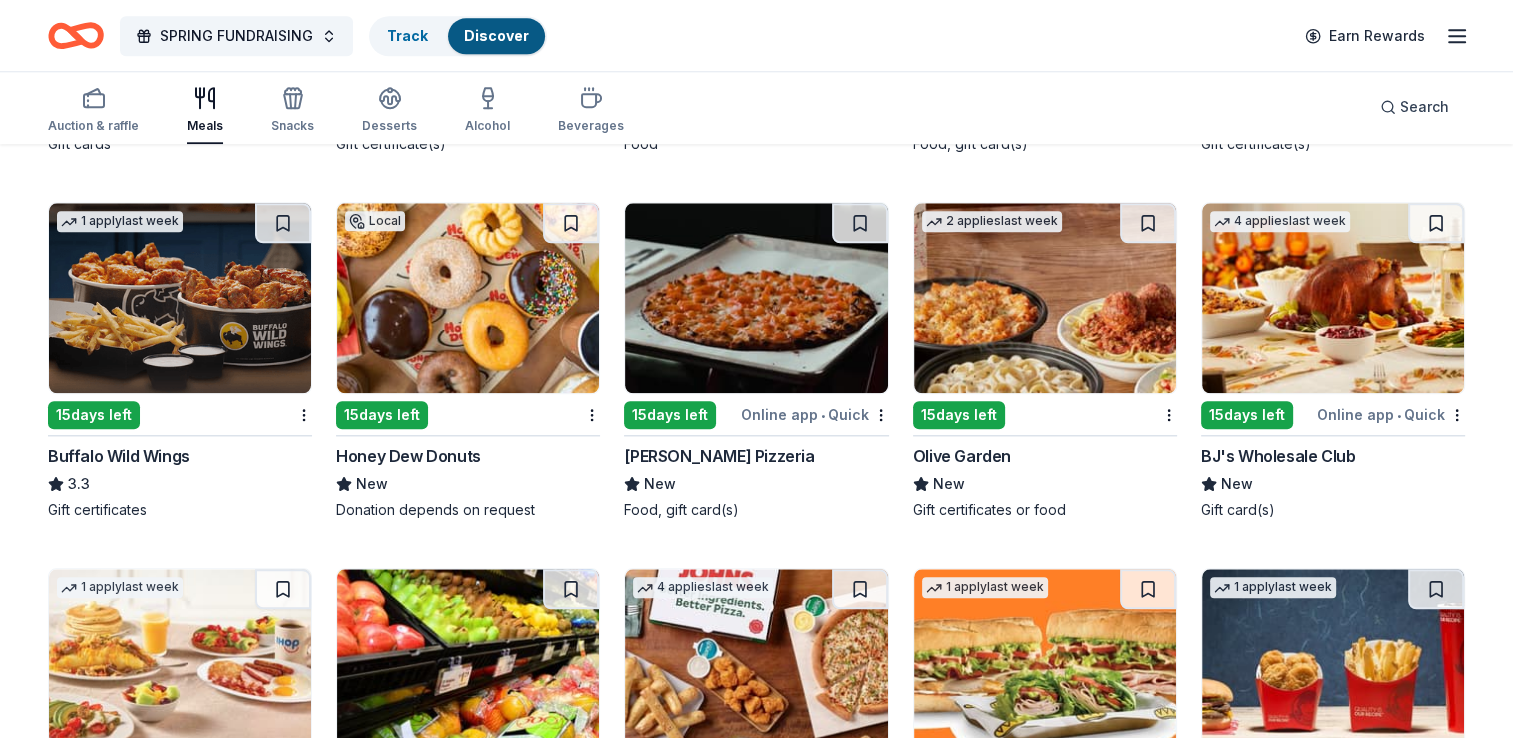 click on "15  days left" at bounding box center (670, 415) 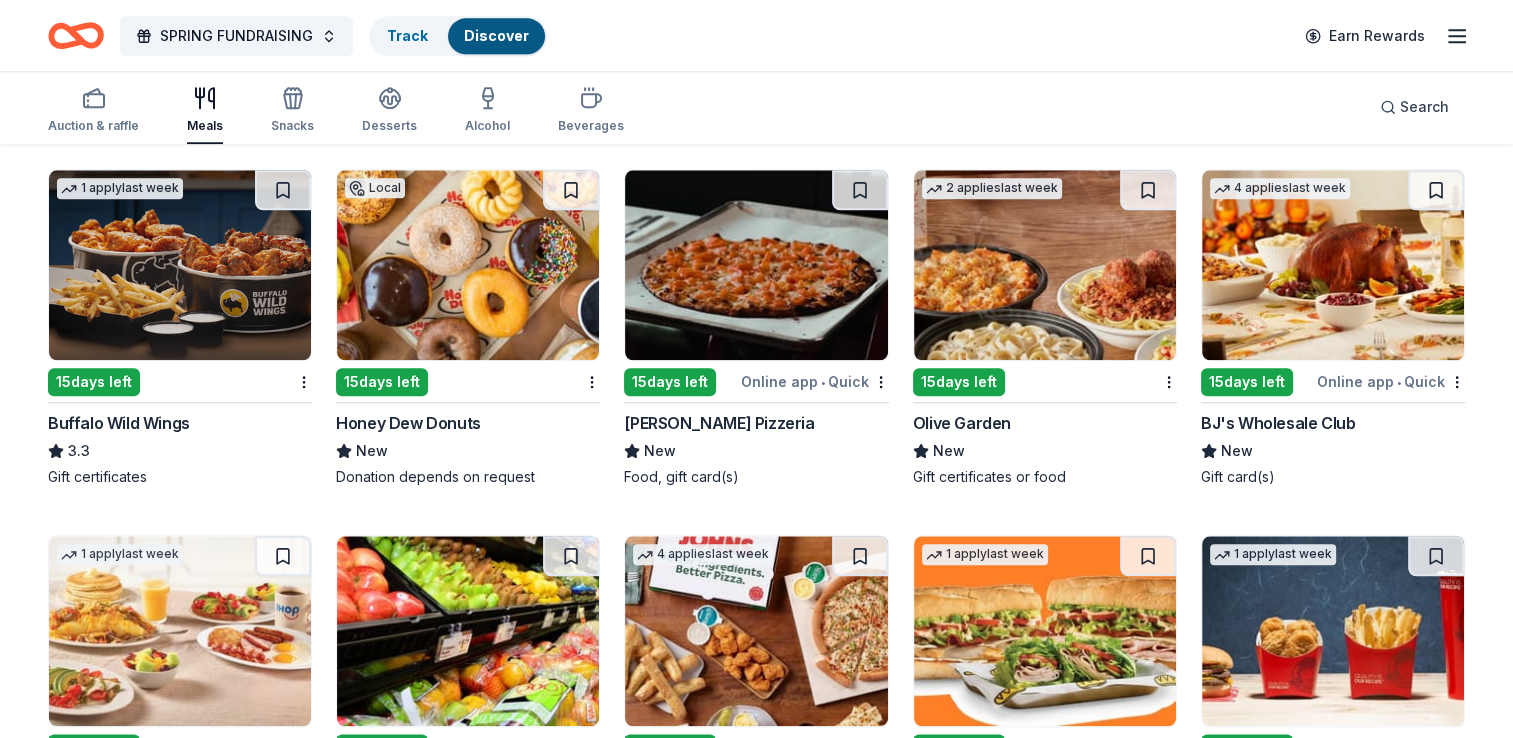 scroll, scrollTop: 2116, scrollLeft: 0, axis: vertical 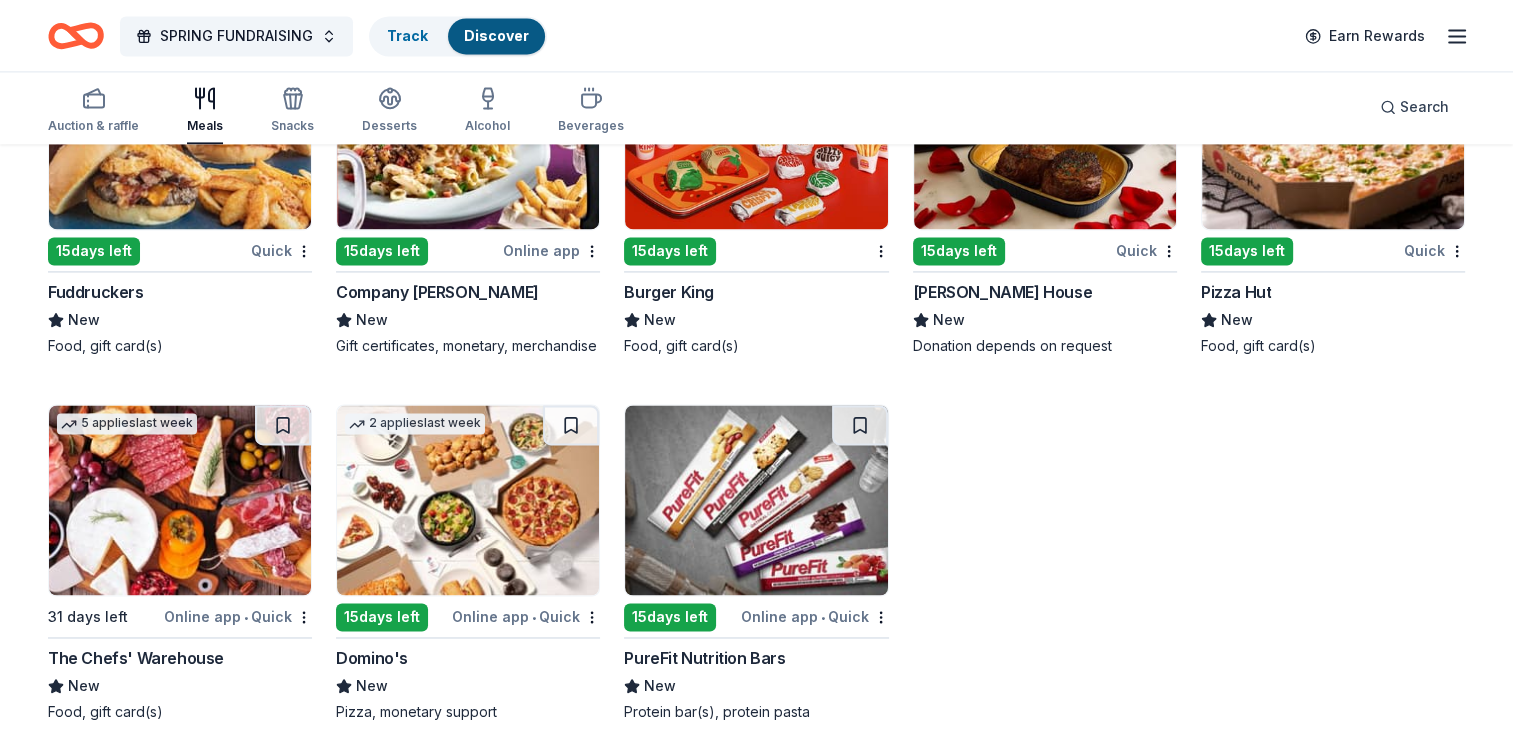 click on "15  days left" at bounding box center [382, 617] 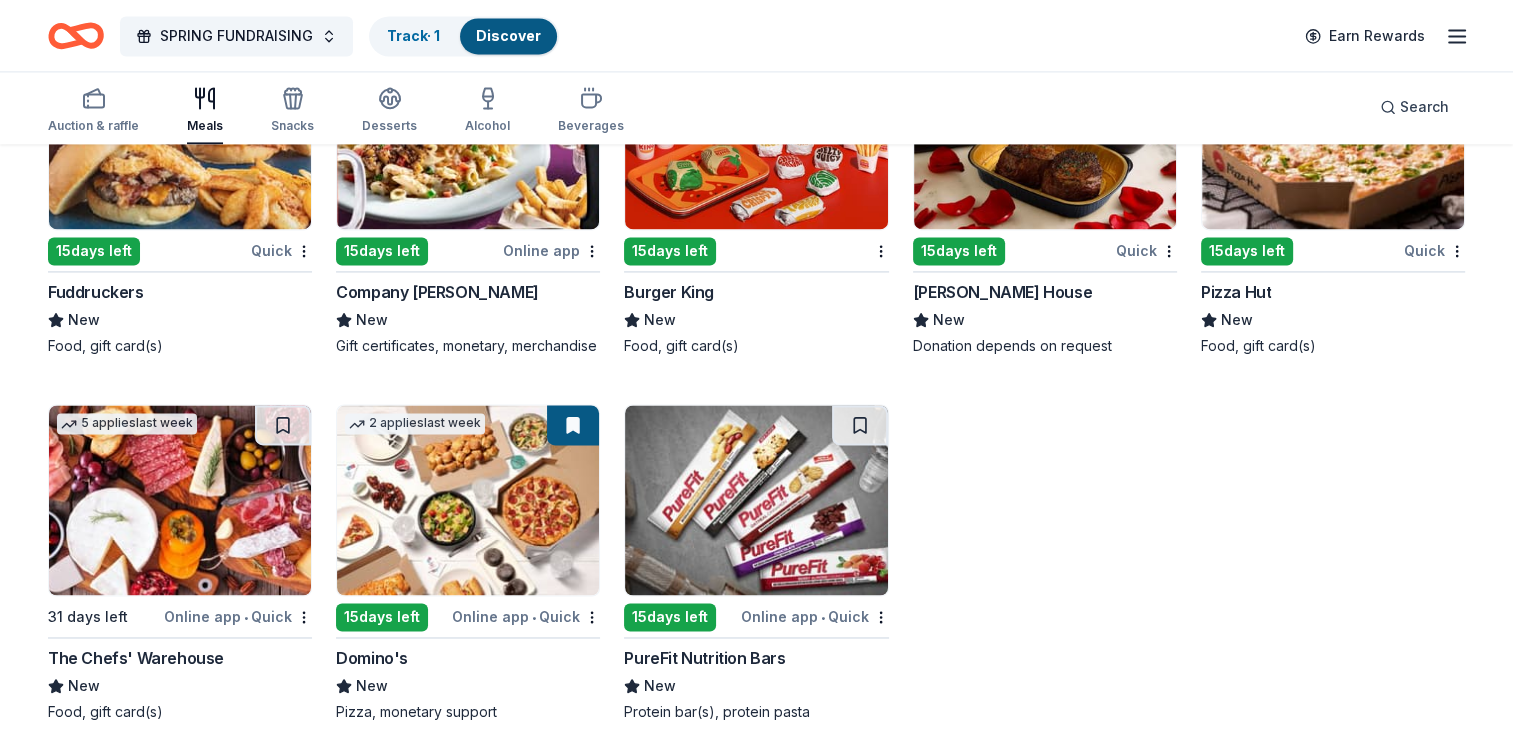 click on "15  days left" at bounding box center (670, 251) 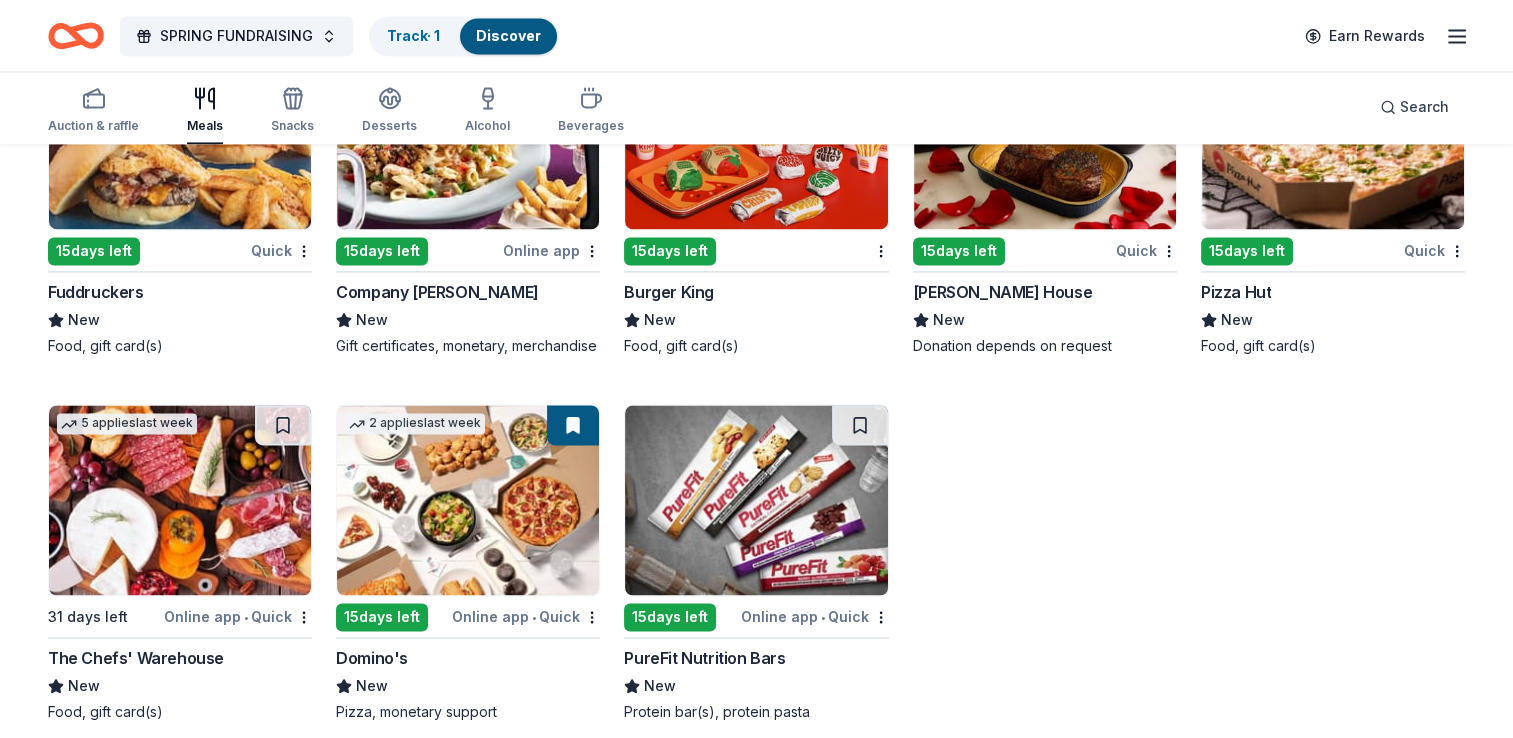 click on "15  days left" at bounding box center [382, 617] 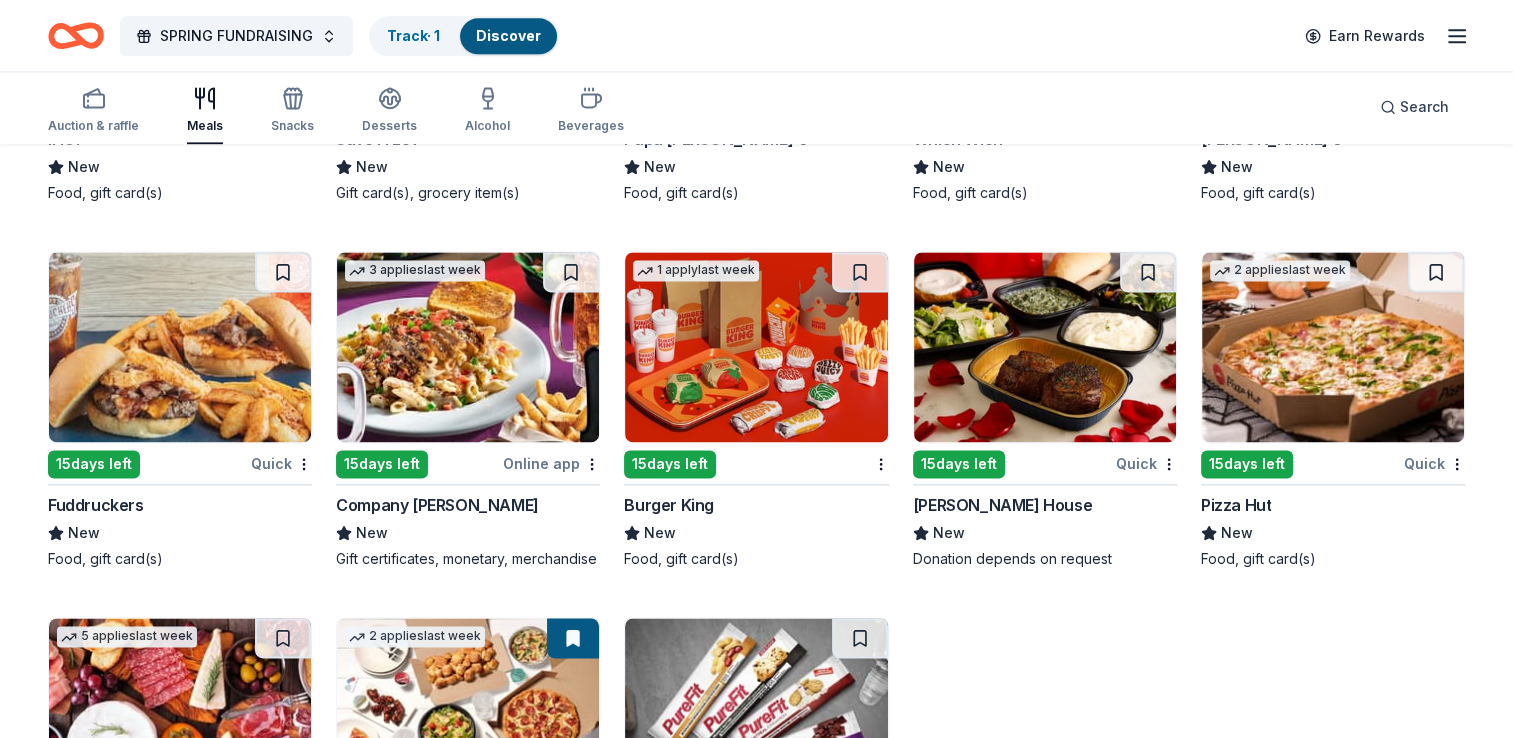 scroll, scrollTop: 2732, scrollLeft: 0, axis: vertical 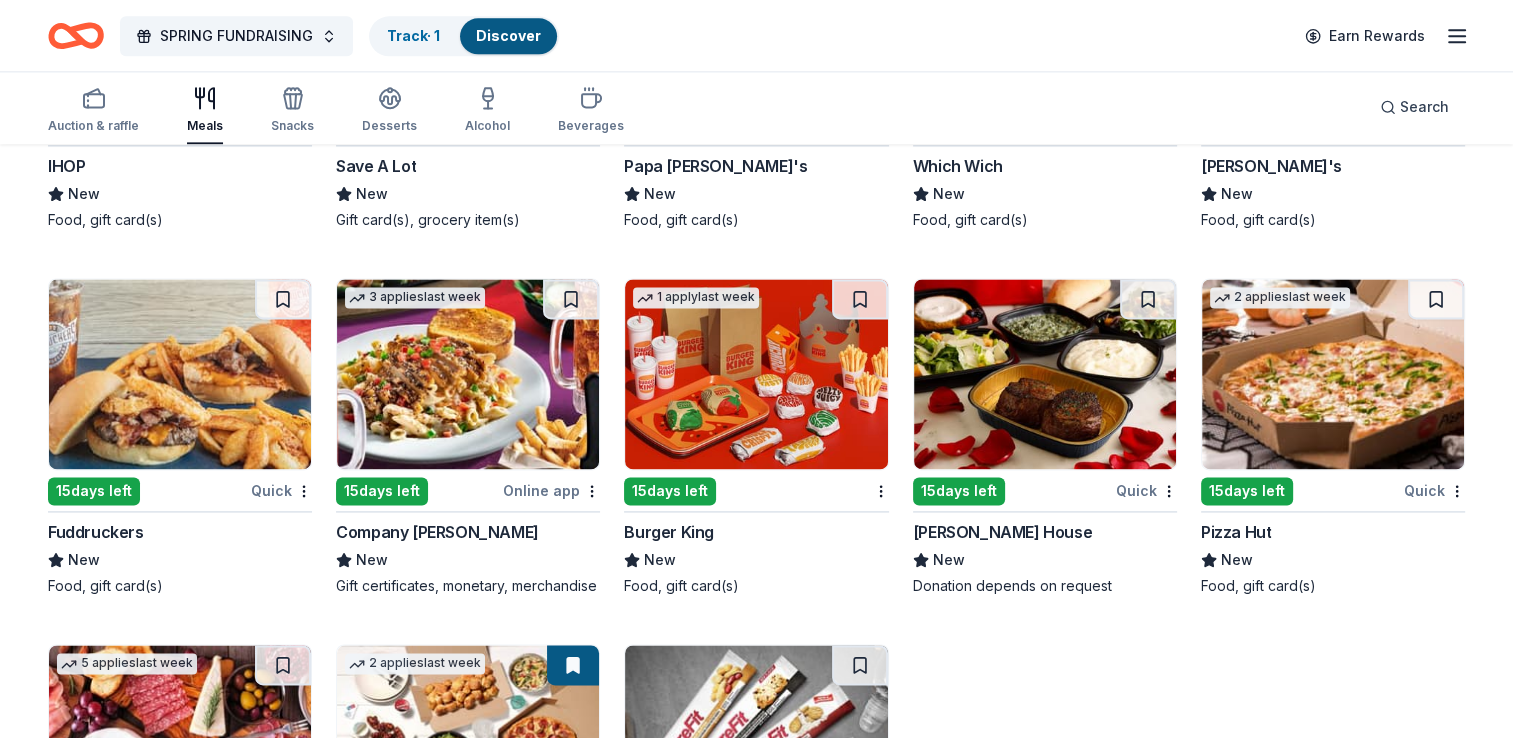click on "15  days left" at bounding box center (959, 491) 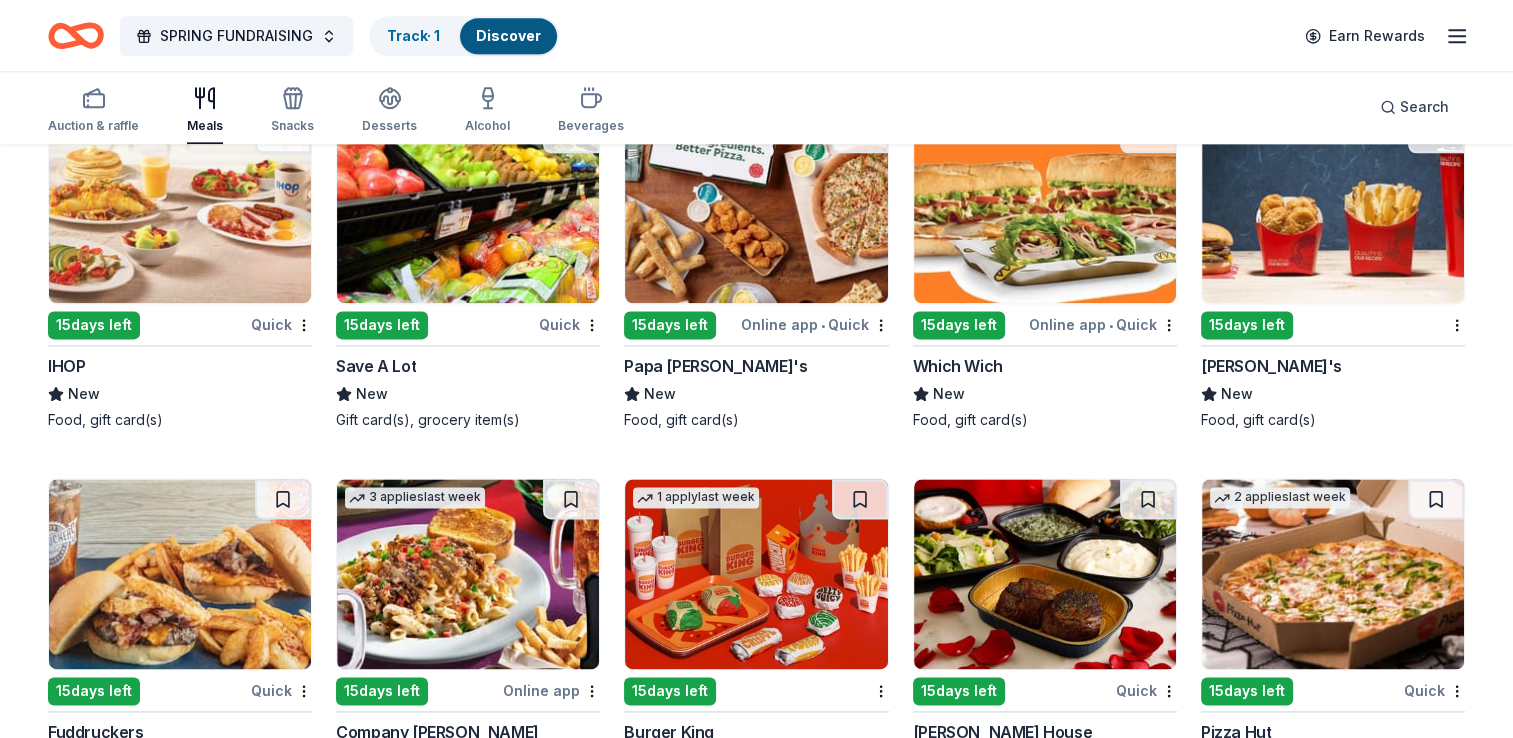 scroll, scrollTop: 2452, scrollLeft: 0, axis: vertical 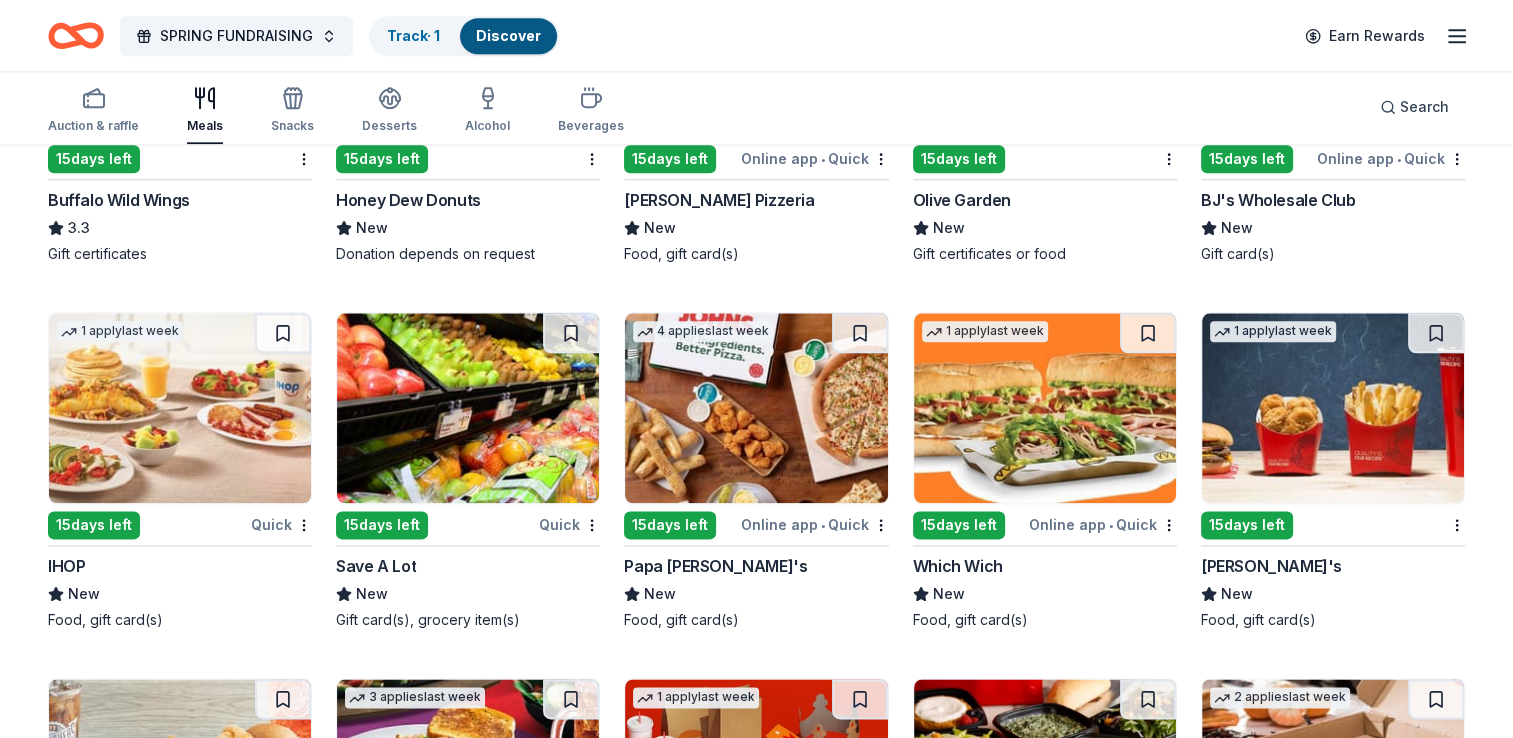 click on "15  days left" at bounding box center (382, 525) 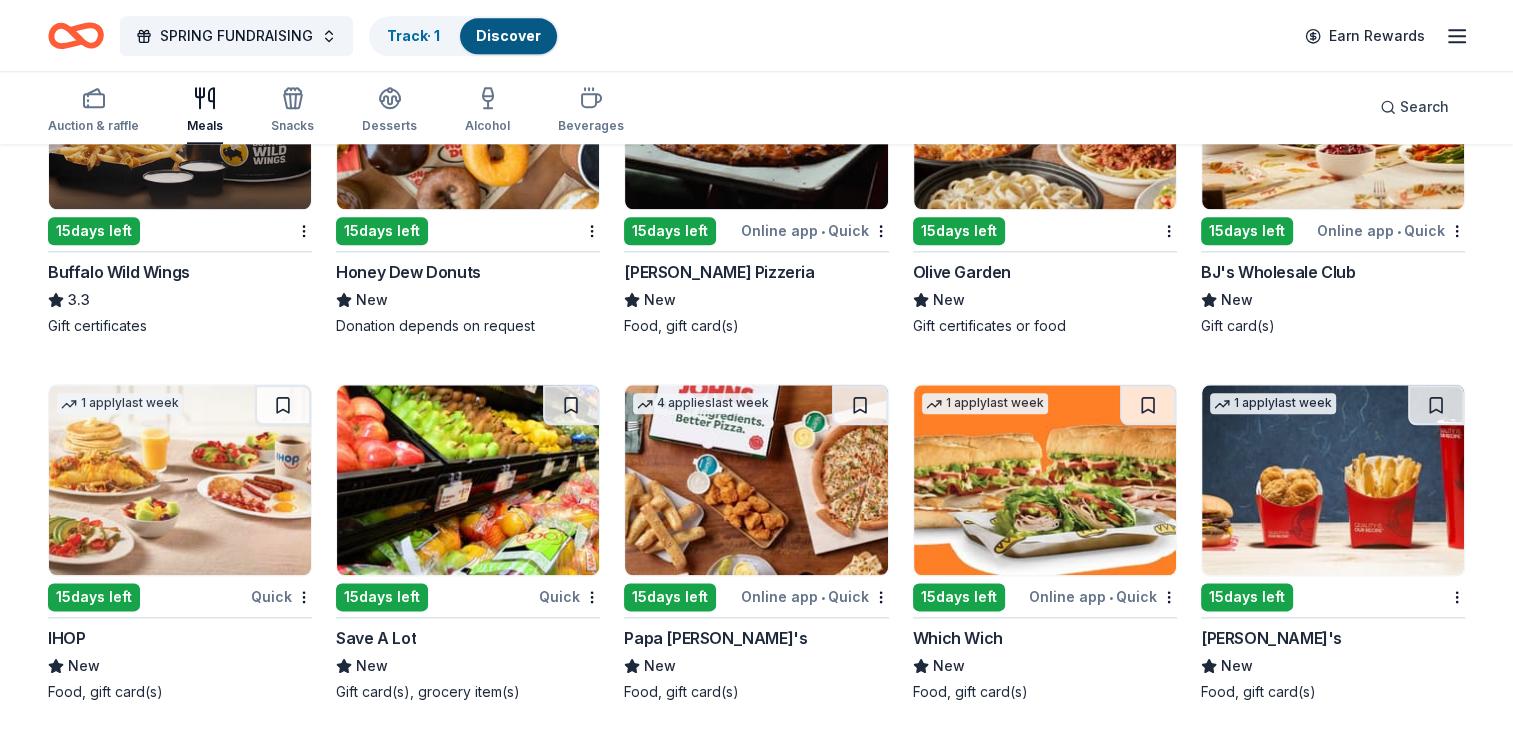 scroll, scrollTop: 2252, scrollLeft: 0, axis: vertical 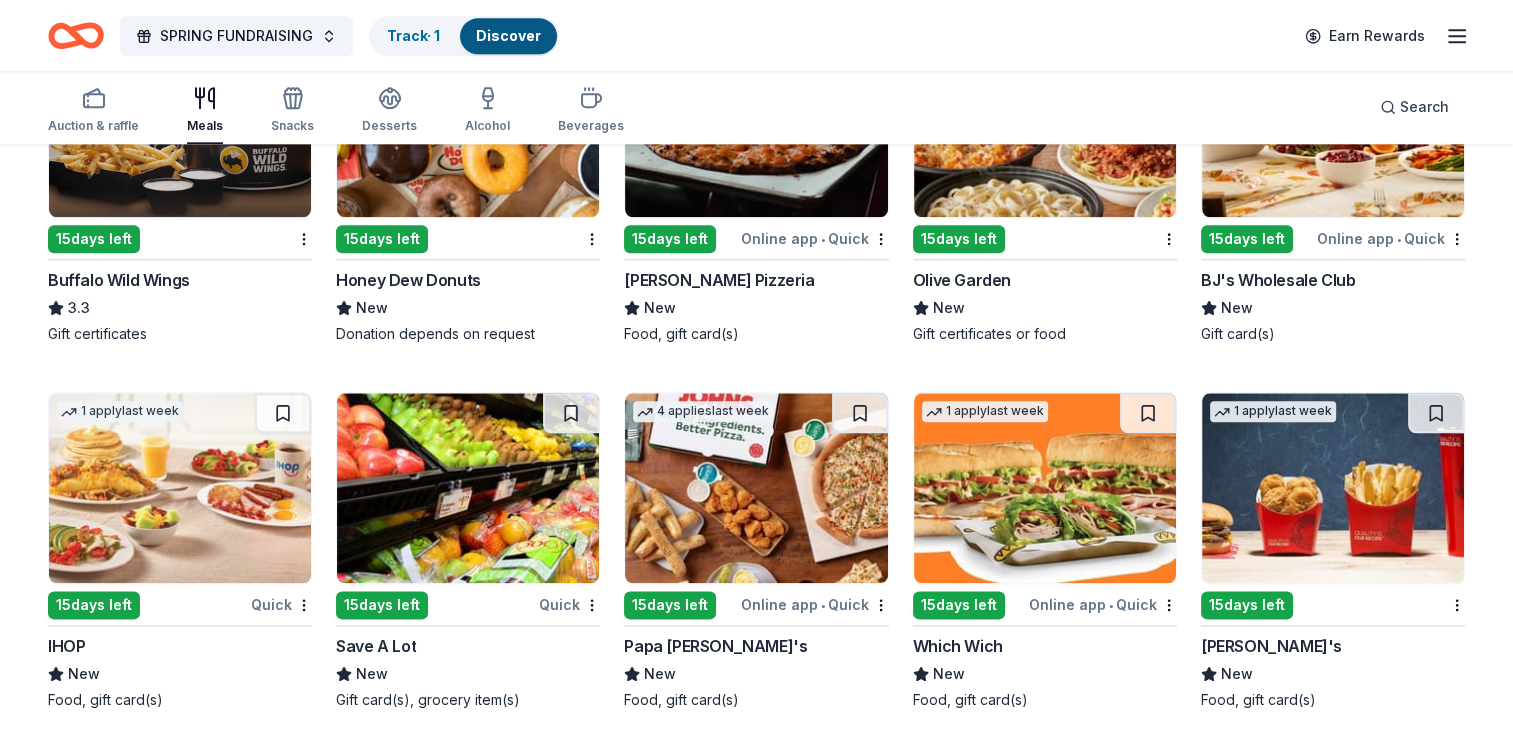 click on "15  days left" at bounding box center (94, 605) 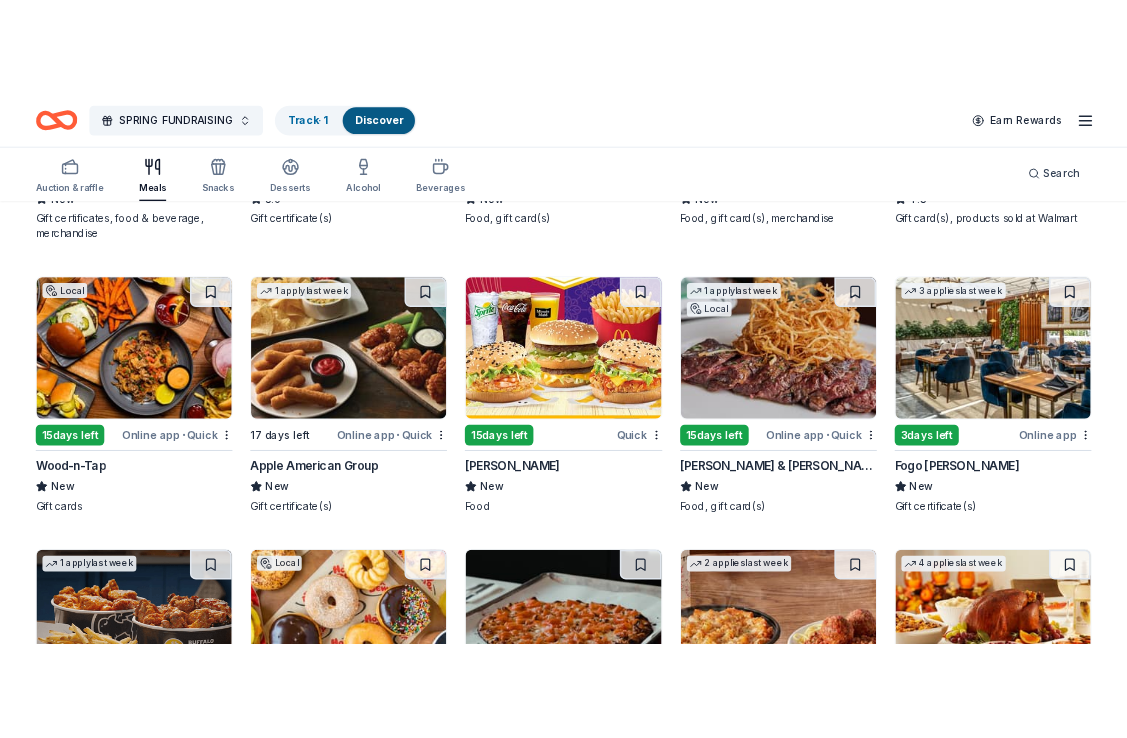 scroll, scrollTop: 1640, scrollLeft: 0, axis: vertical 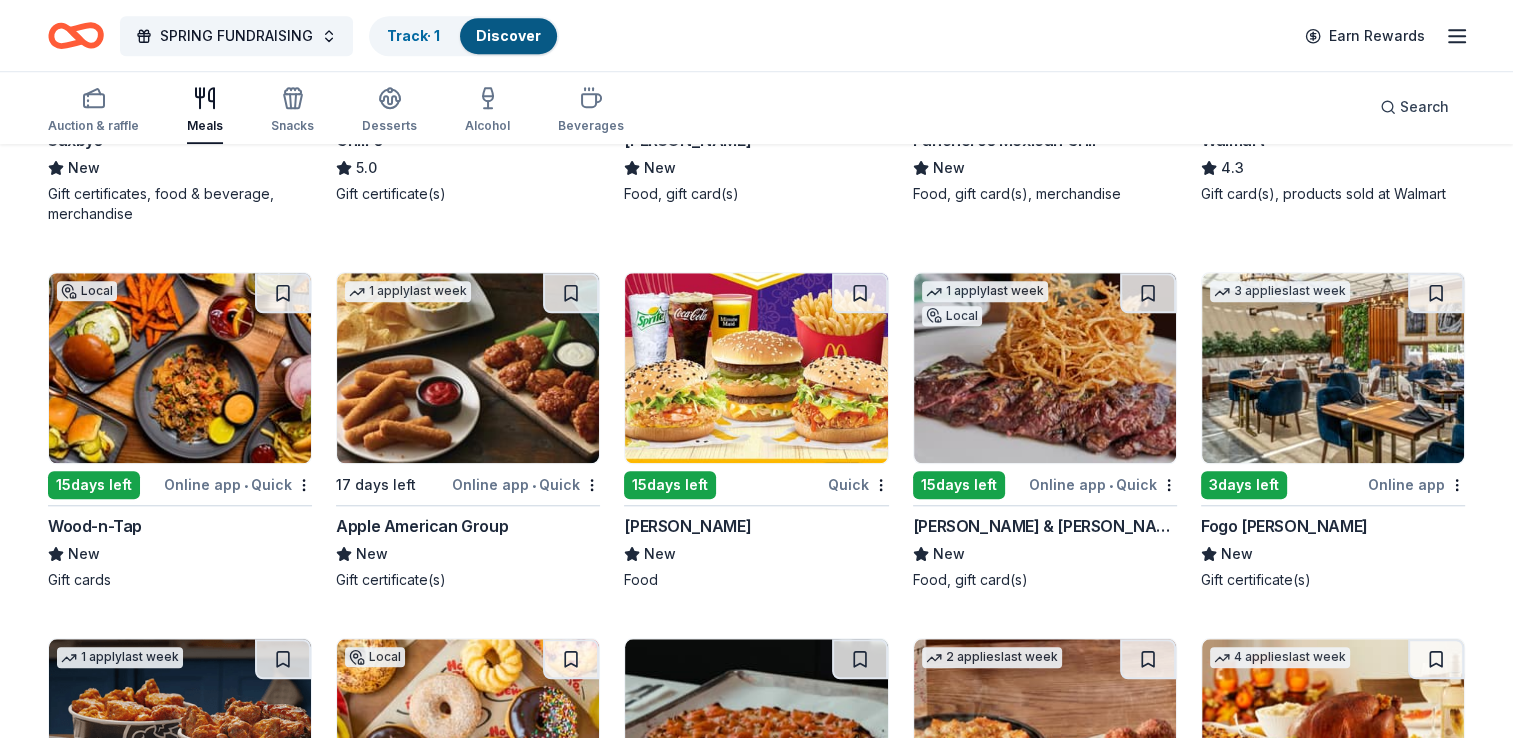 click on "15  days left" at bounding box center (94, 485) 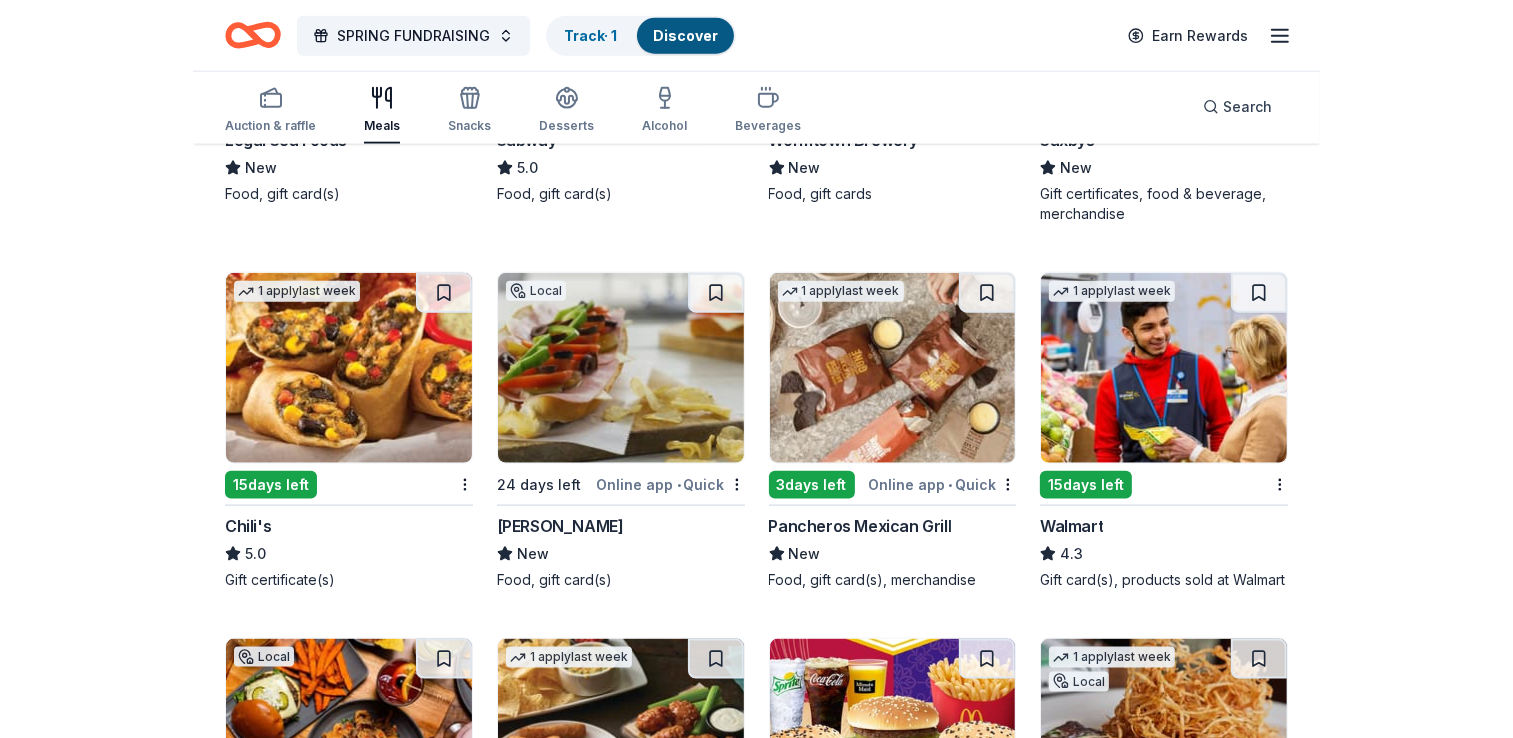 scroll, scrollTop: 995, scrollLeft: 0, axis: vertical 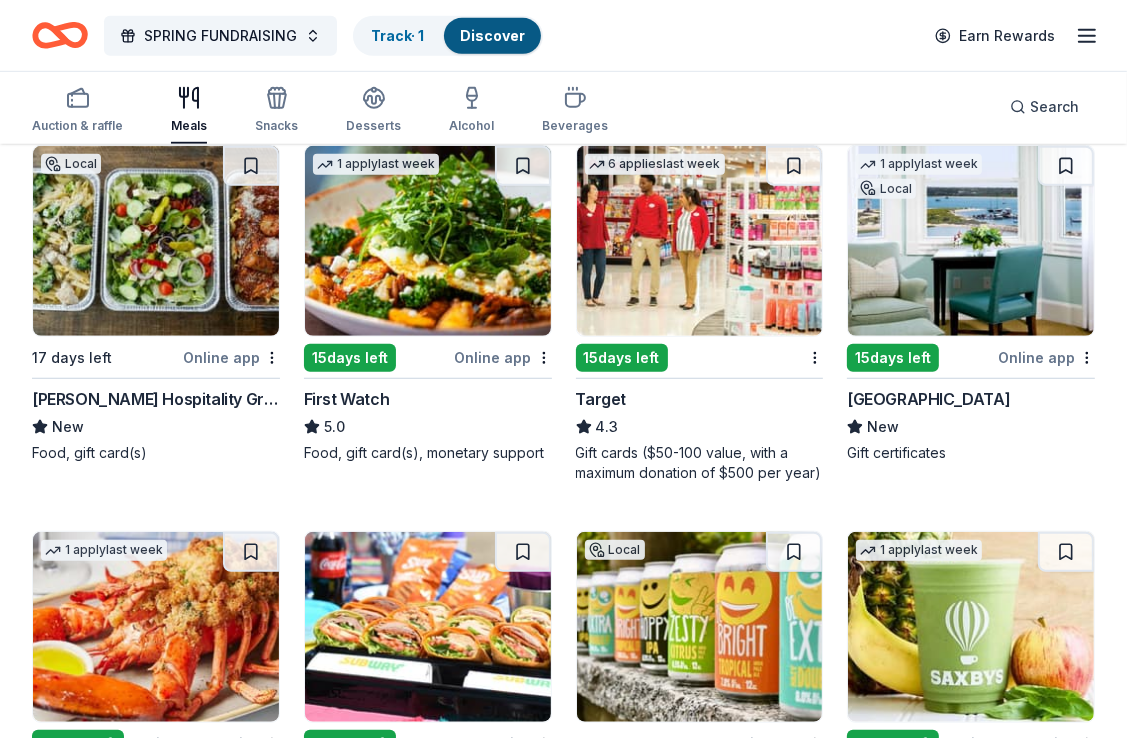 click on "15  days left" at bounding box center (622, 358) 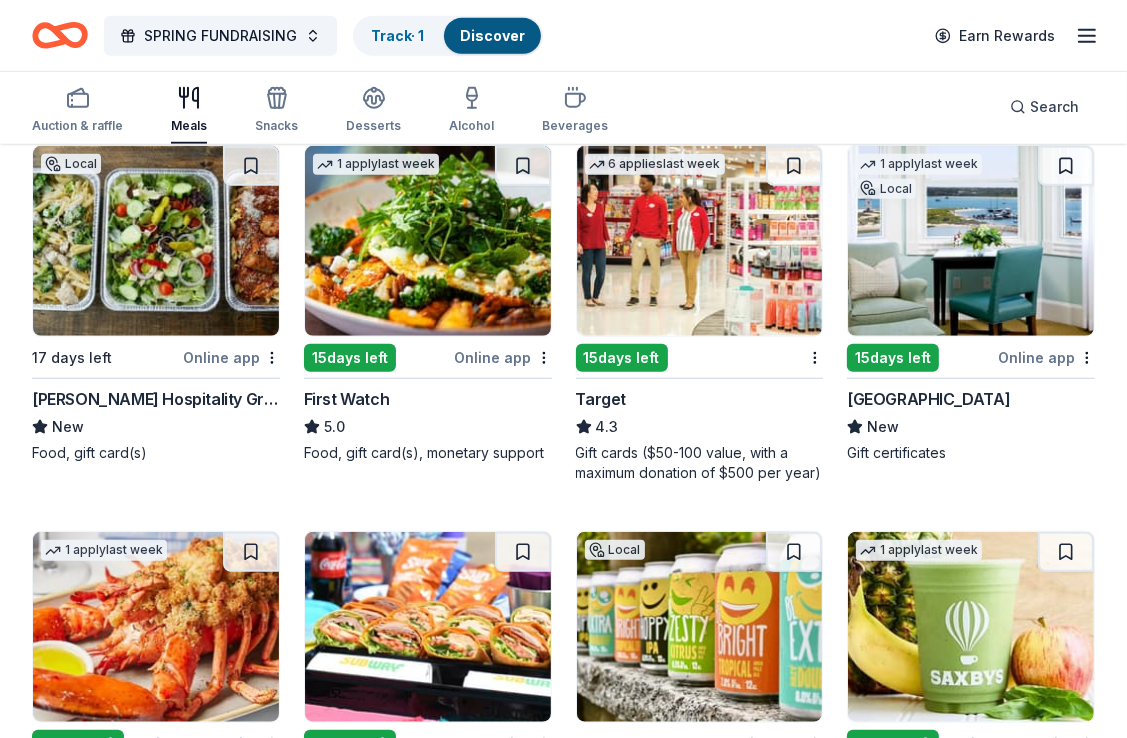 click on "15  days left" at bounding box center [622, 358] 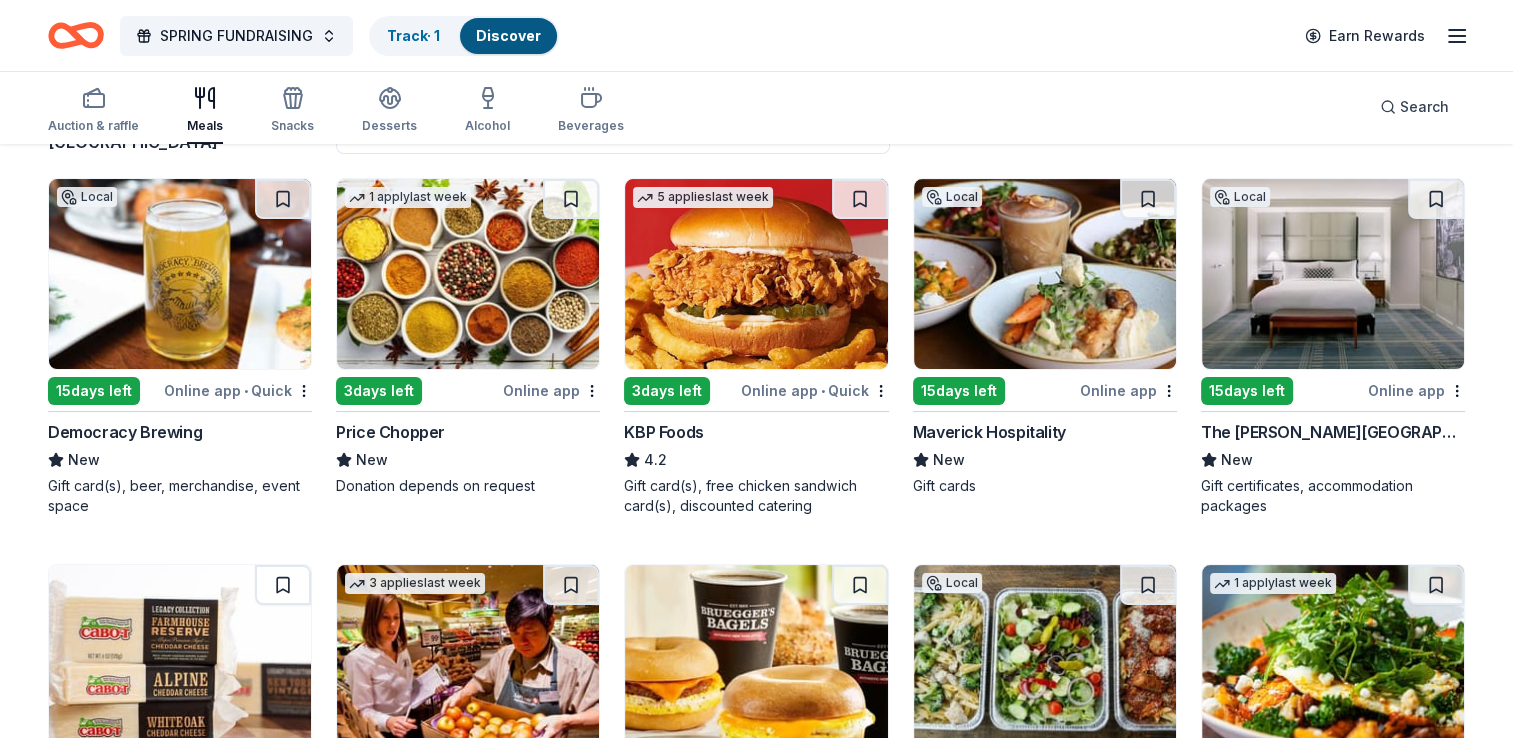 scroll, scrollTop: 164, scrollLeft: 0, axis: vertical 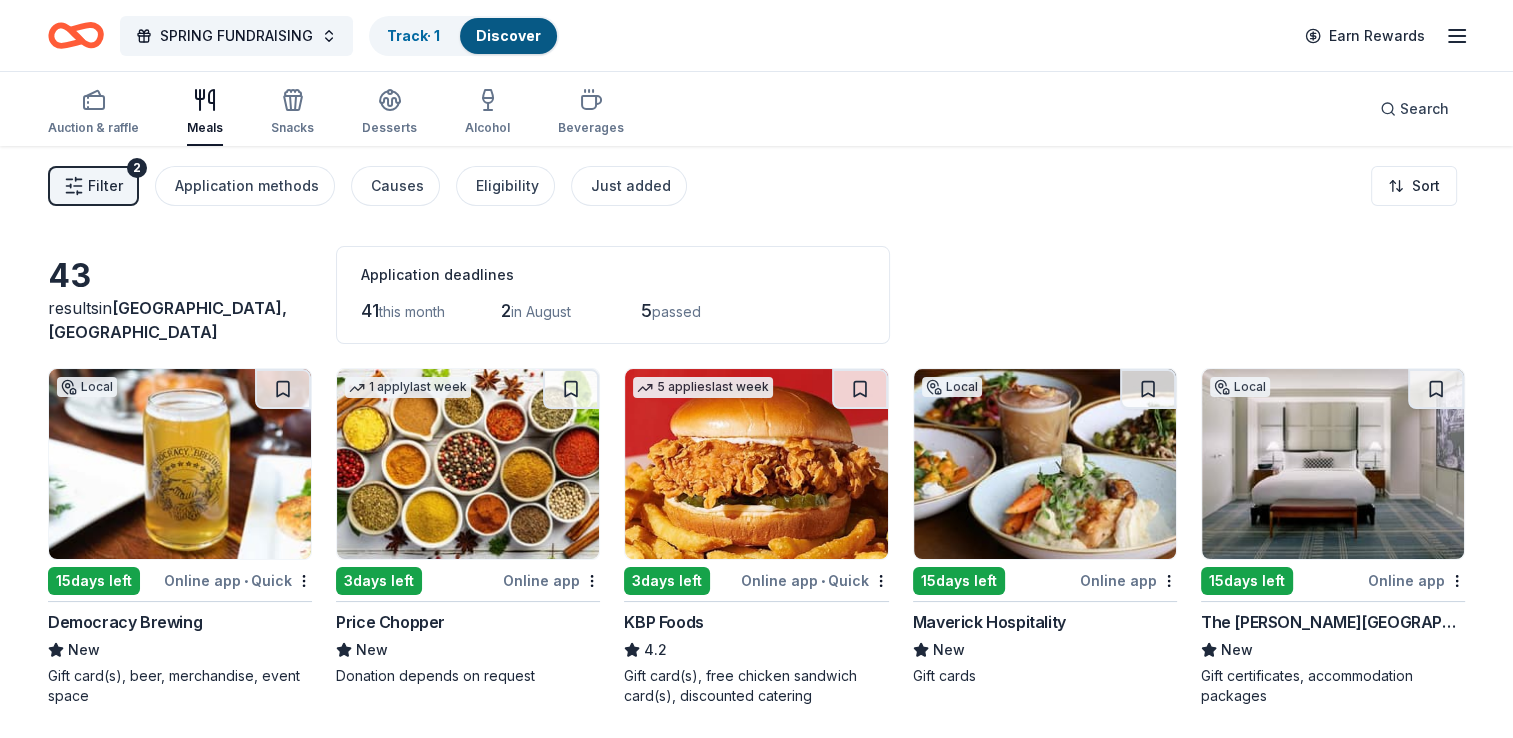 click on "15  days left" at bounding box center (1247, 581) 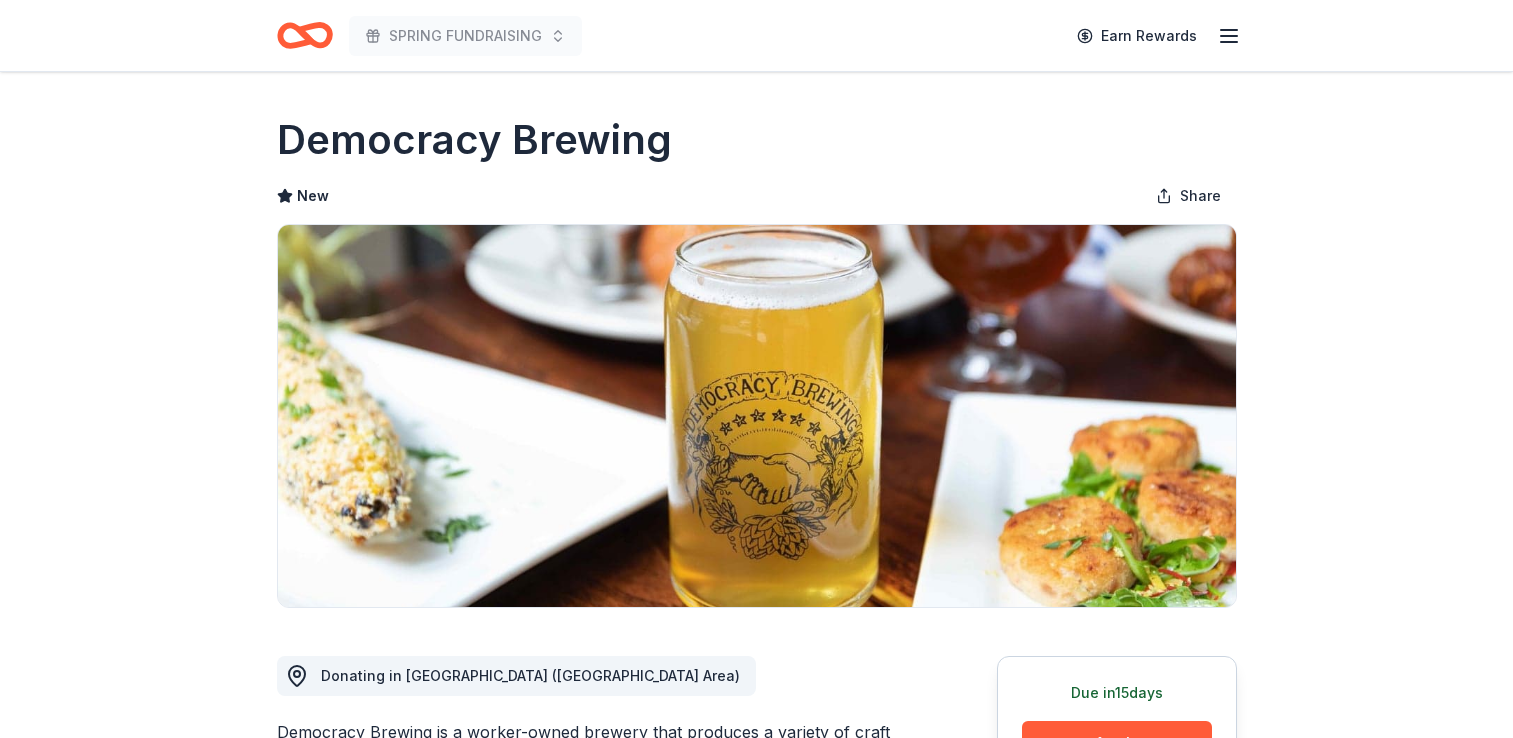 scroll, scrollTop: 0, scrollLeft: 0, axis: both 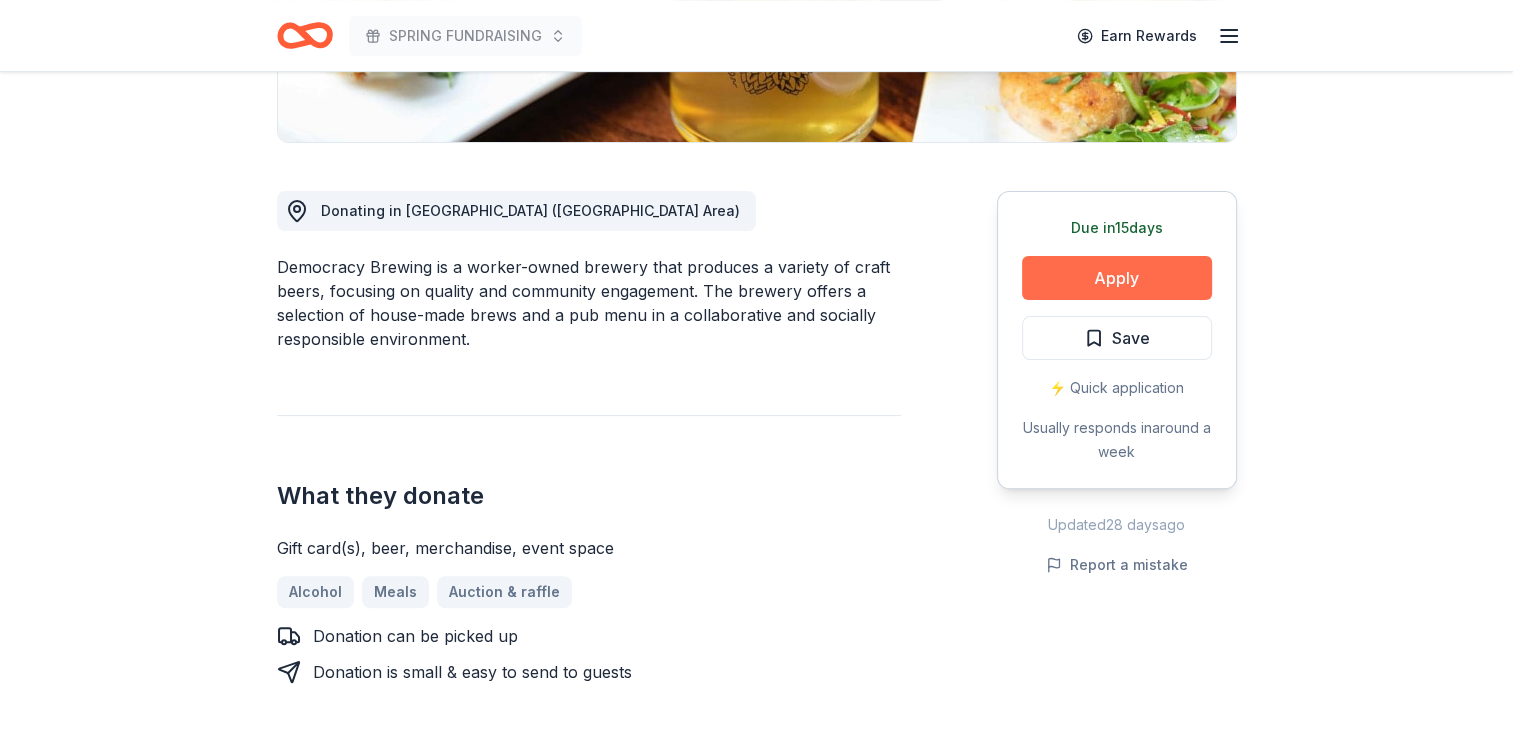click on "Apply" at bounding box center [1117, 278] 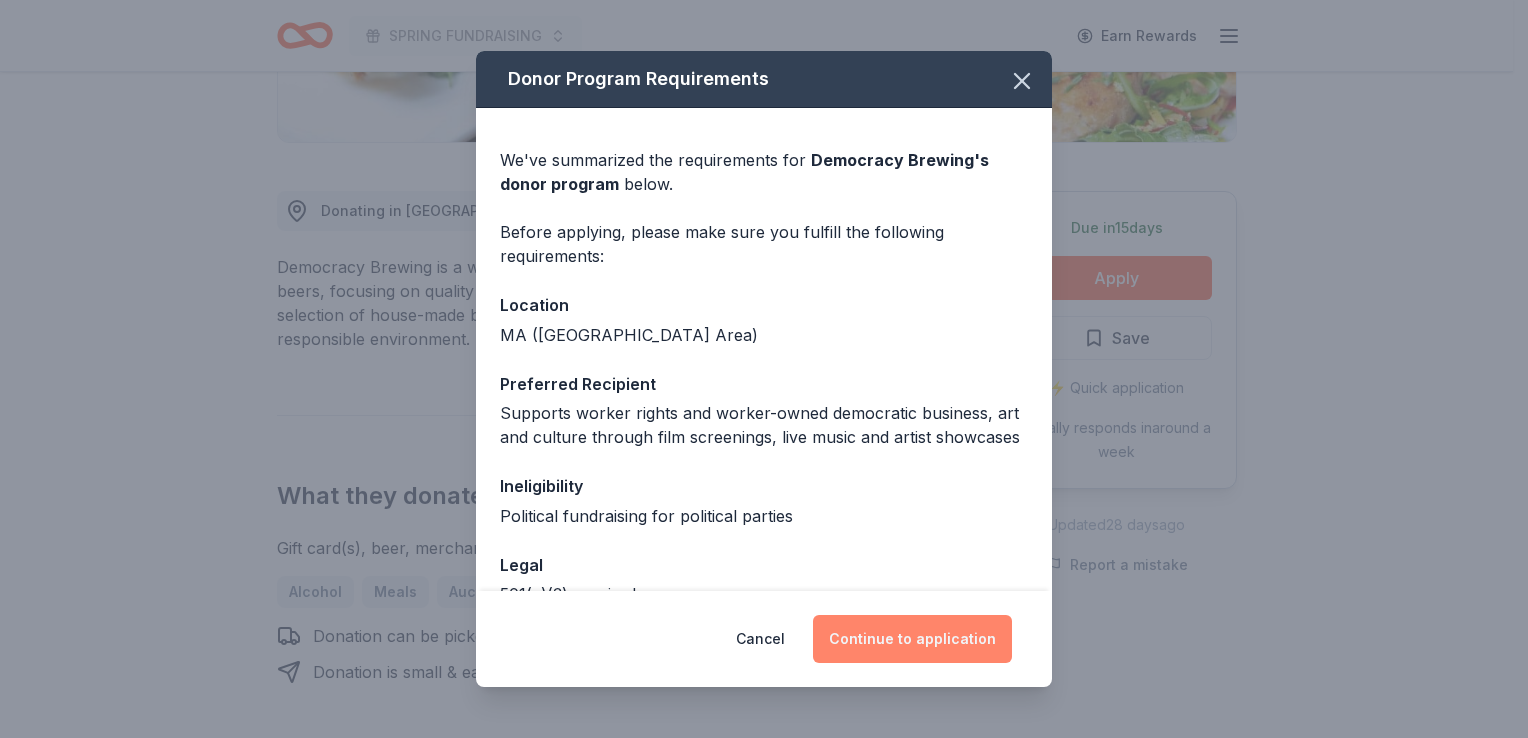 click on "Continue to application" at bounding box center [912, 639] 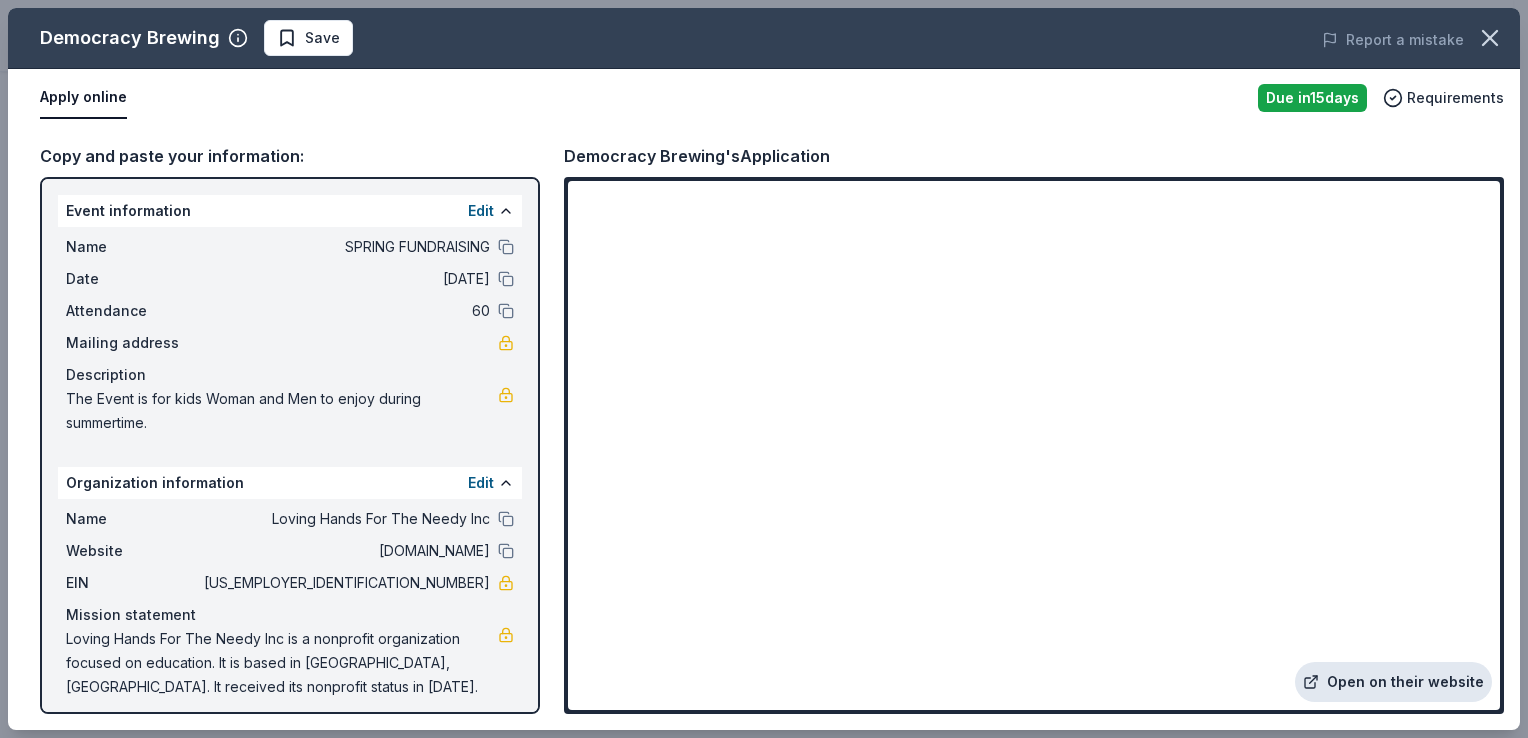 click on "Open on their website" at bounding box center [1393, 682] 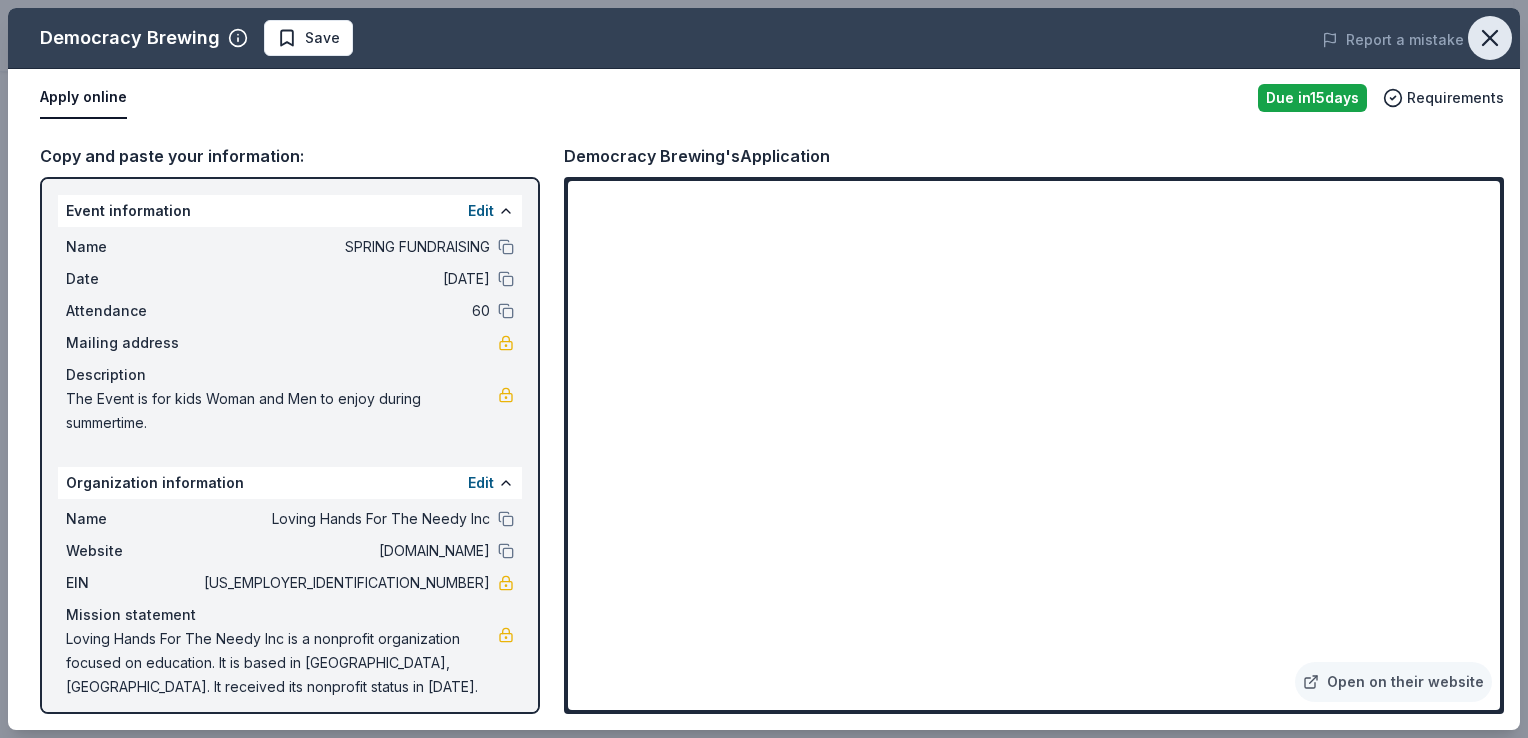 click 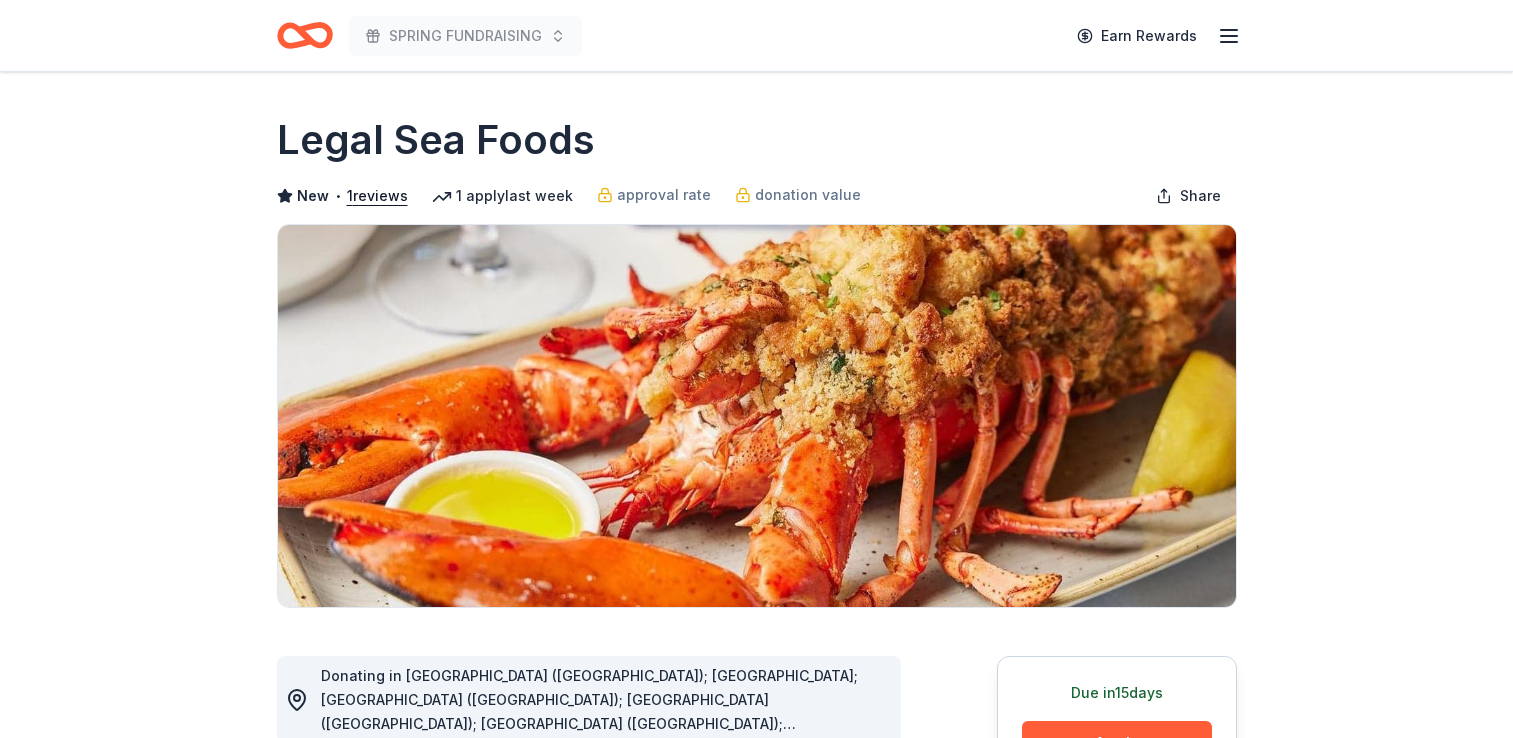 scroll, scrollTop: 0, scrollLeft: 0, axis: both 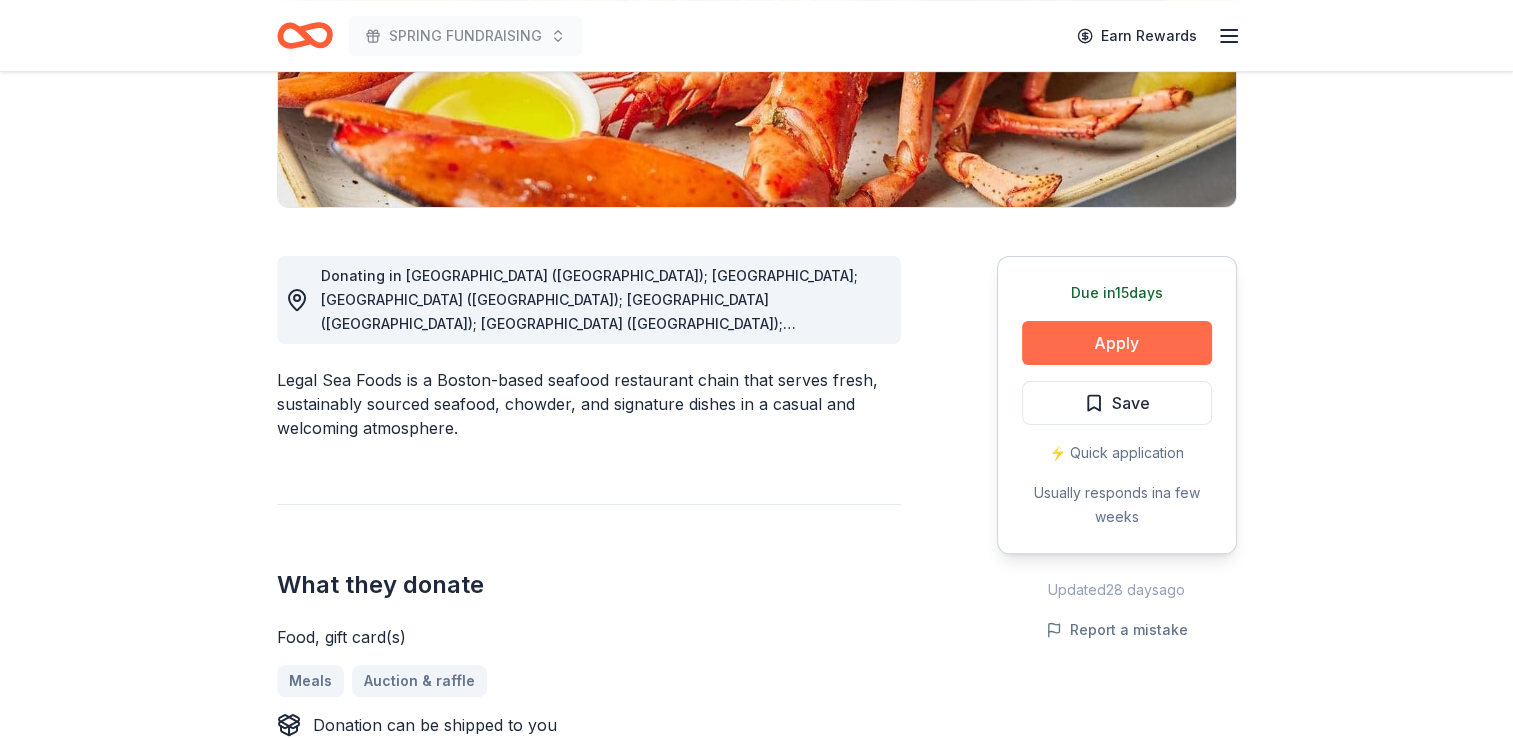 click on "Apply" at bounding box center (1117, 343) 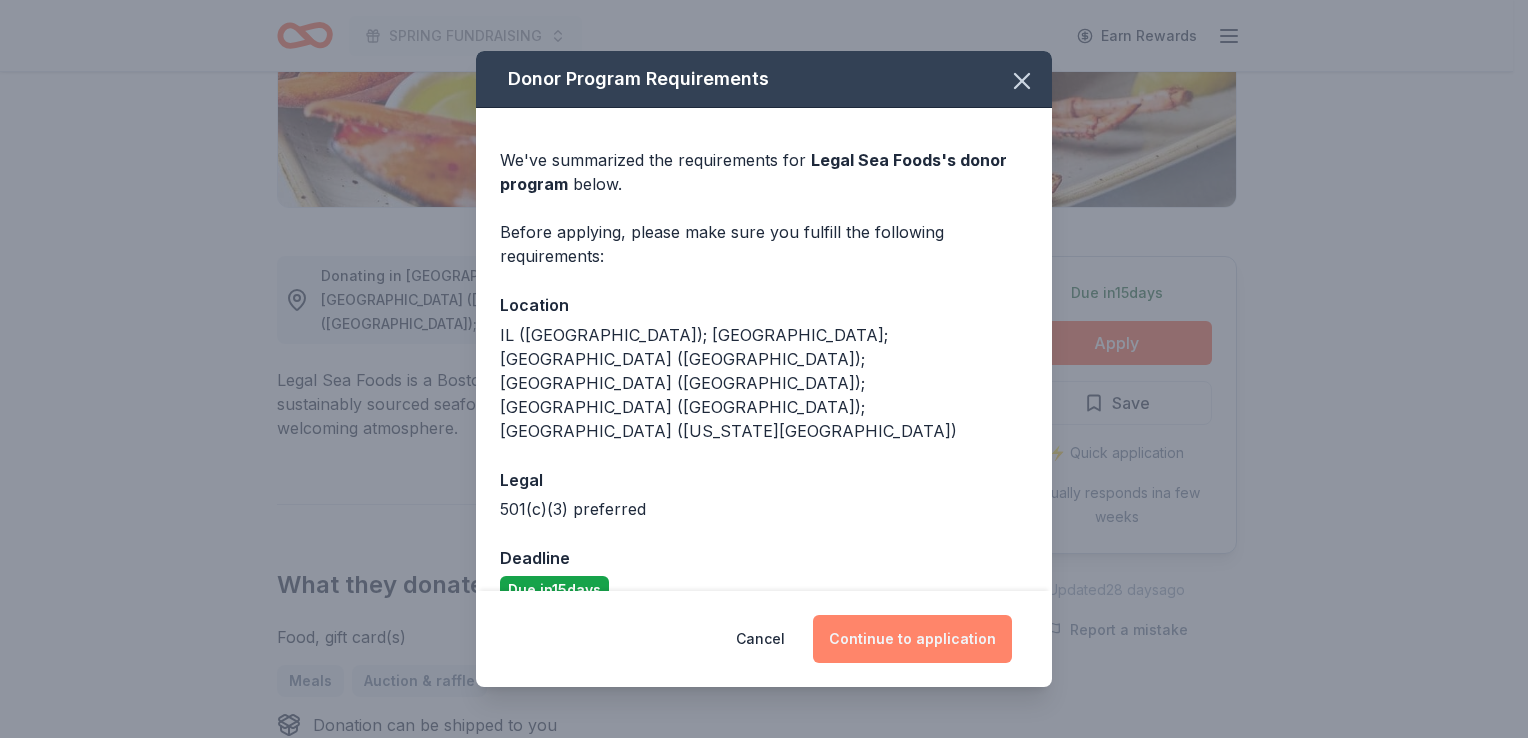 click on "Continue to application" at bounding box center (912, 639) 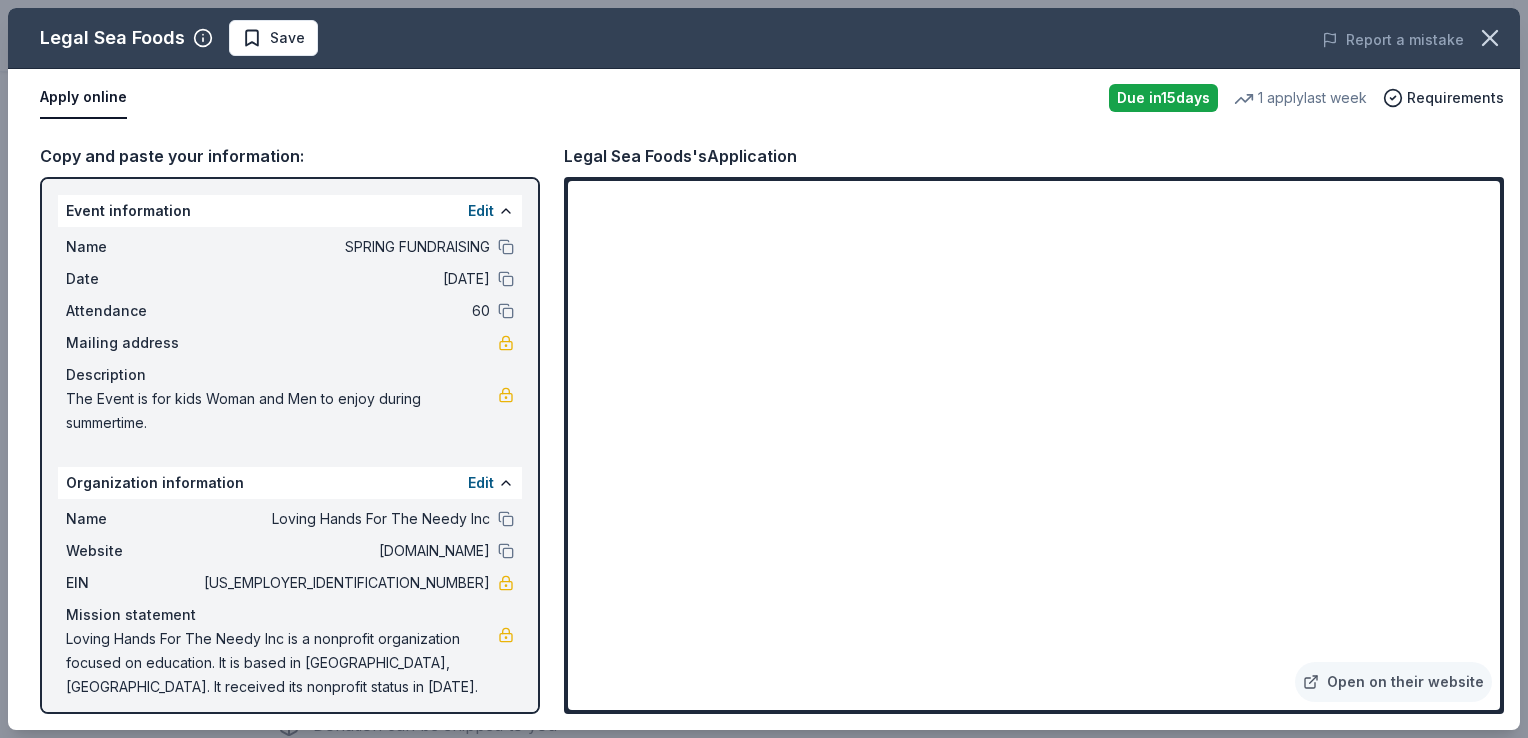 click on "Copy and paste your information: Event information Edit Name SPRING FUNDRAISING Date 08/23/25 Attendance 60 Mailing address Description The Event is for kids Woman and Men to enjoy during summertime.  Organization information Edit Name Loving Hands For The Needy Inc Website lovefortheneedy.org EIN 41-2128962 Mission statement Loving Hands For The Needy Inc is a nonprofit organization focused on education. It is based in Boynton Beach, FL. It received its nonprofit status in 2004. Legal Sea Foods's  Application Open on their website" at bounding box center [764, 428] 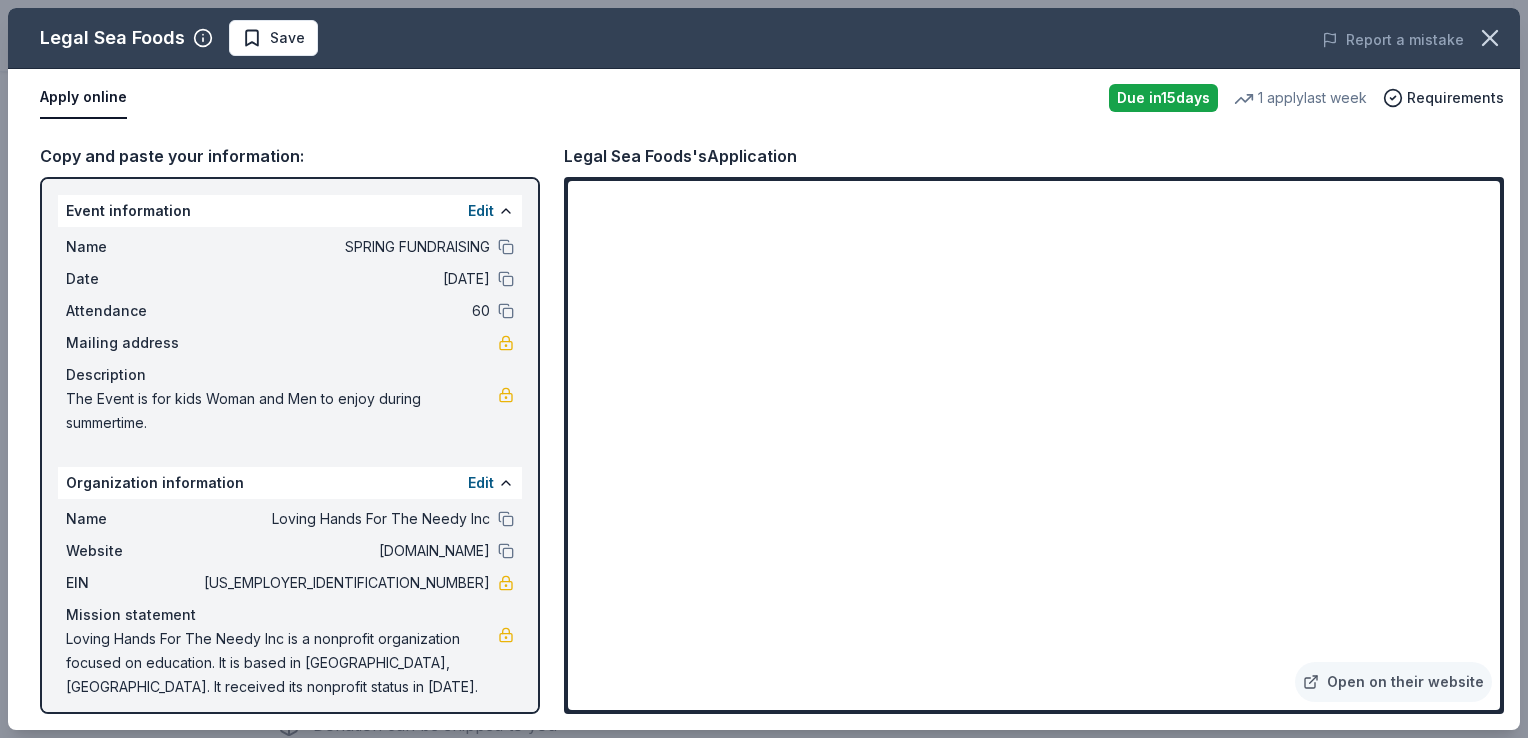 drag, startPoint x: 1499, startPoint y: 706, endPoint x: 993, endPoint y: 119, distance: 774.9871 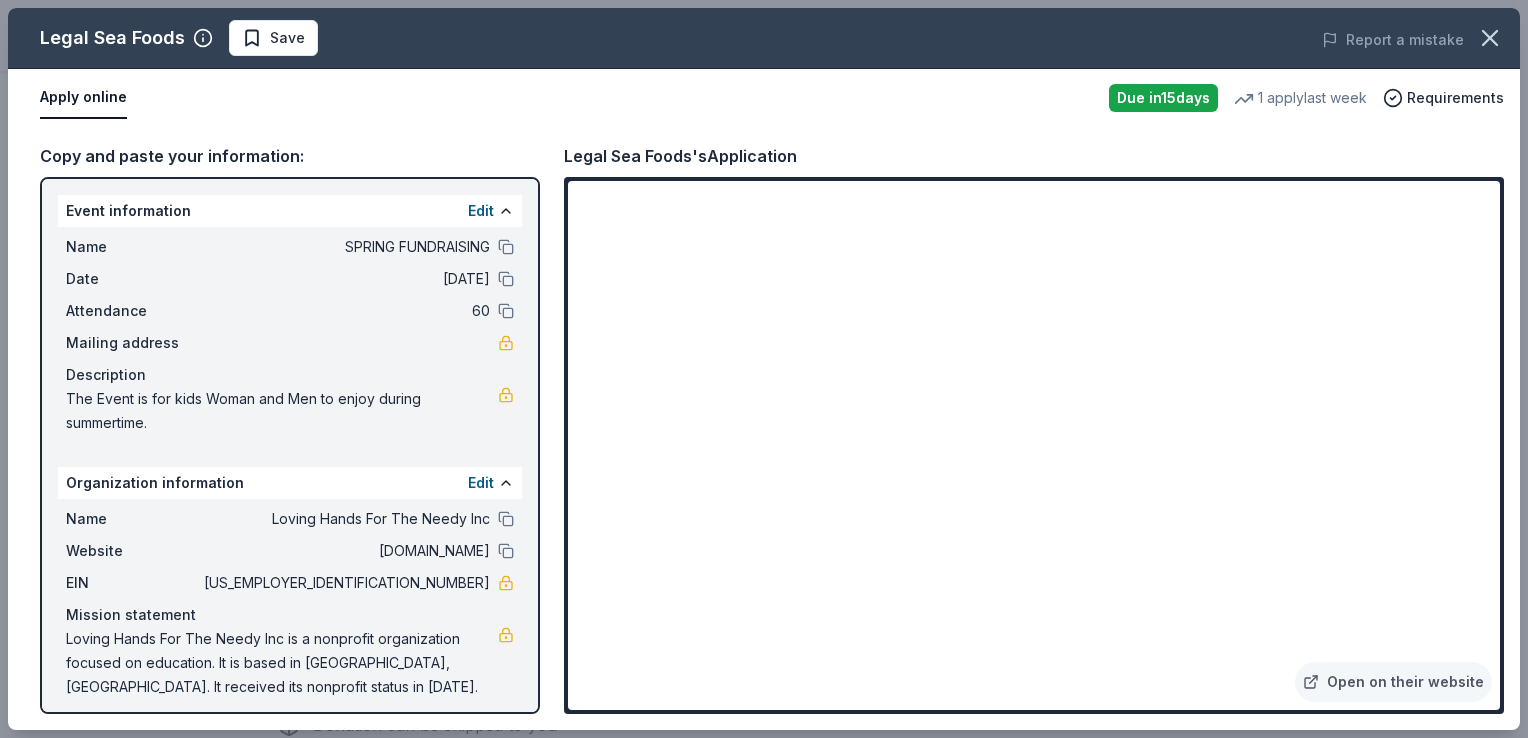 scroll, scrollTop: 9, scrollLeft: 0, axis: vertical 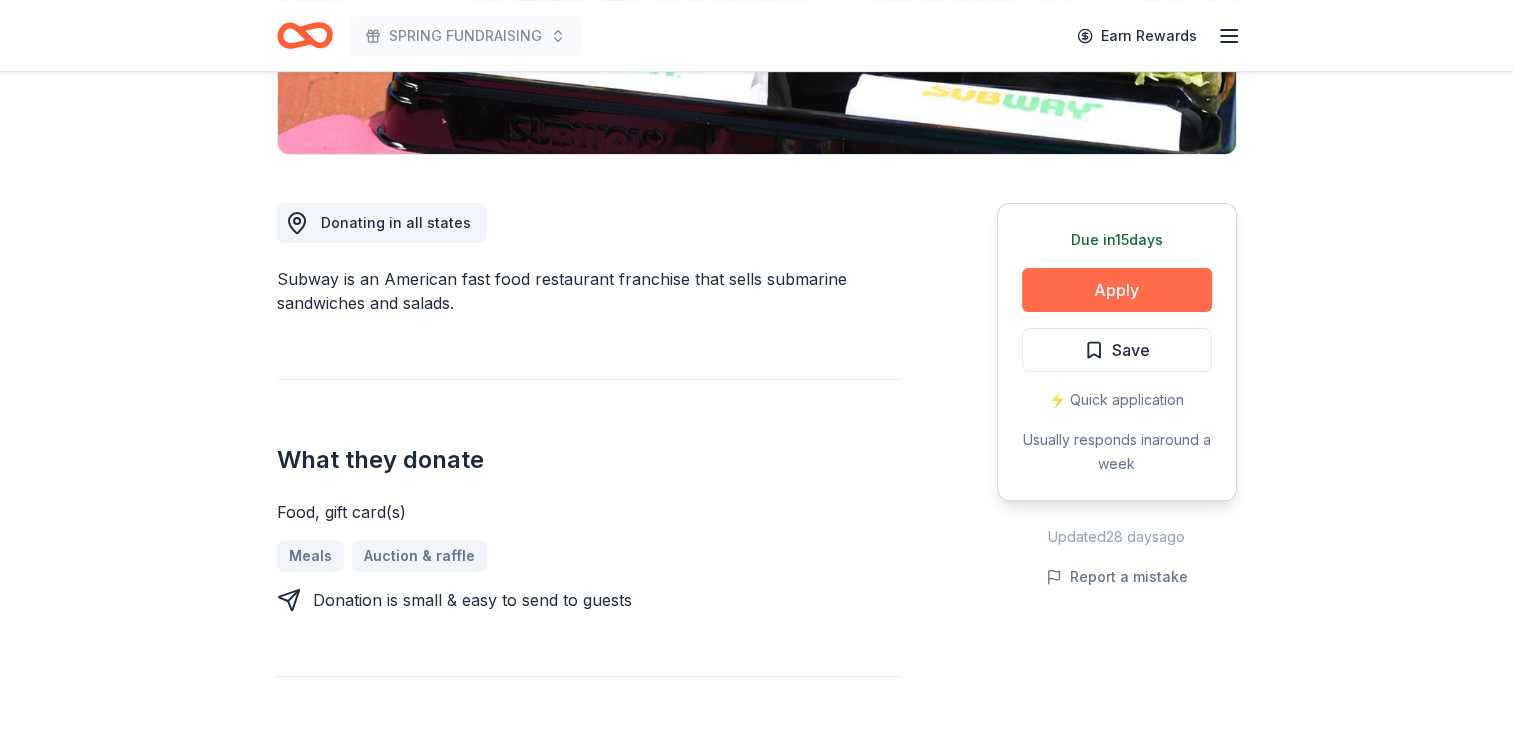 click on "Apply" at bounding box center [1117, 290] 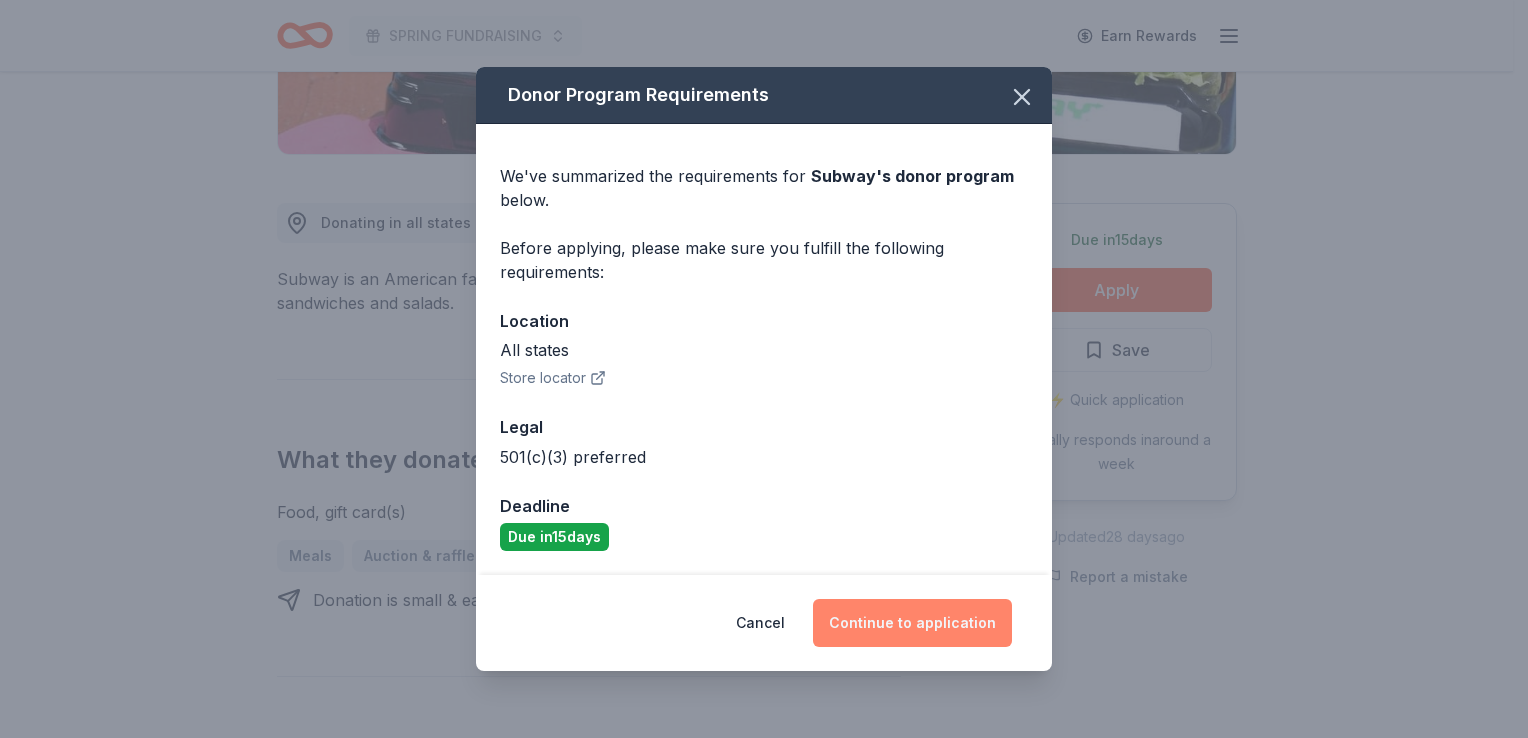 click on "Continue to application" at bounding box center (912, 623) 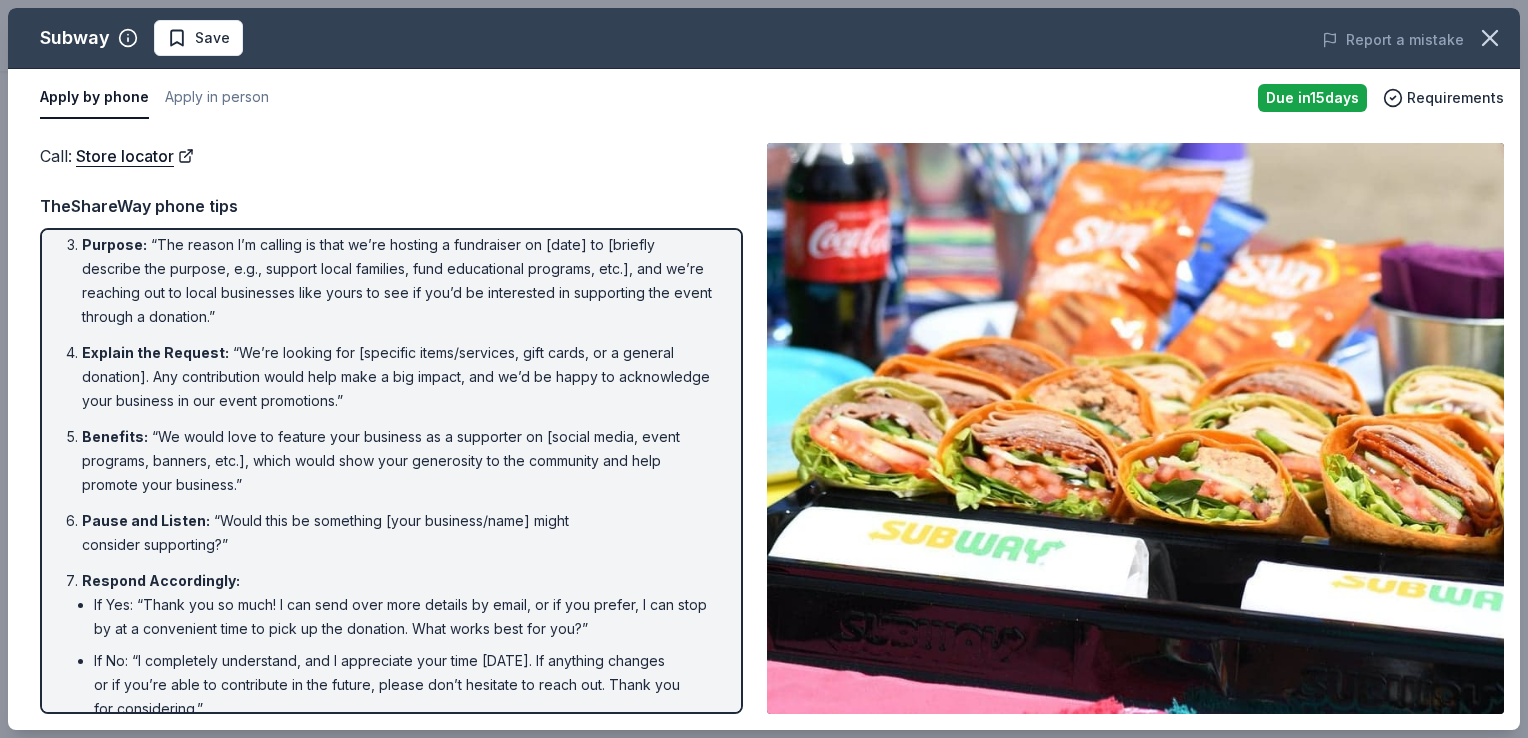 scroll, scrollTop: 216, scrollLeft: 0, axis: vertical 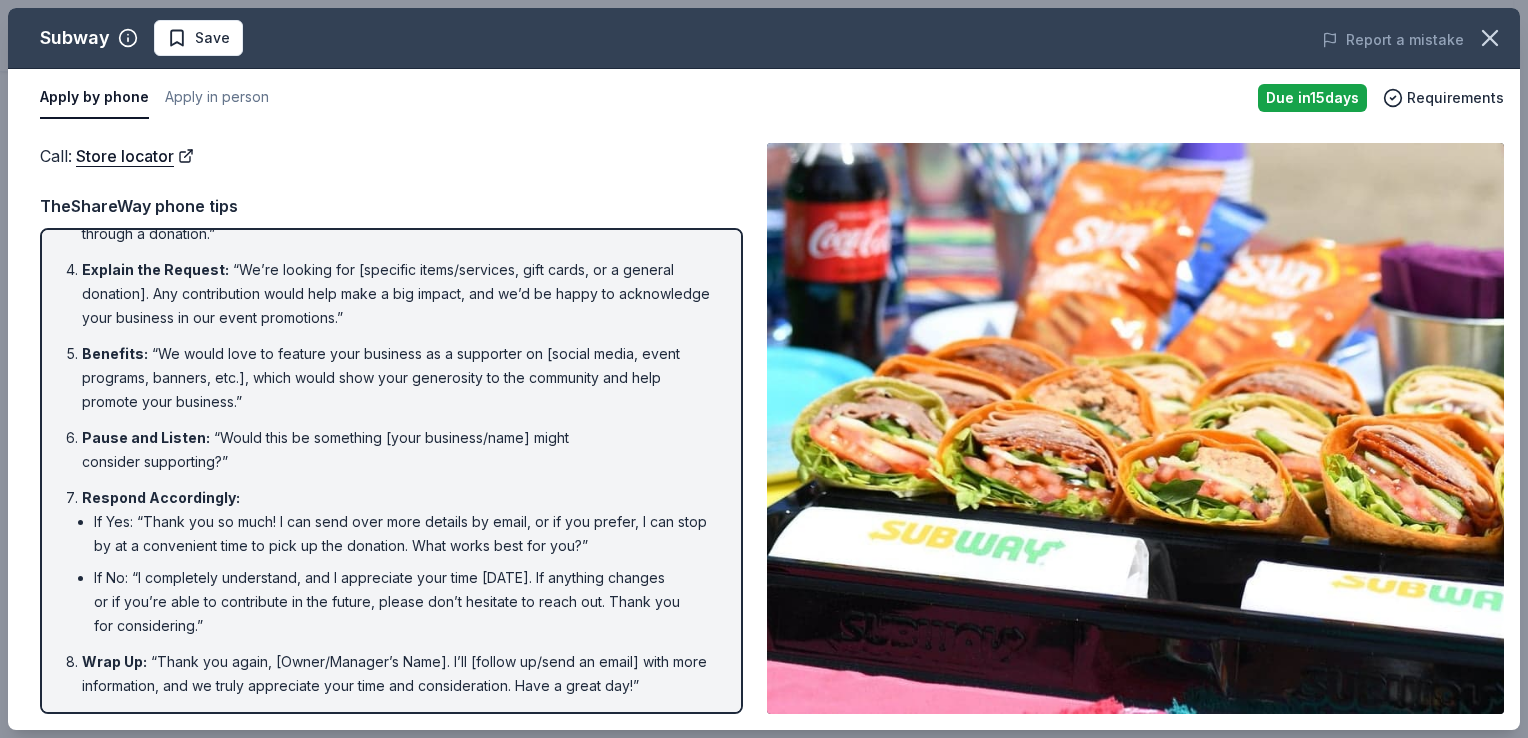 drag, startPoint x: 1523, startPoint y: 222, endPoint x: 1522, endPoint y: 480, distance: 258.00195 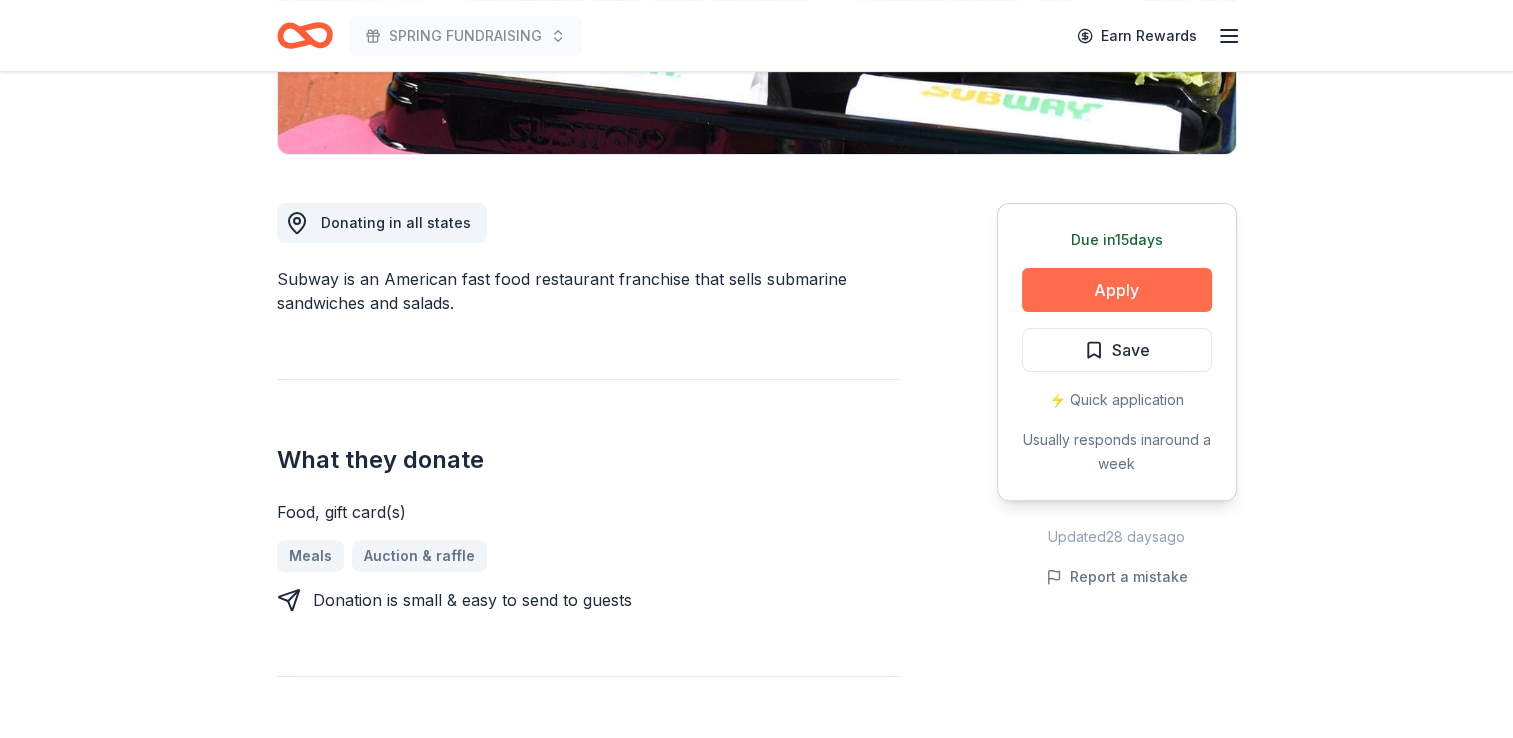 click on "Apply" at bounding box center (1117, 290) 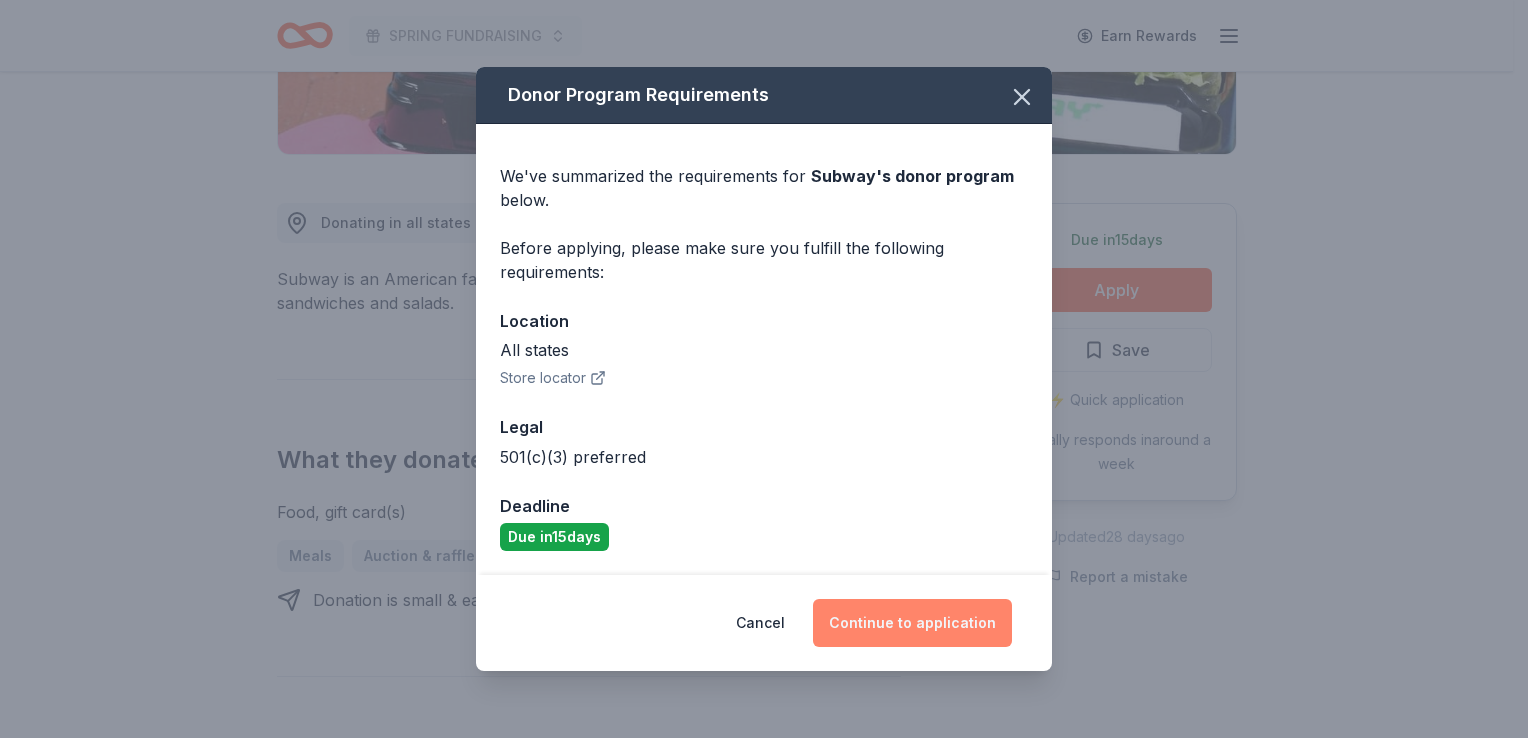 click on "Continue to application" at bounding box center (912, 623) 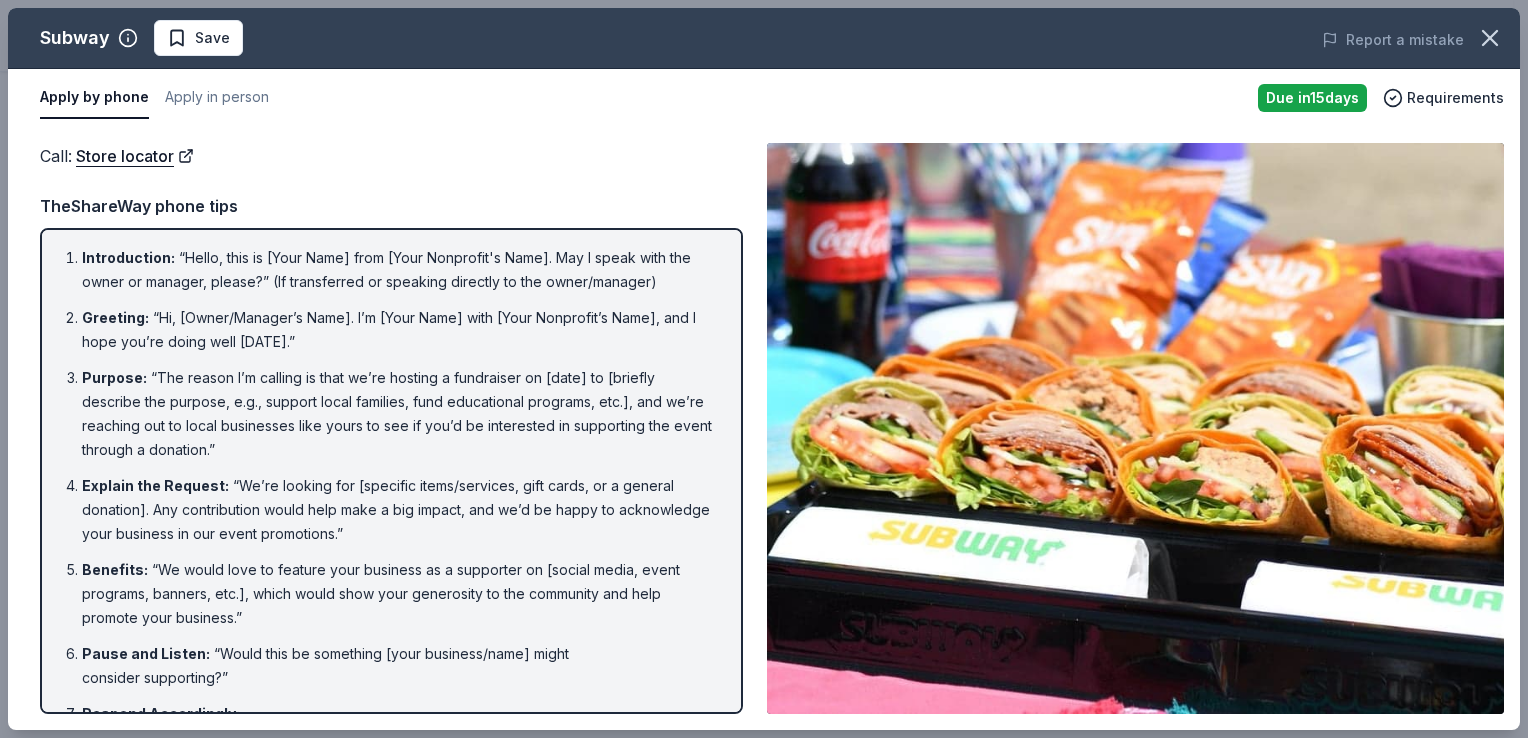 click on "Apply by phone" at bounding box center (94, 98) 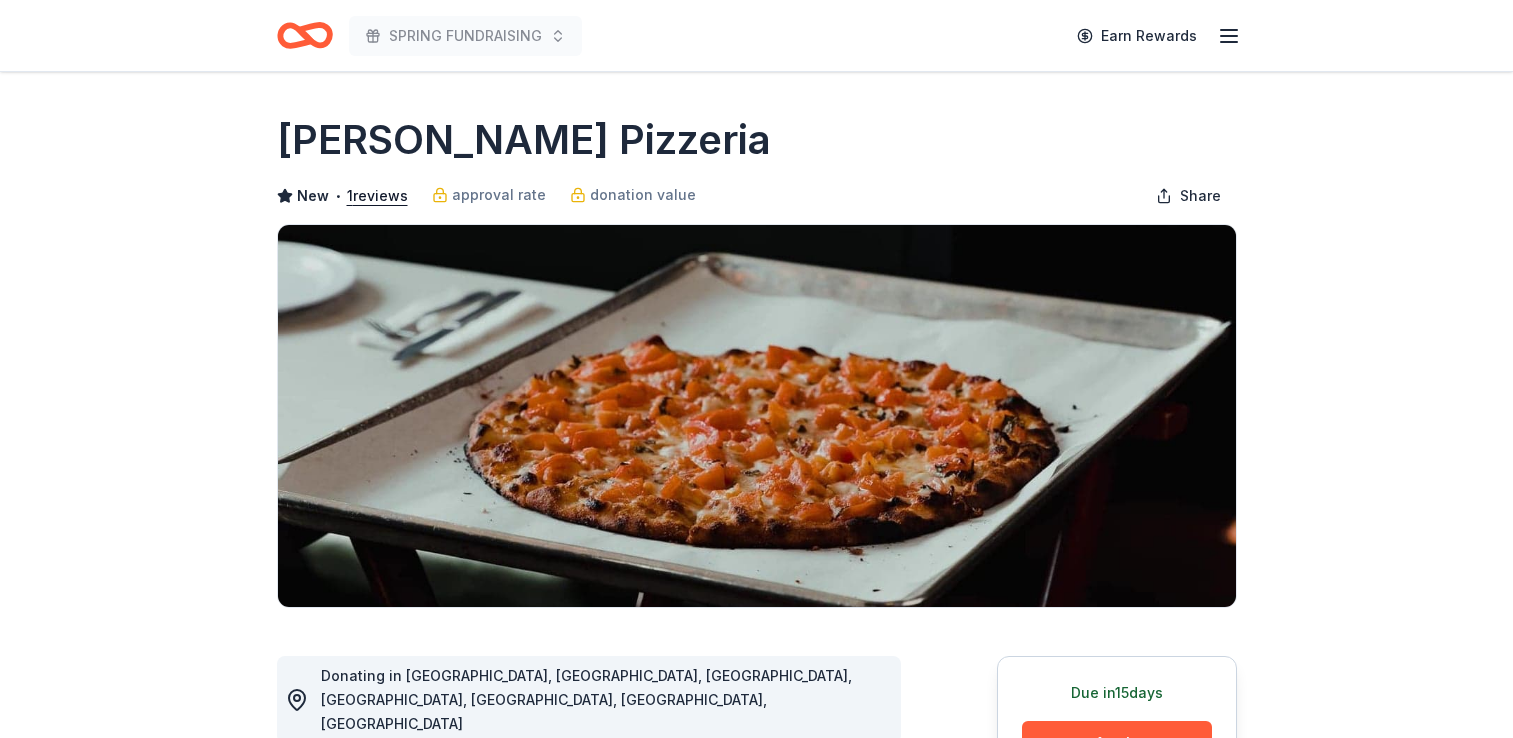 scroll, scrollTop: 0, scrollLeft: 0, axis: both 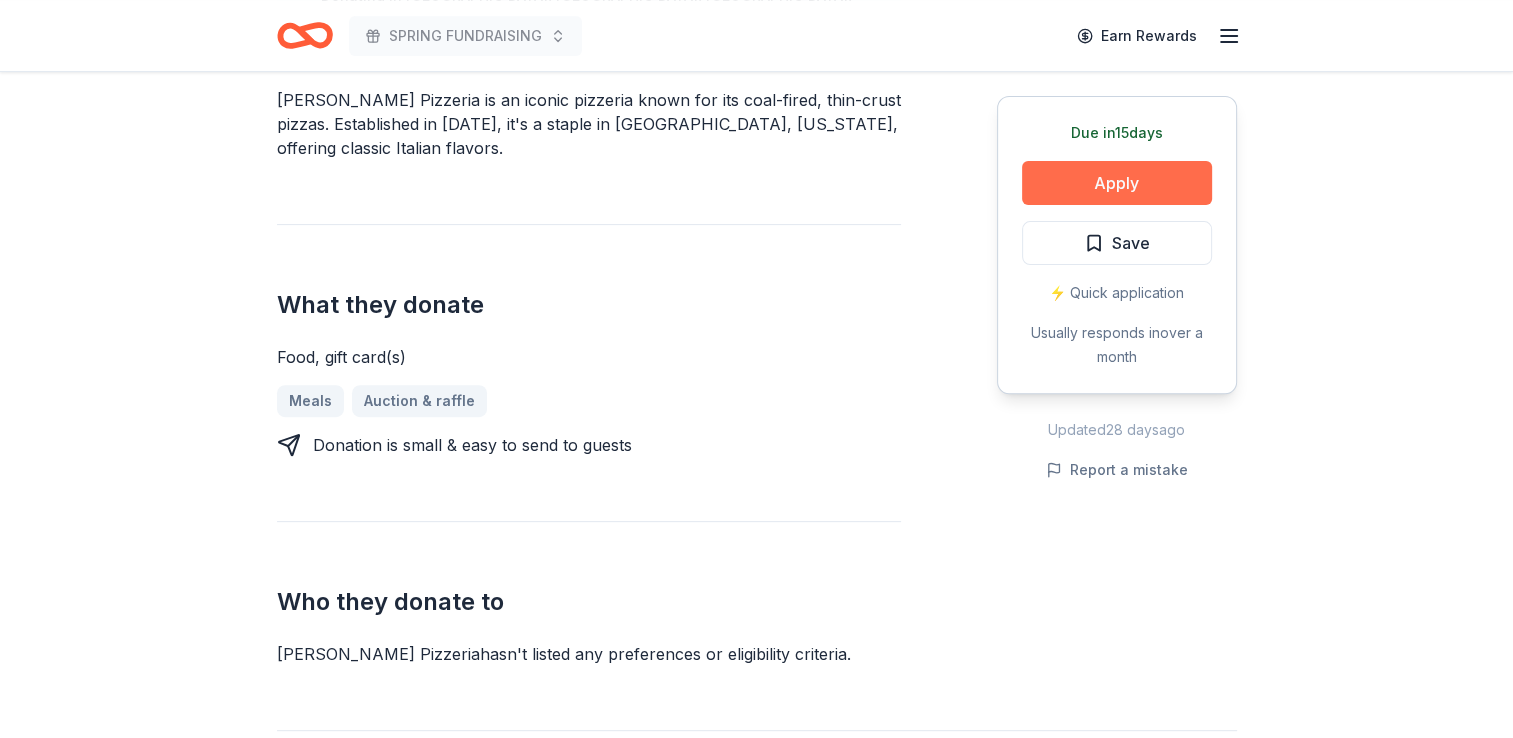 click on "Apply" at bounding box center [1117, 183] 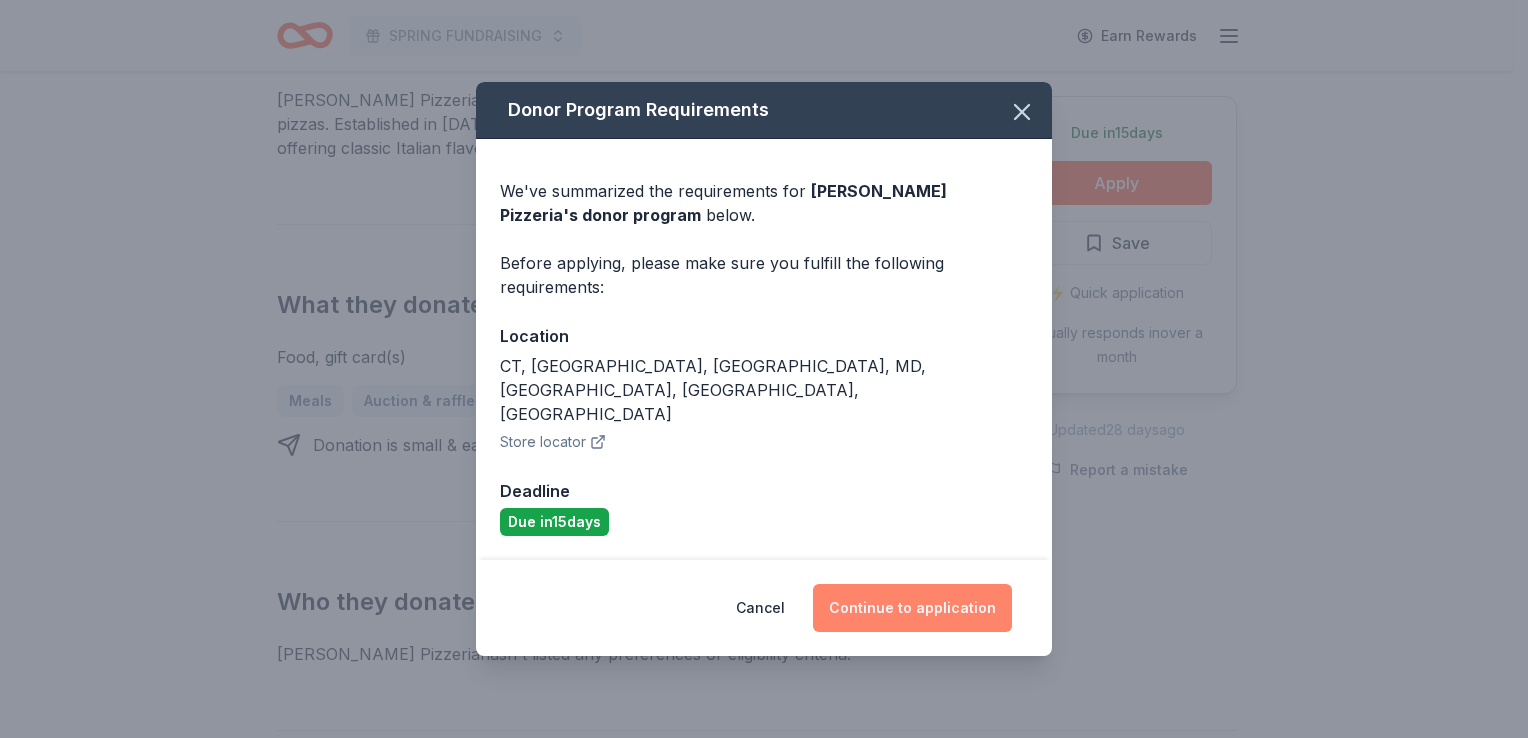 click on "Continue to application" at bounding box center (912, 608) 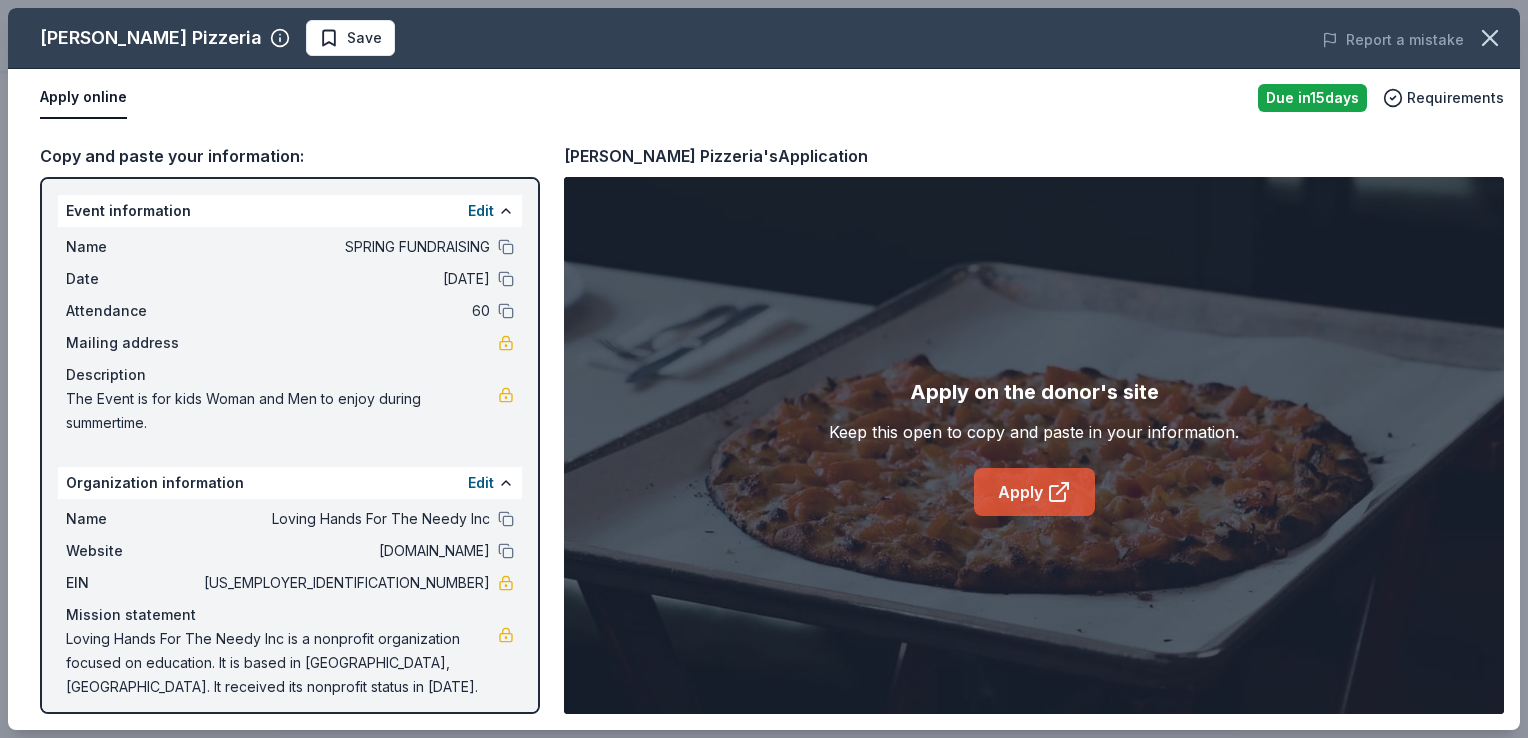 click on "Apply" at bounding box center [1034, 492] 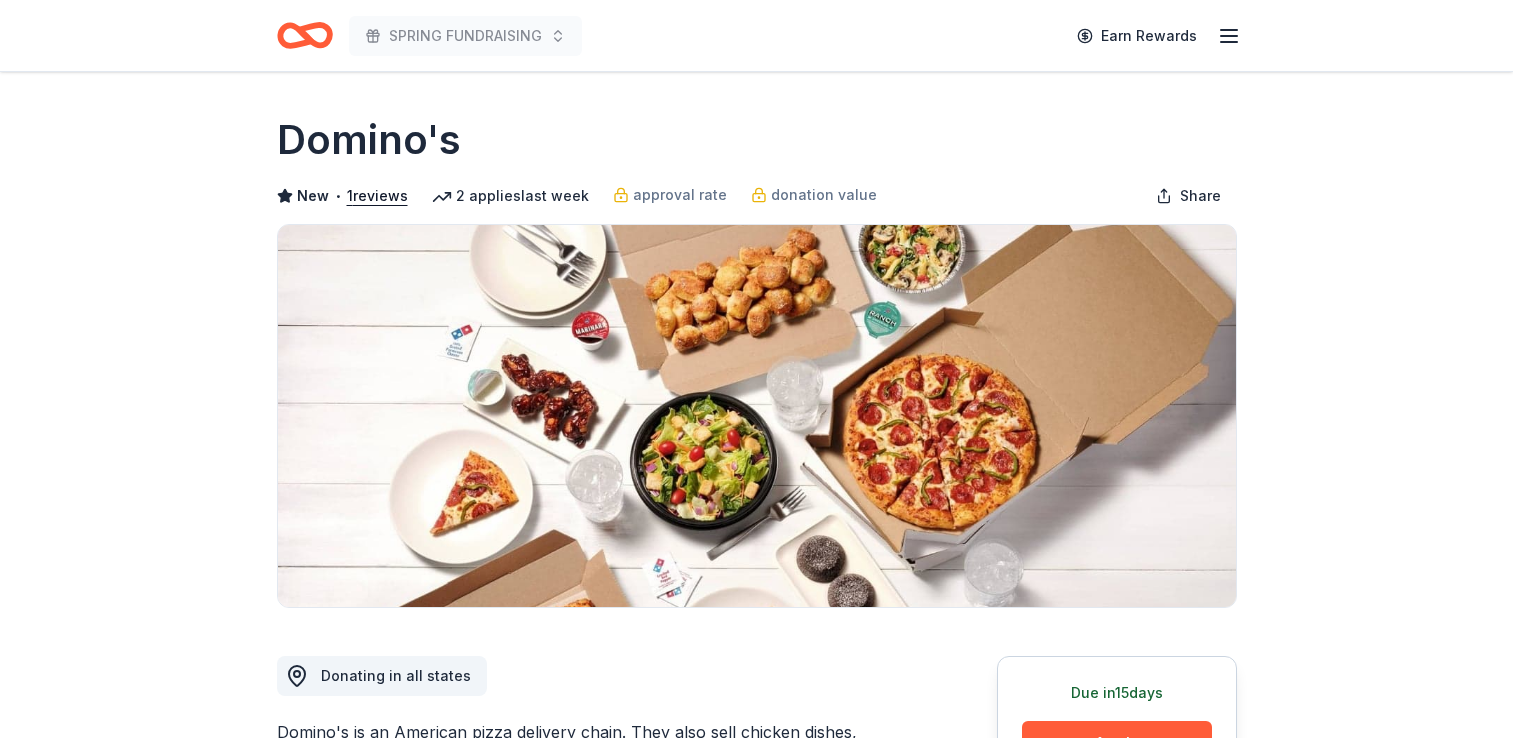 scroll, scrollTop: 0, scrollLeft: 0, axis: both 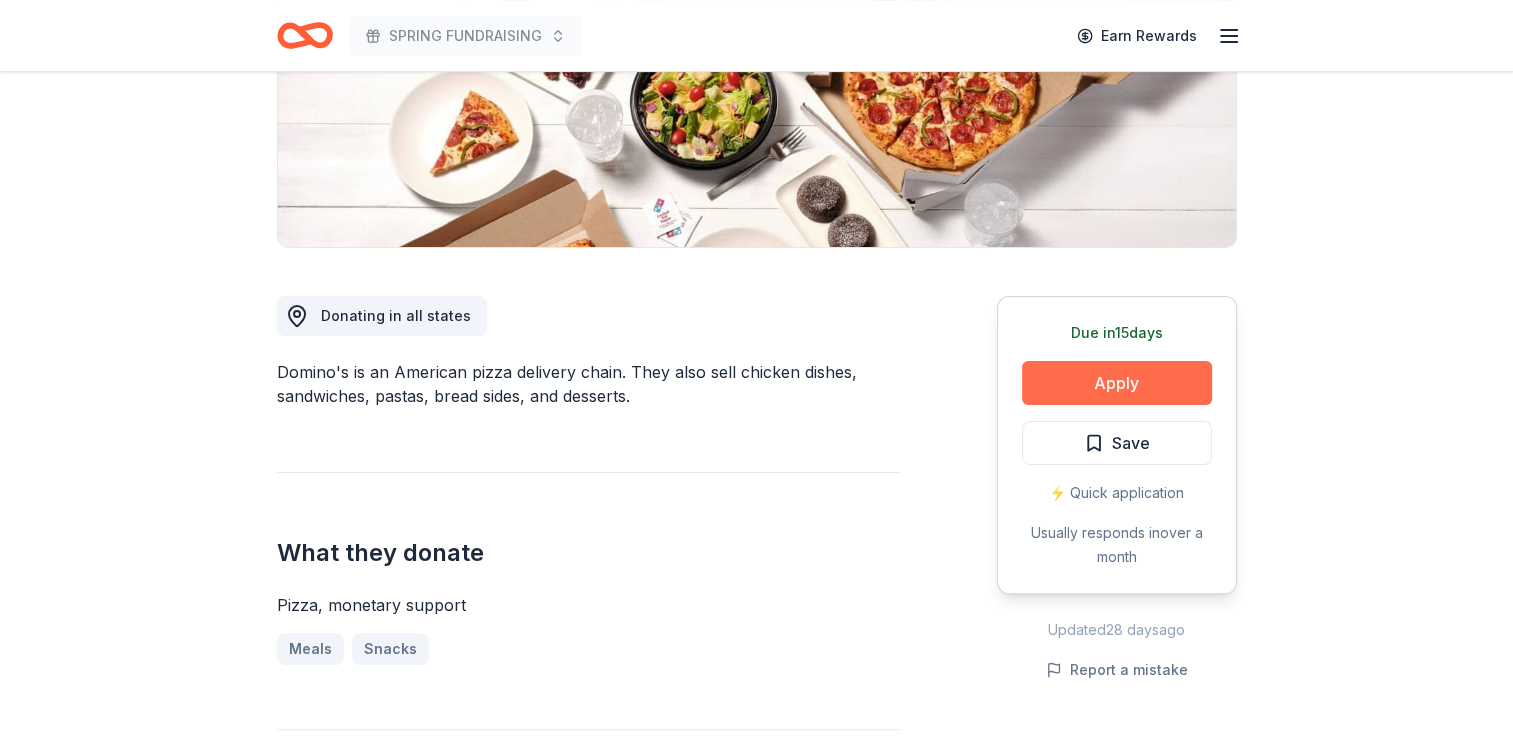 click on "Apply" at bounding box center [1117, 383] 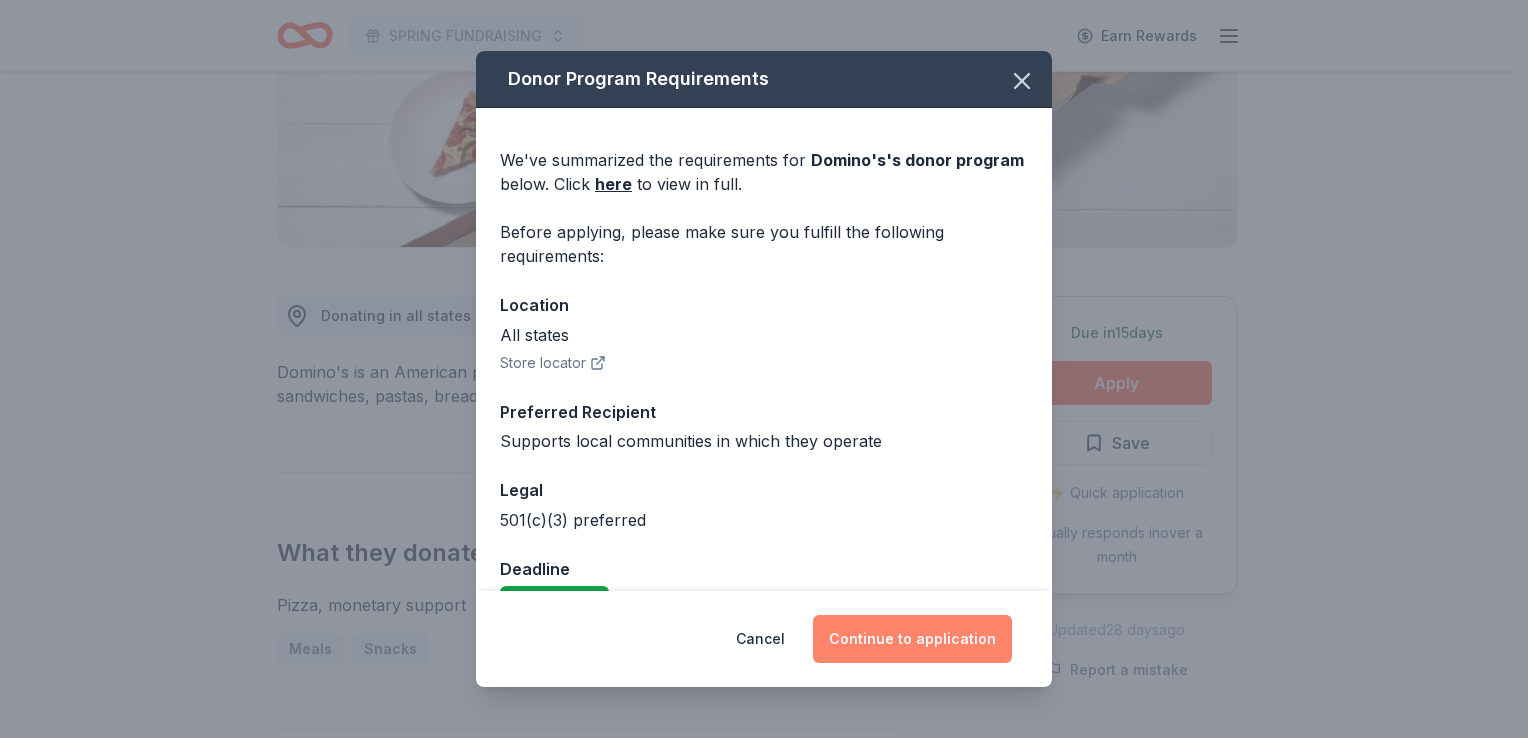 click on "Continue to application" at bounding box center (912, 639) 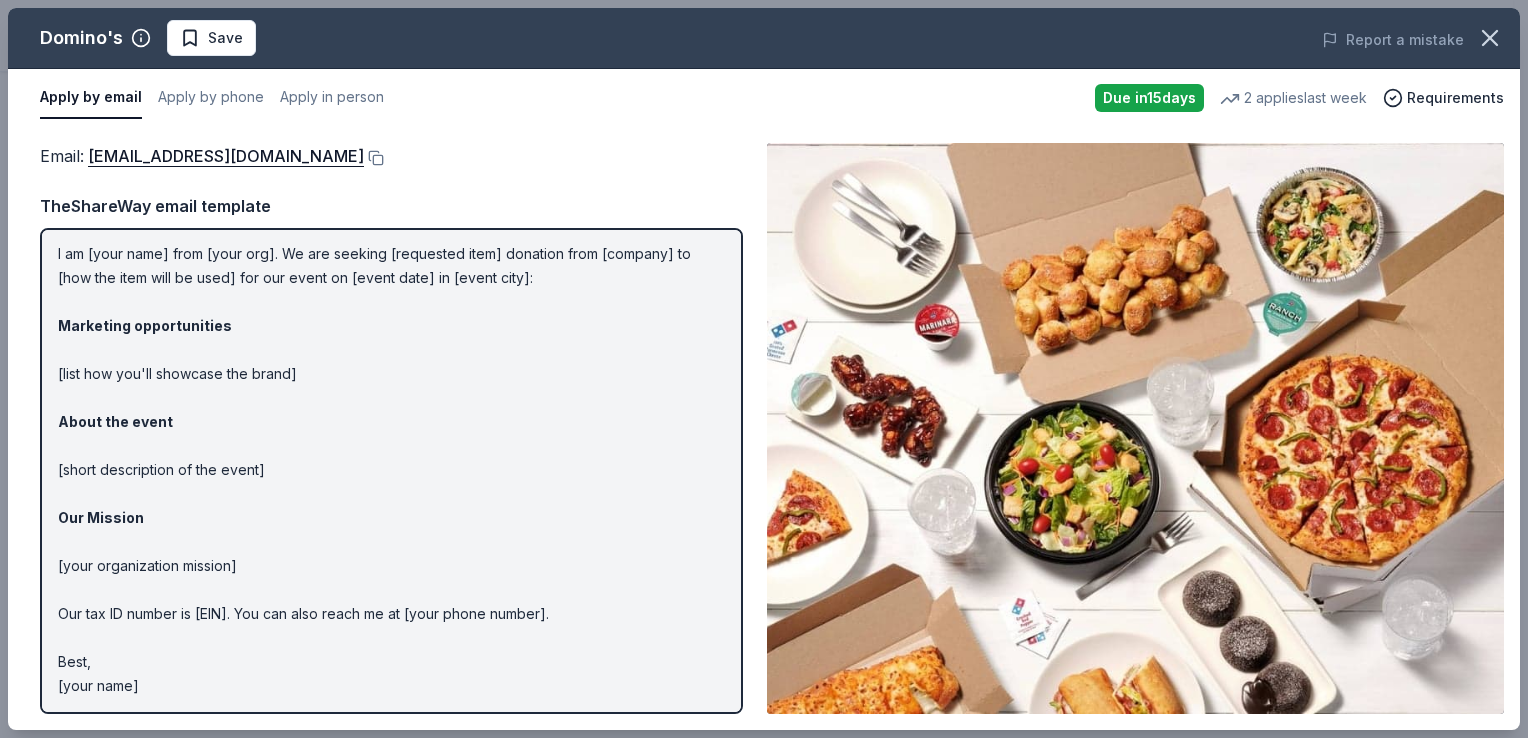 scroll, scrollTop: 0, scrollLeft: 0, axis: both 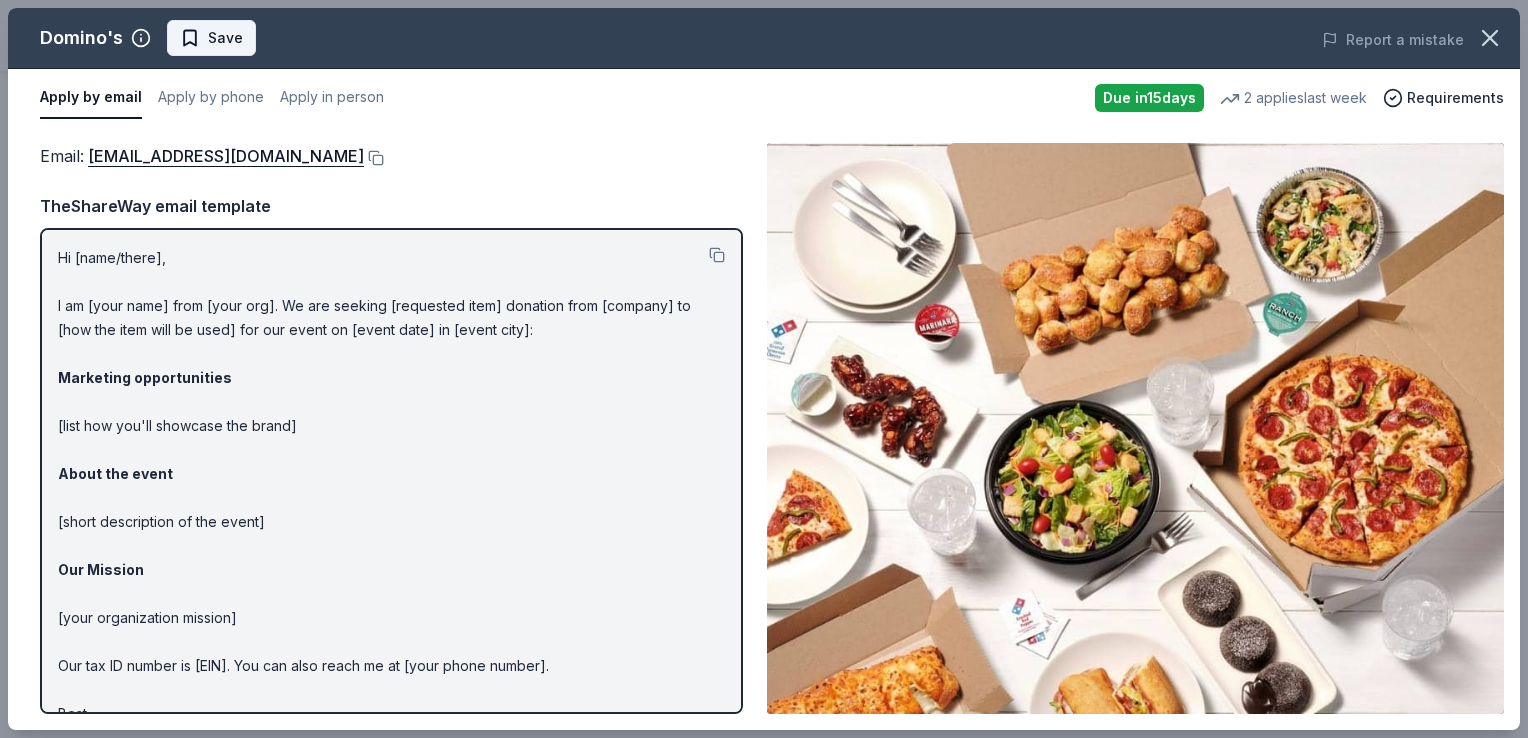 click on "Save" at bounding box center [225, 38] 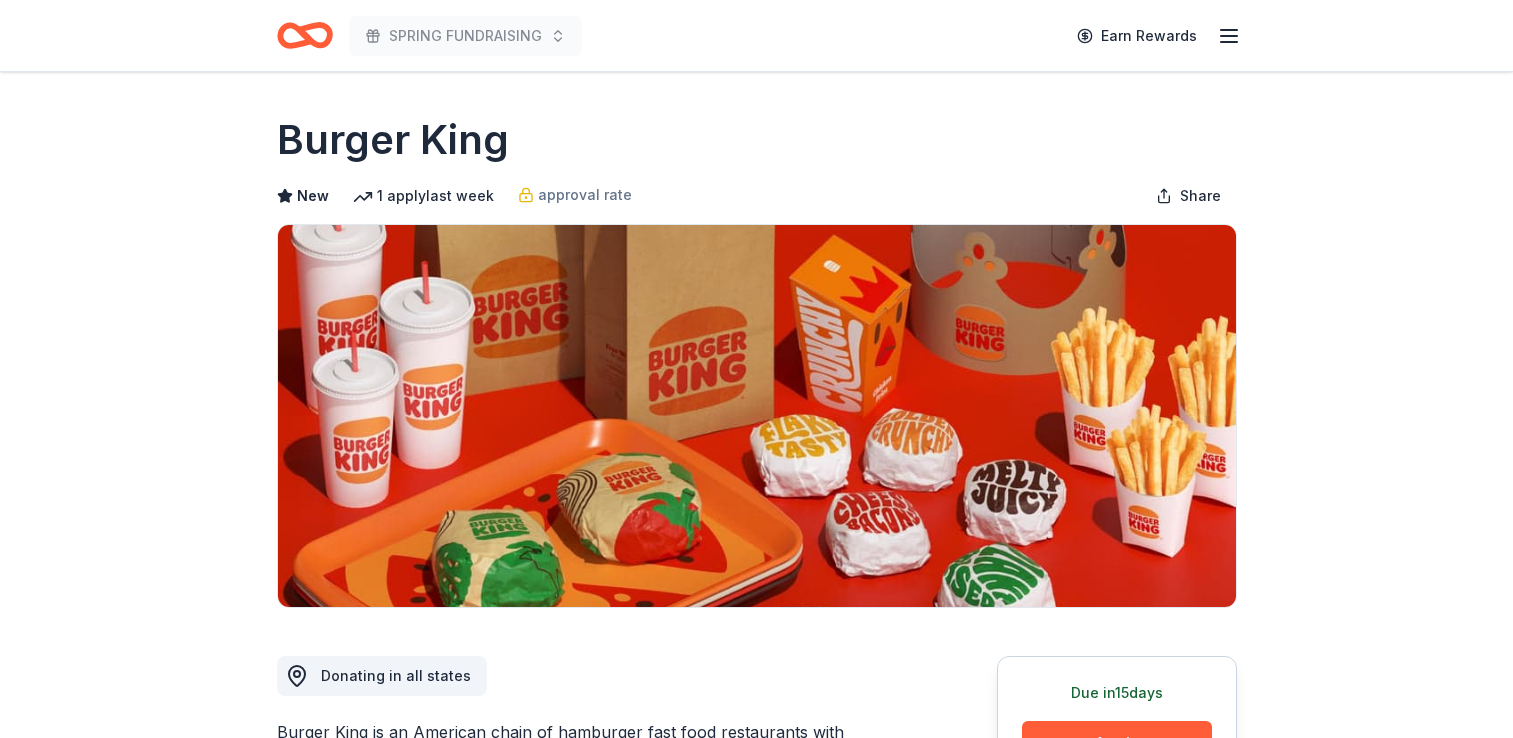 scroll, scrollTop: 0, scrollLeft: 0, axis: both 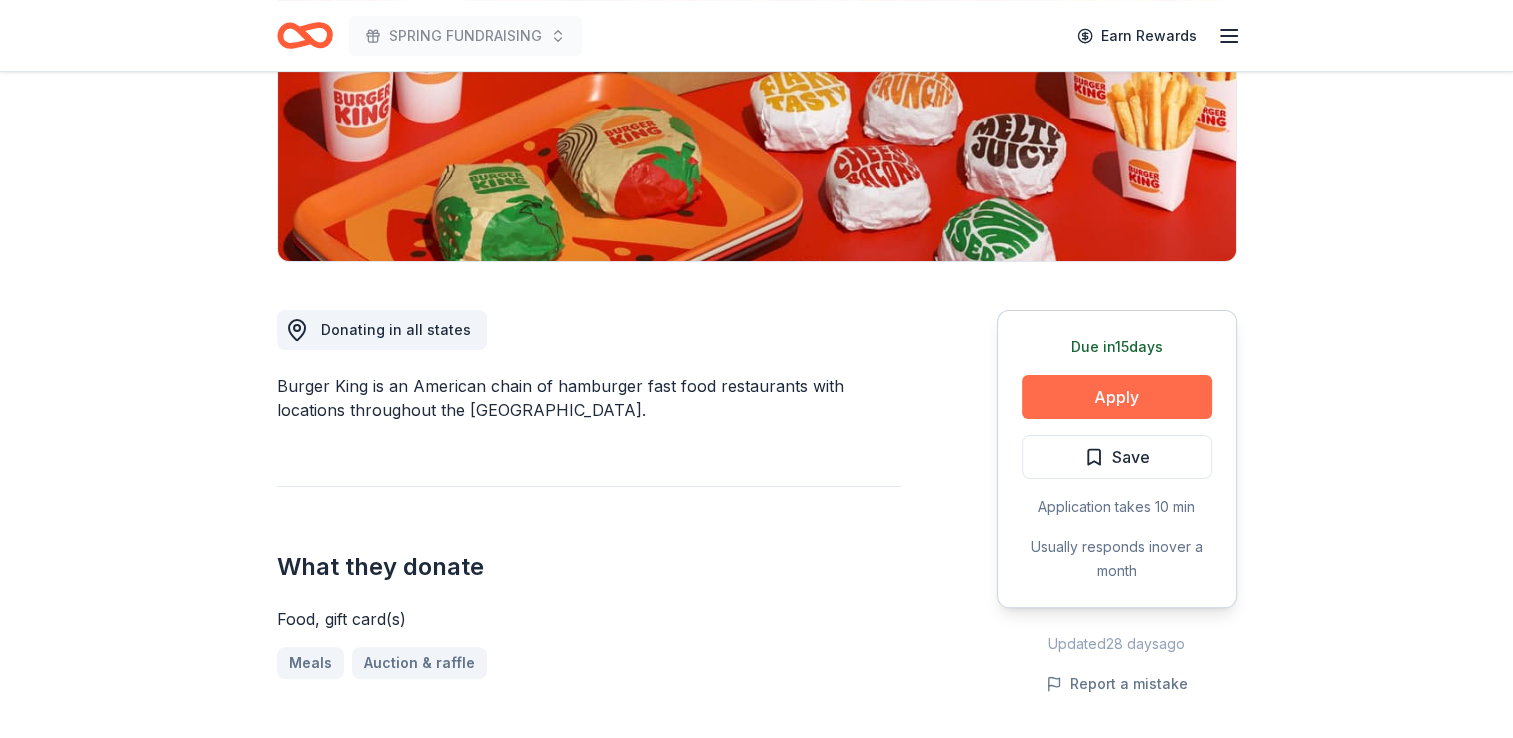click on "Apply" at bounding box center [1117, 397] 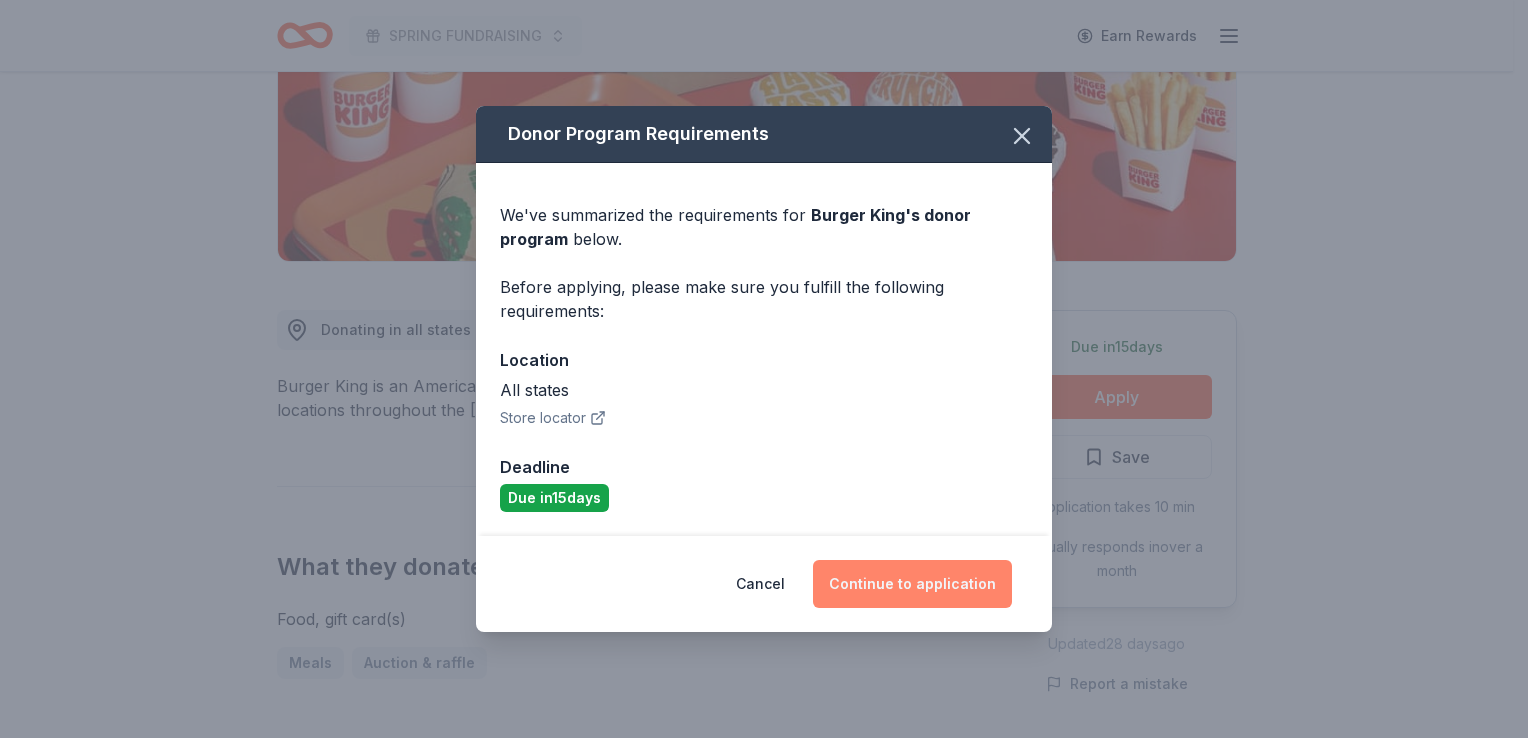 click on "Continue to application" at bounding box center [912, 584] 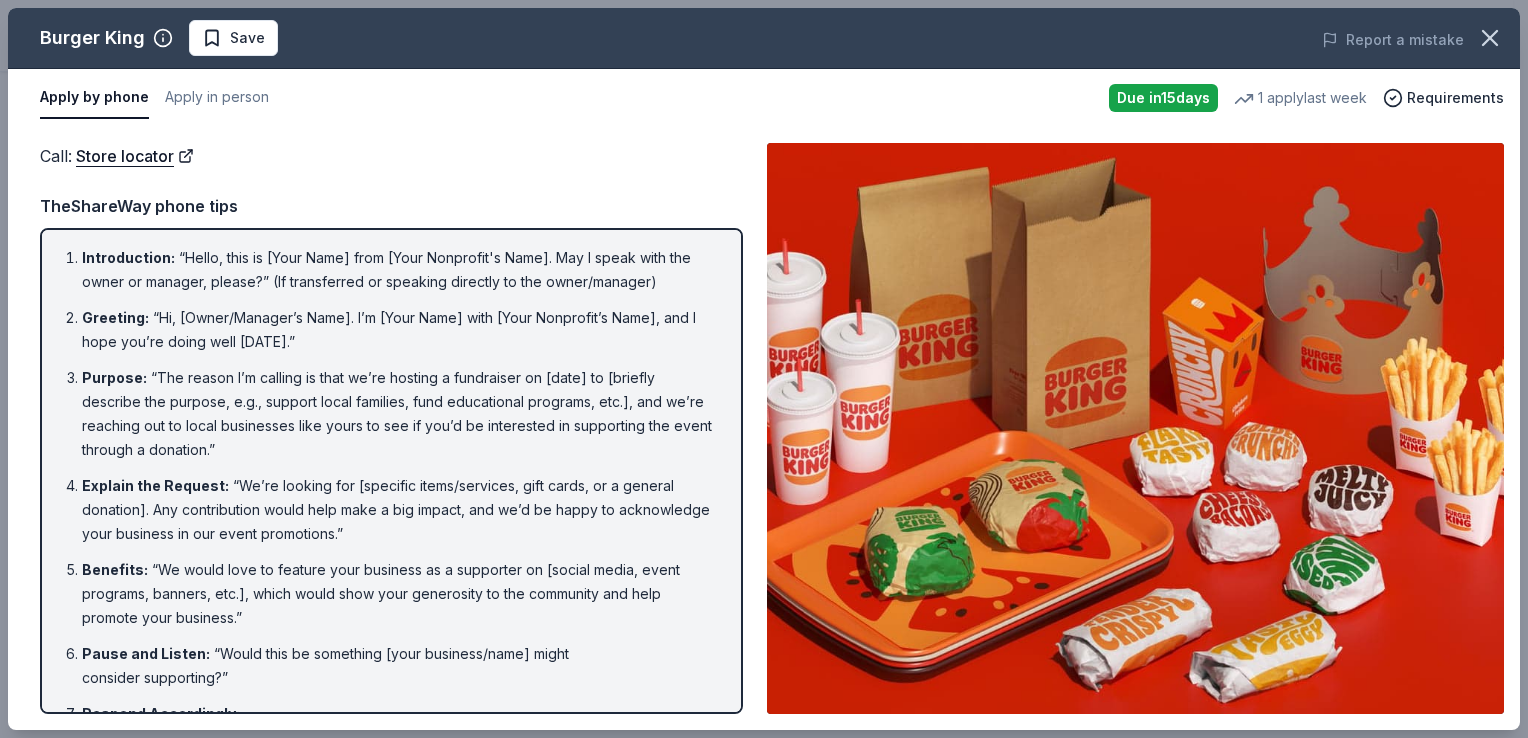 drag, startPoint x: 1520, startPoint y: 298, endPoint x: 1531, endPoint y: 482, distance: 184.3285 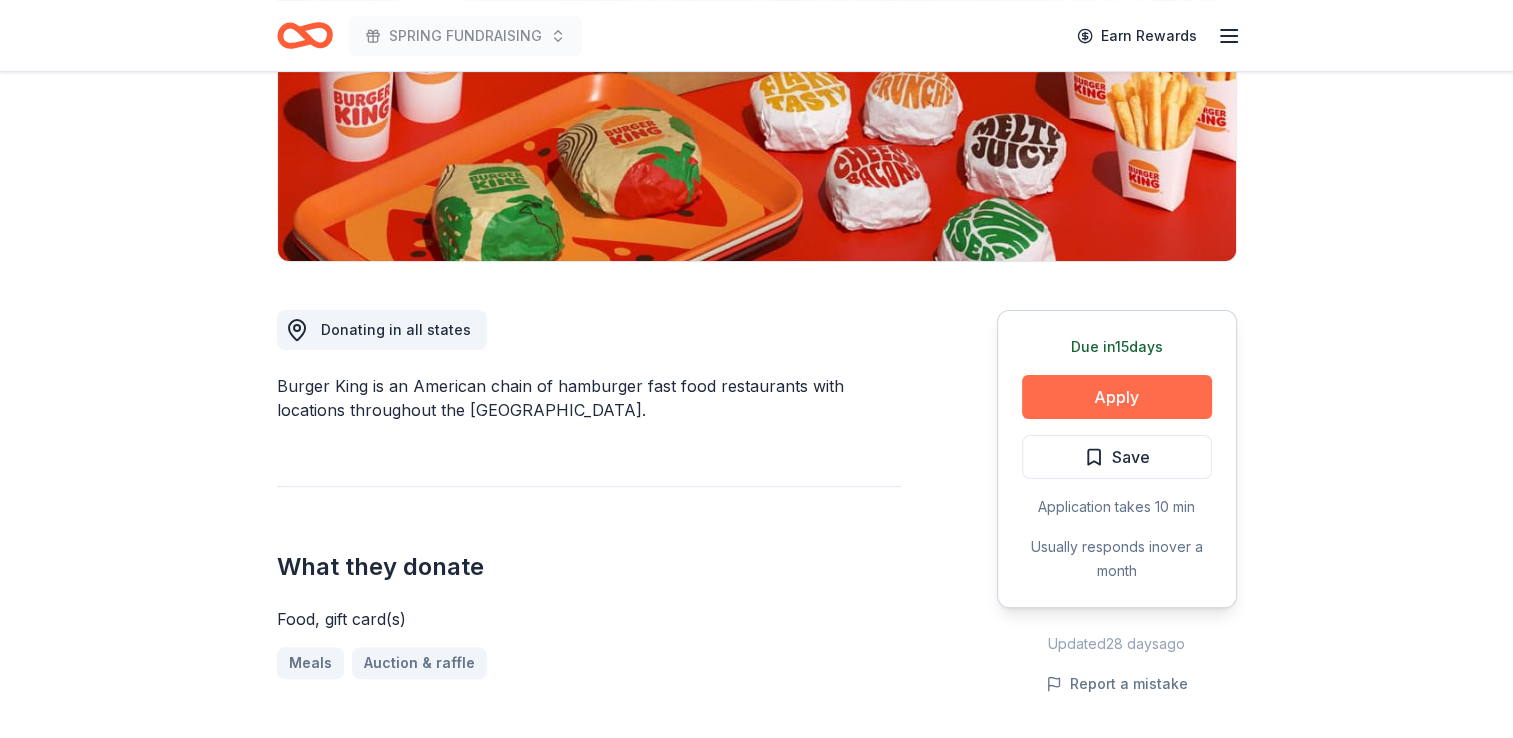click on "Apply" at bounding box center (1117, 397) 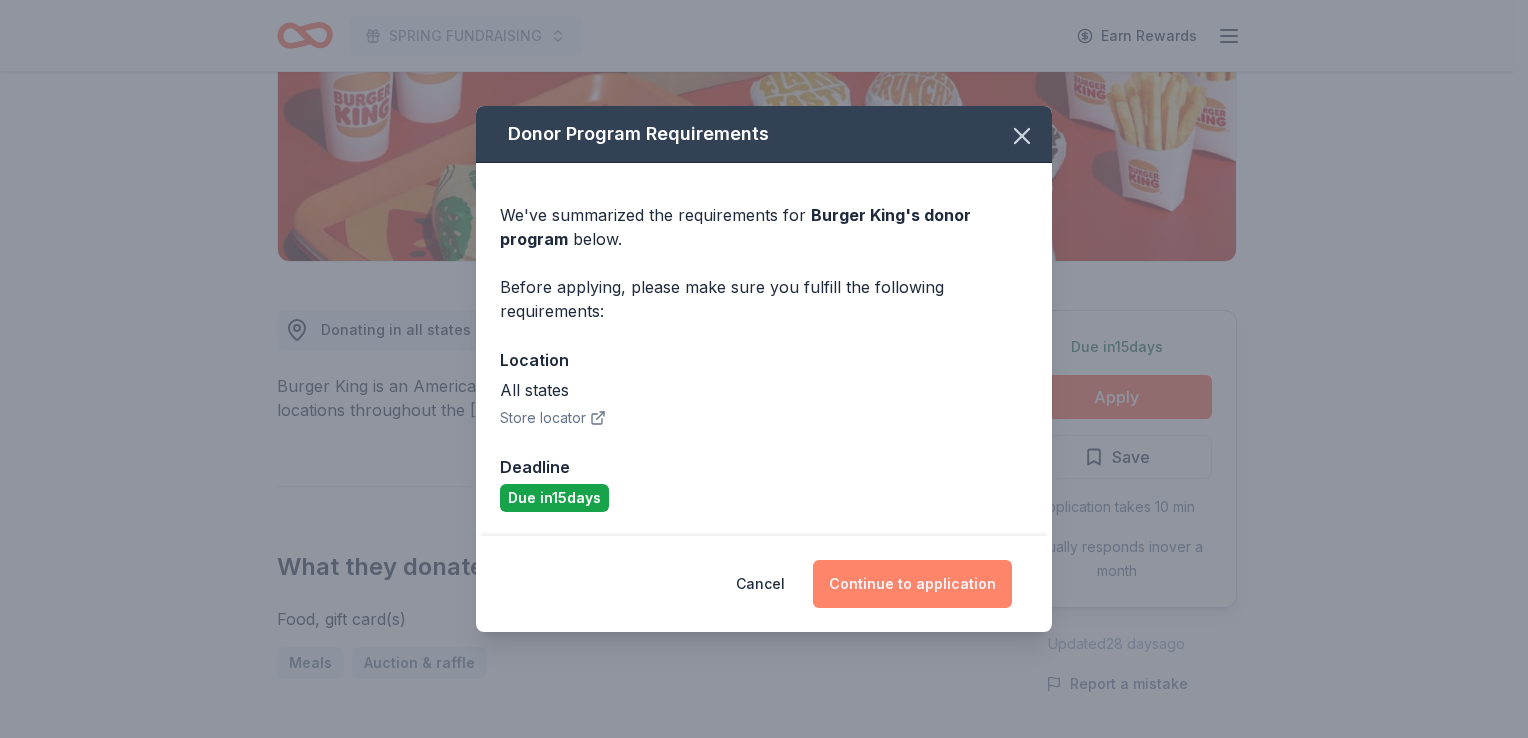 click on "Continue to application" at bounding box center [912, 584] 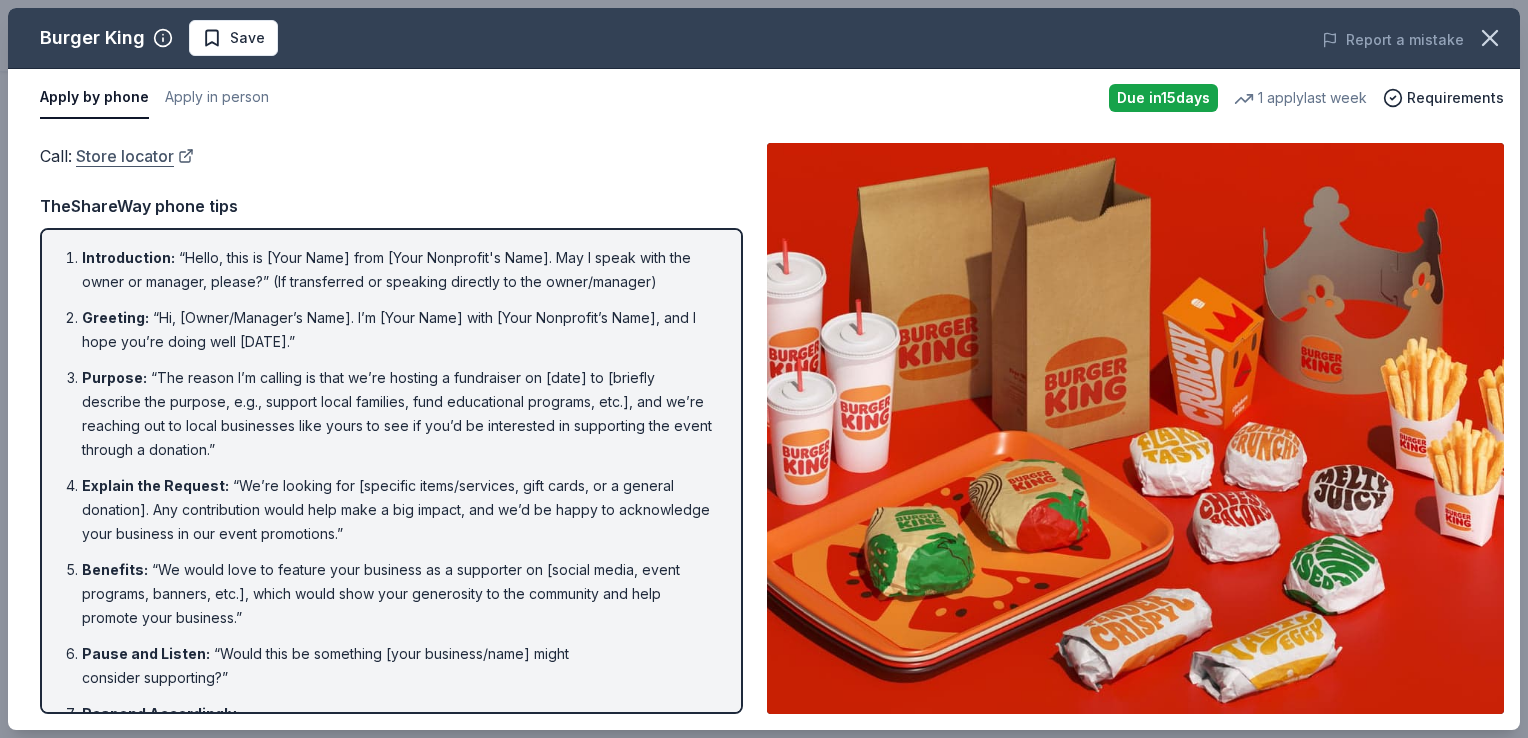 click on "Store locator" at bounding box center (135, 156) 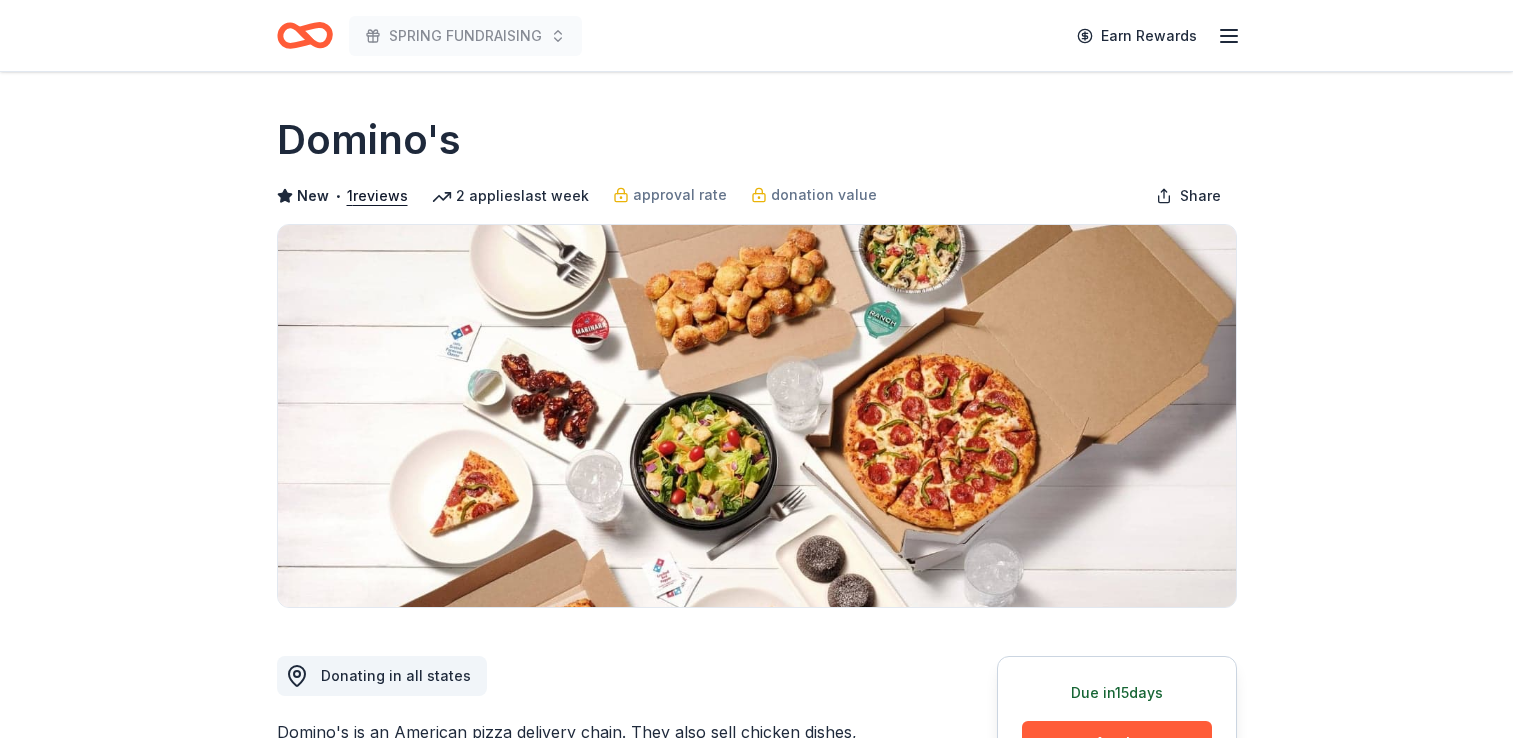 scroll, scrollTop: 0, scrollLeft: 0, axis: both 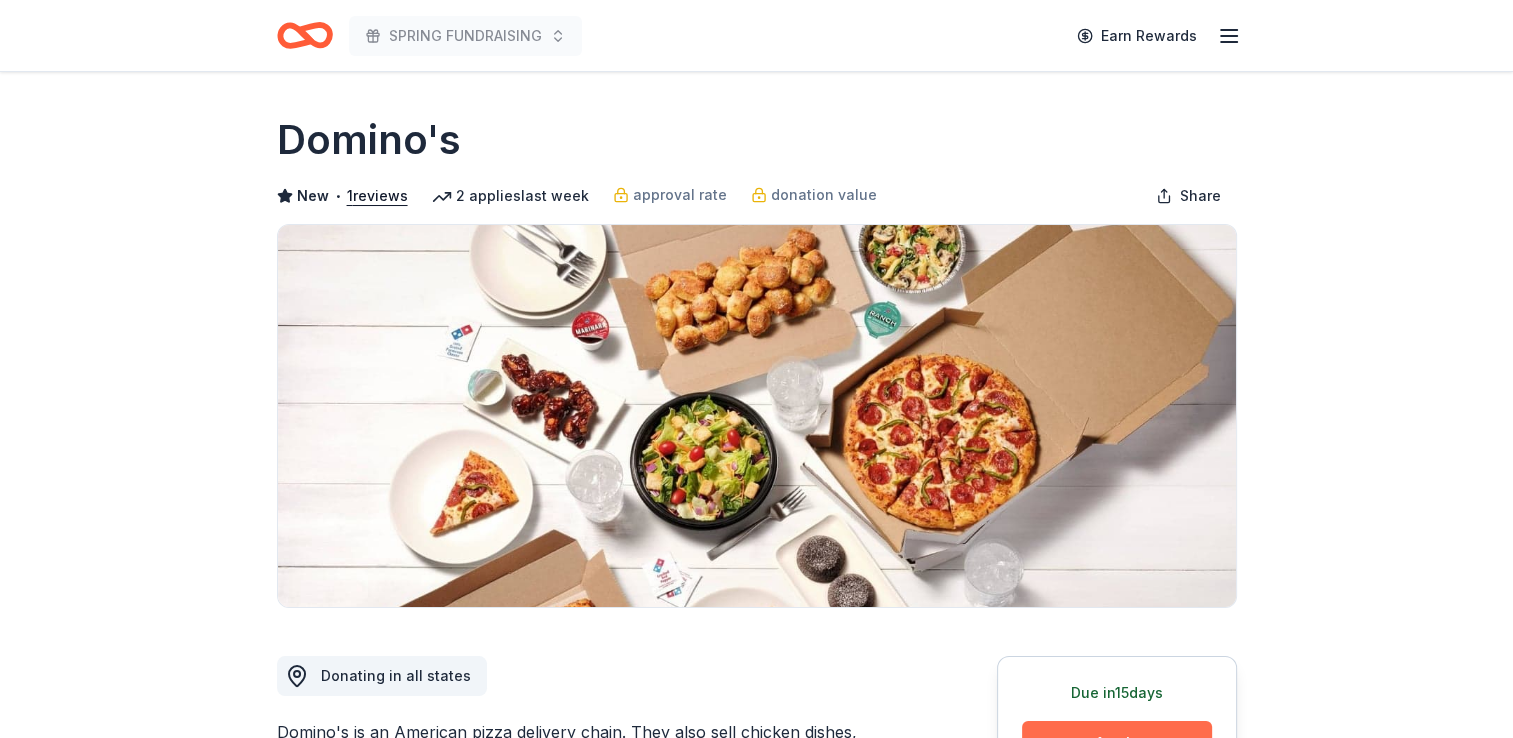click on "Apply" at bounding box center [1117, 743] 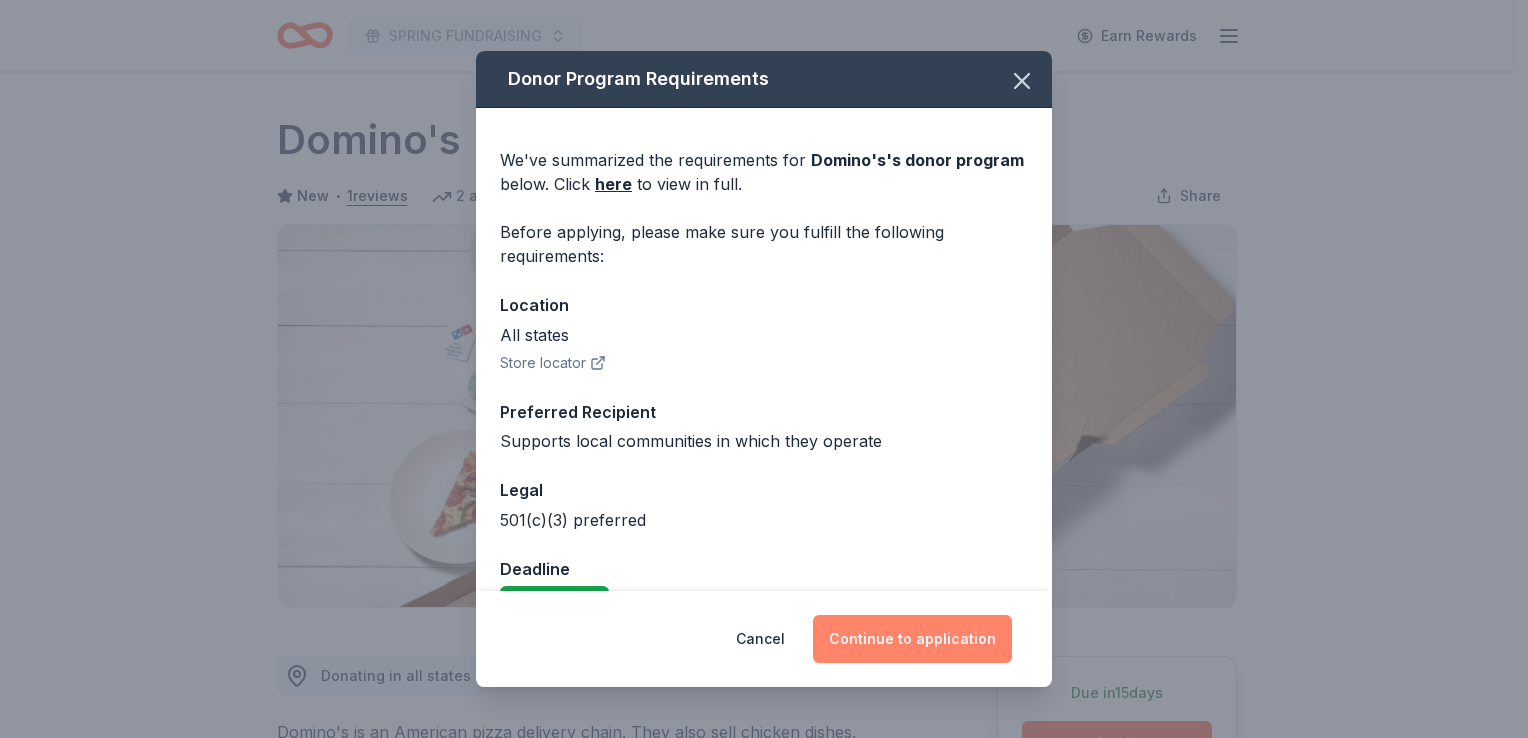 click on "Continue to application" at bounding box center [912, 639] 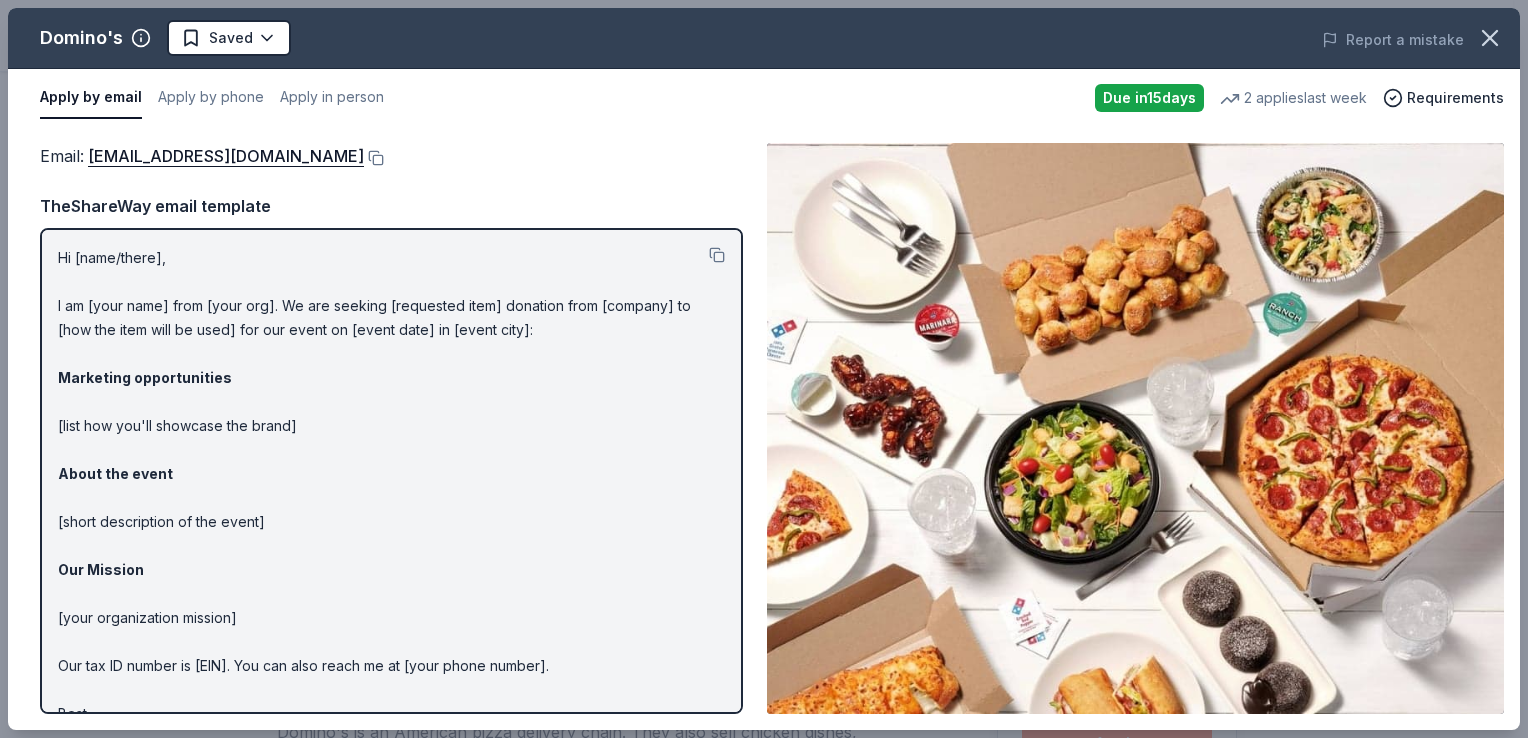 click on "Domino's  Saved Report a mistake Apply by email Apply by phone Apply in person Due in  15  days 2   applies  last week Requirements Email : communitygiving@dominos.com Email : communitygiving@dominos.com TheShareWay email template Hi [name/there],
I am [your name] from [your org]. We are seeking [requested item] donation from [company] to [how the item will be used] for our event on [event date] in [event city]:
Marketing opportunities
[list how you'll showcase the brand]
About the event
[short description of the event]
Our Mission
[your organization mission]
Our tax ID number is [EIN]. You can also reach me at [your phone number].
Best,
[your name]" at bounding box center (764, 369) 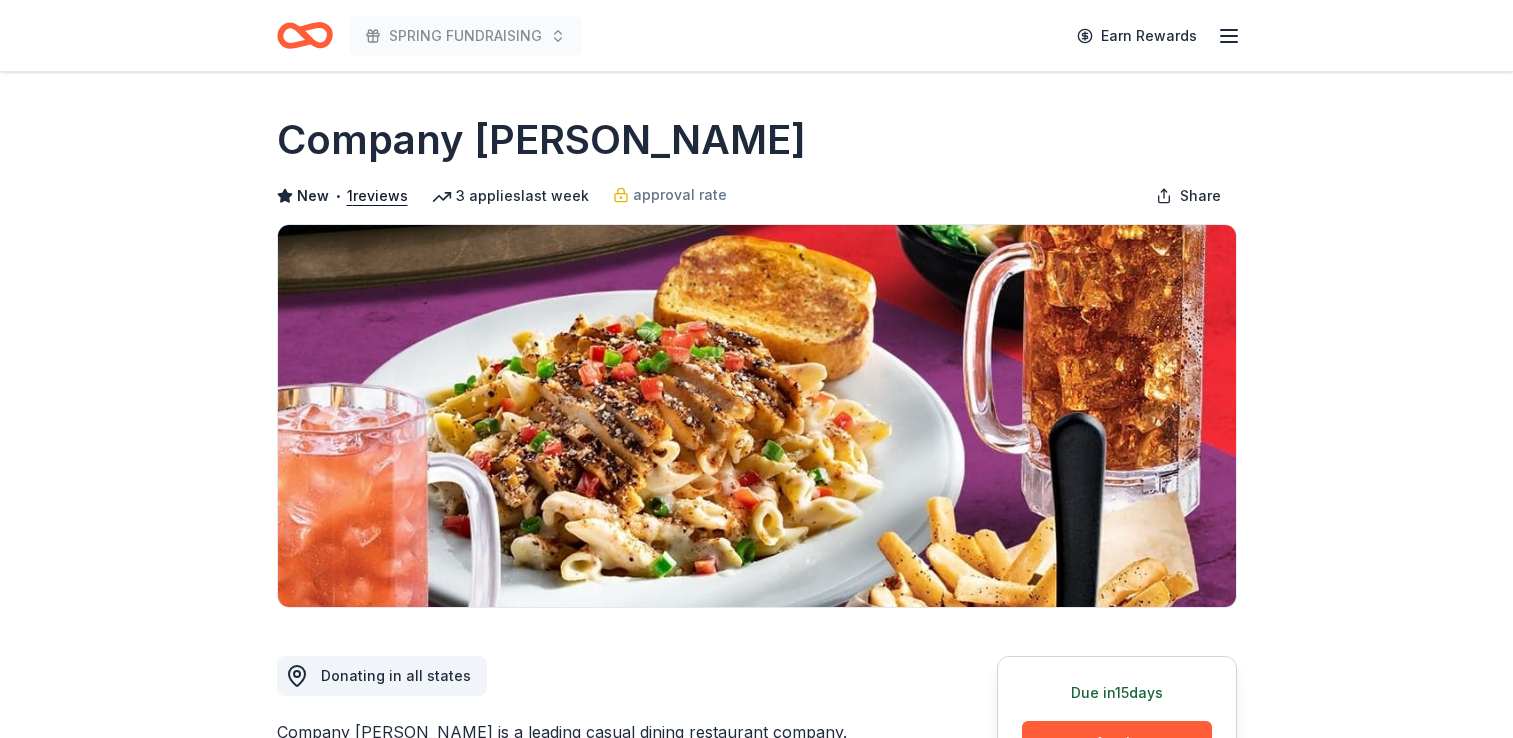 scroll, scrollTop: 0, scrollLeft: 0, axis: both 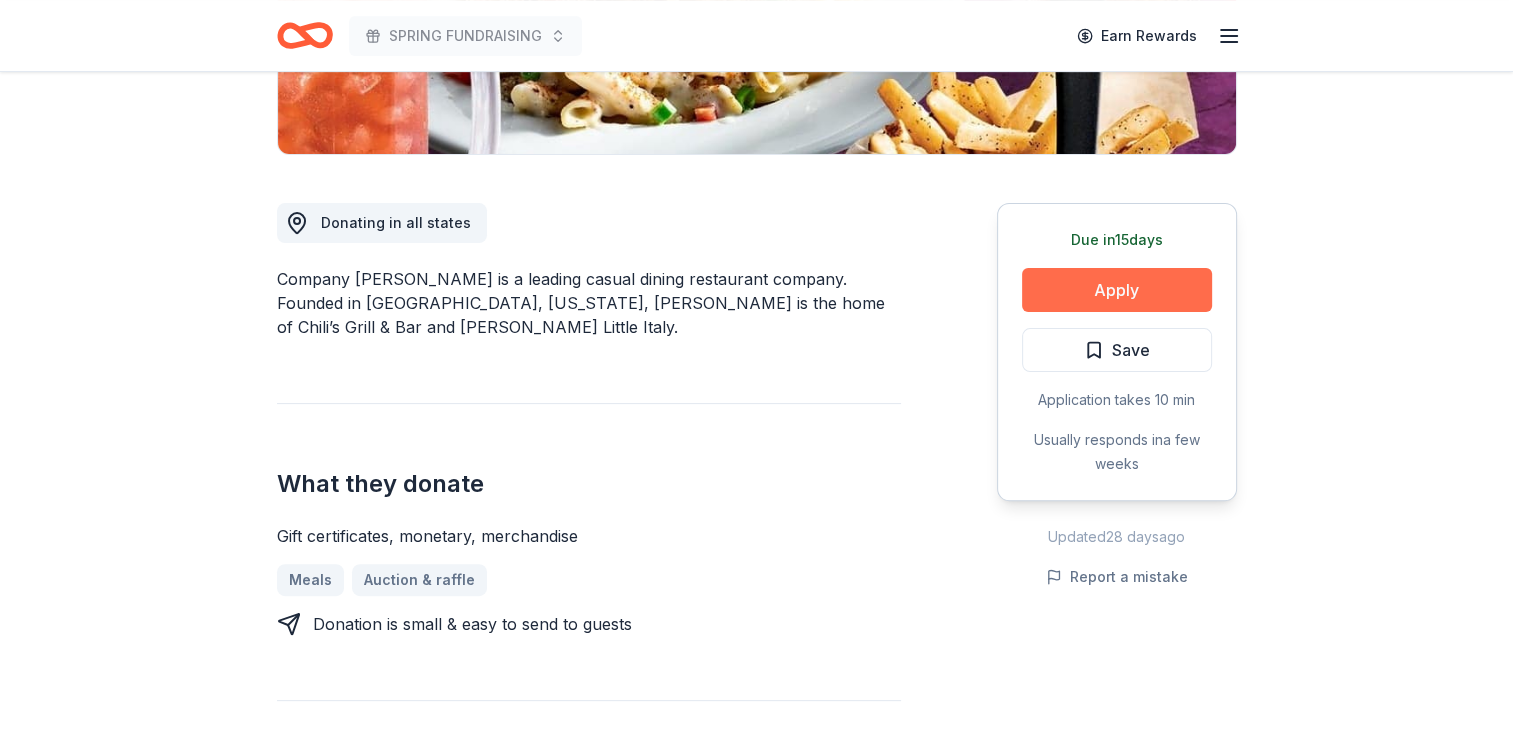 click on "Apply" at bounding box center (1117, 290) 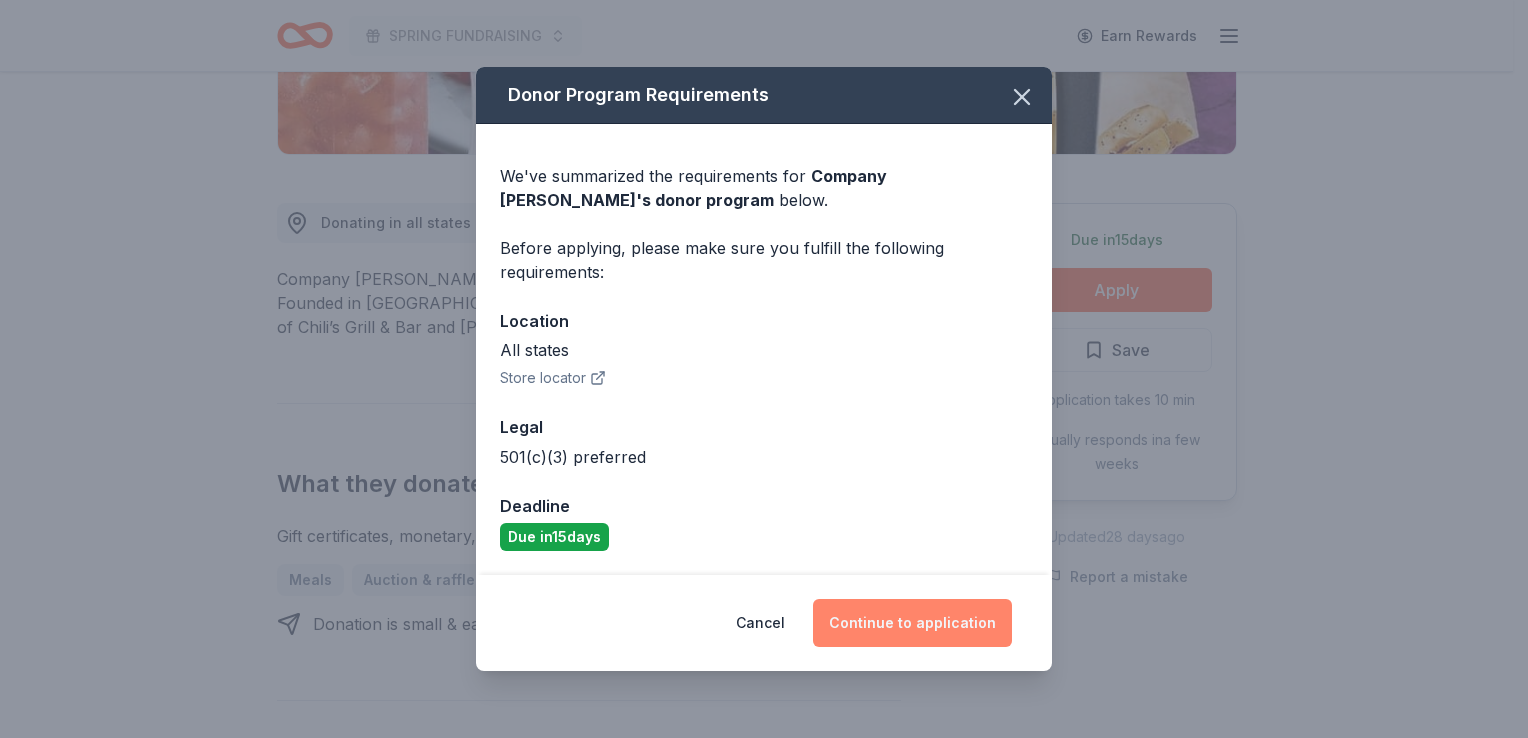 click on "Continue to application" at bounding box center (912, 623) 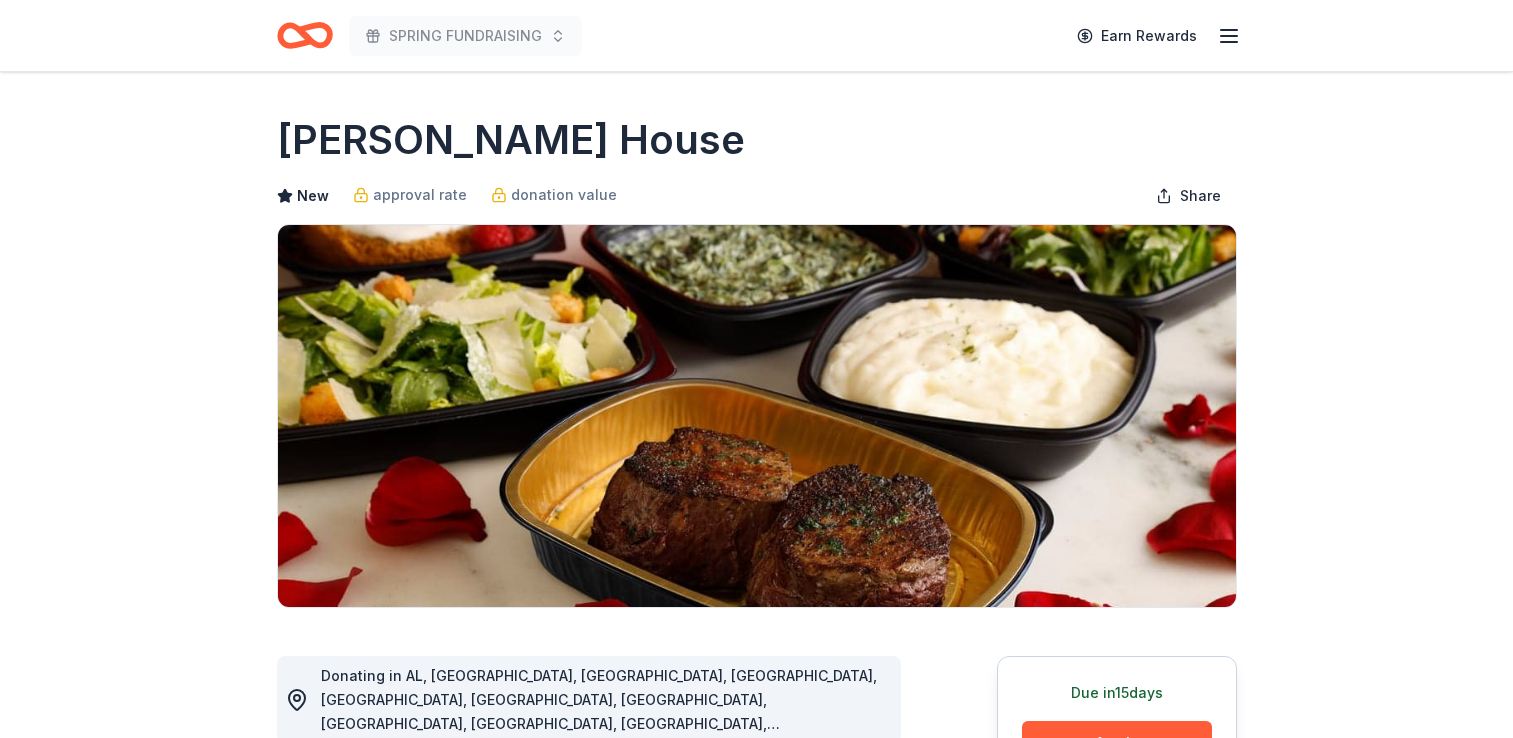 scroll, scrollTop: 0, scrollLeft: 0, axis: both 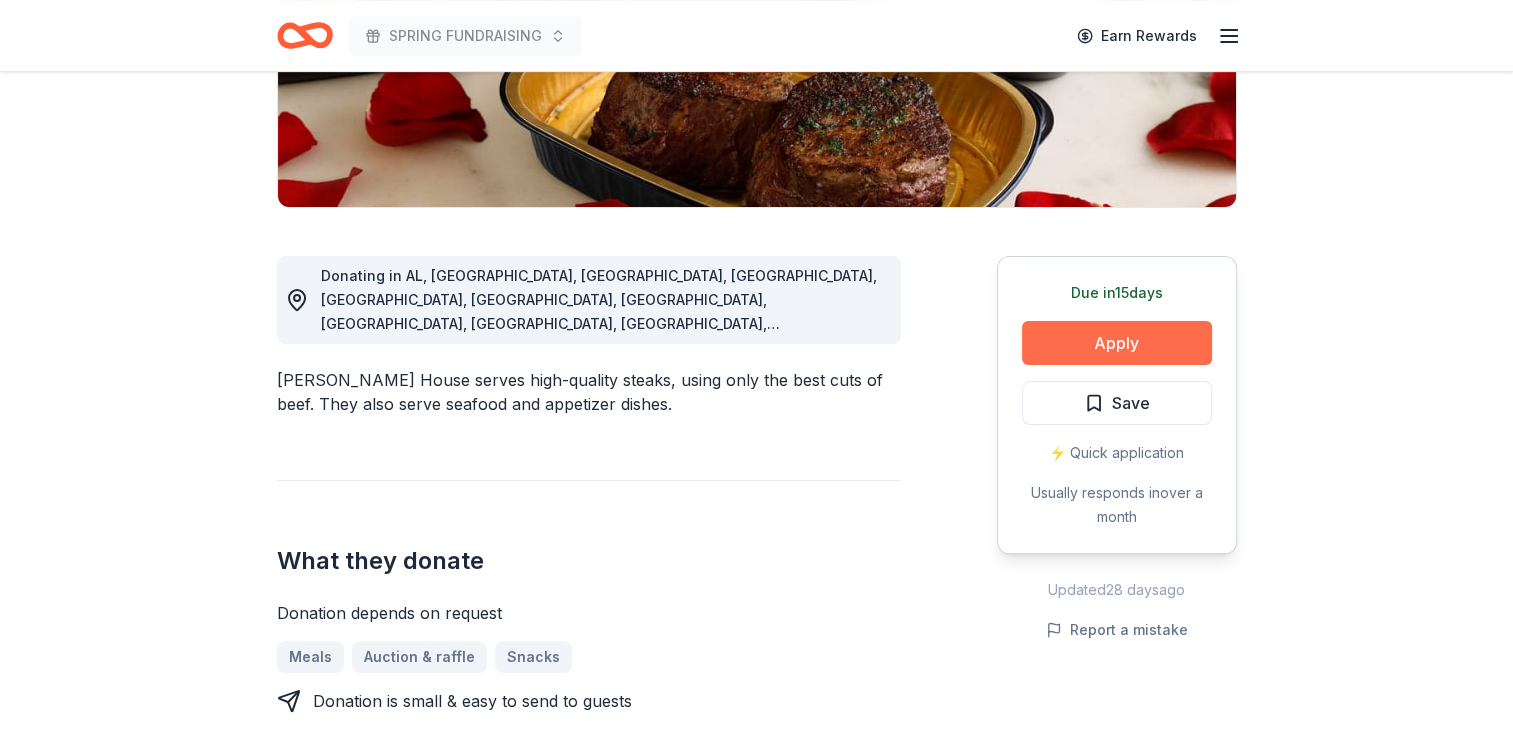 click on "Apply" at bounding box center [1117, 343] 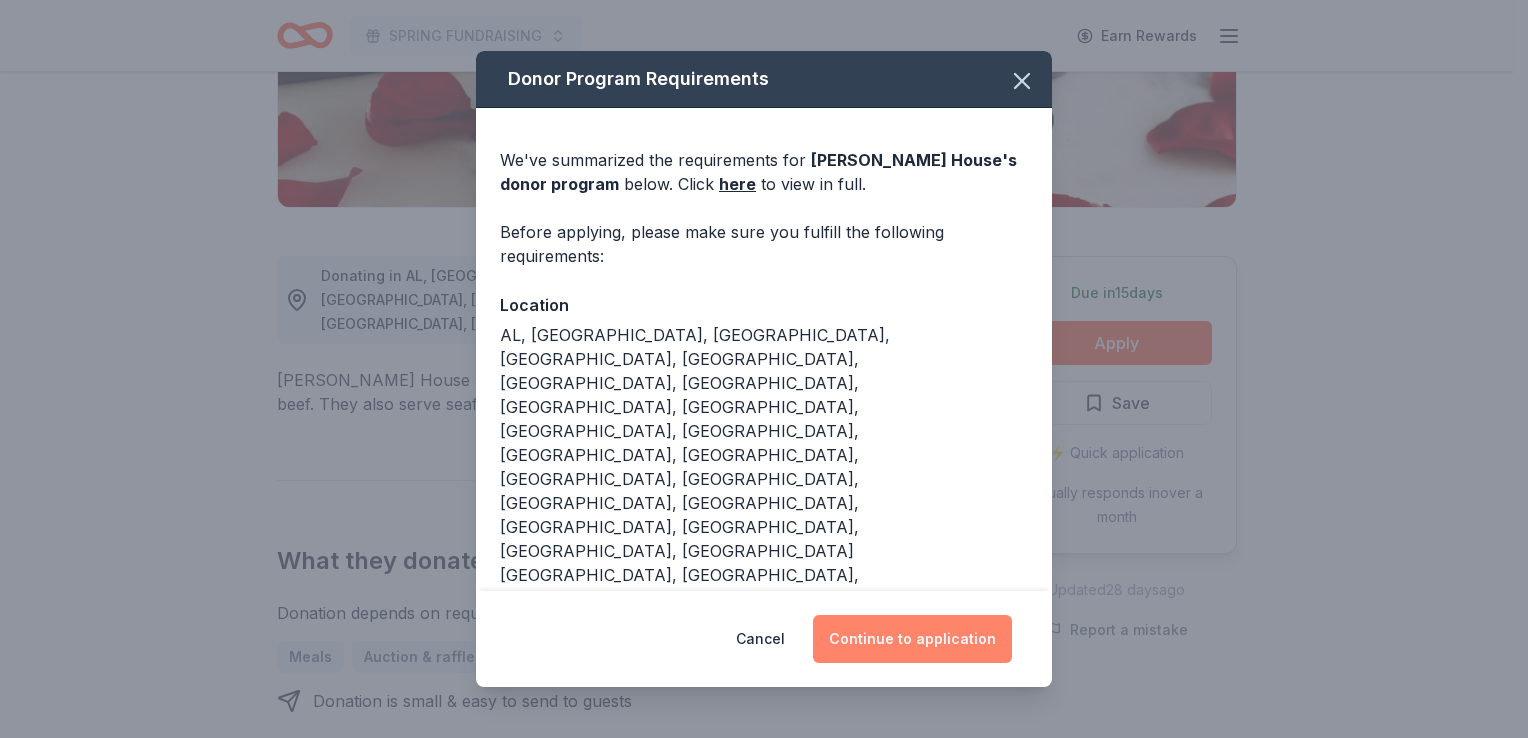 click on "Continue to application" at bounding box center [912, 639] 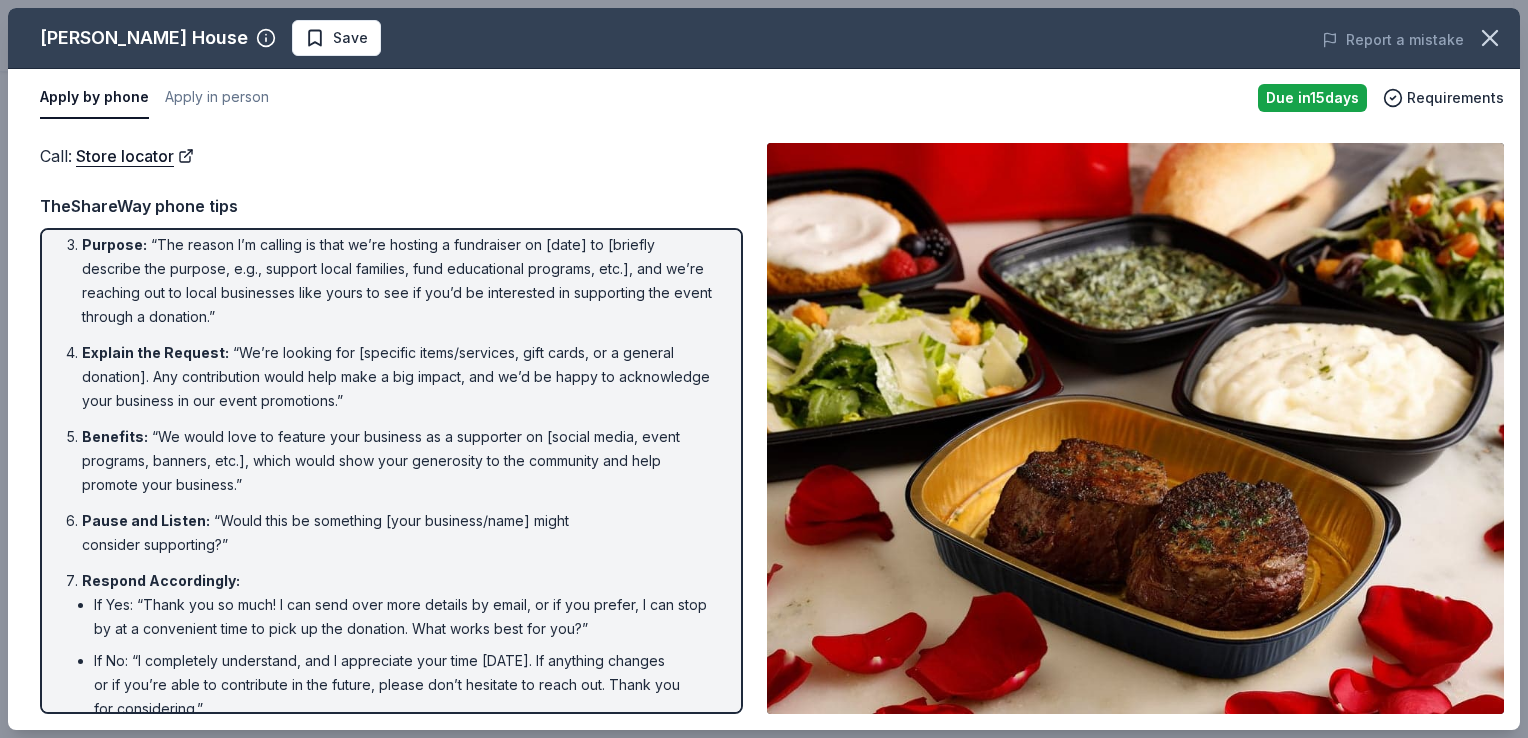 scroll, scrollTop: 216, scrollLeft: 0, axis: vertical 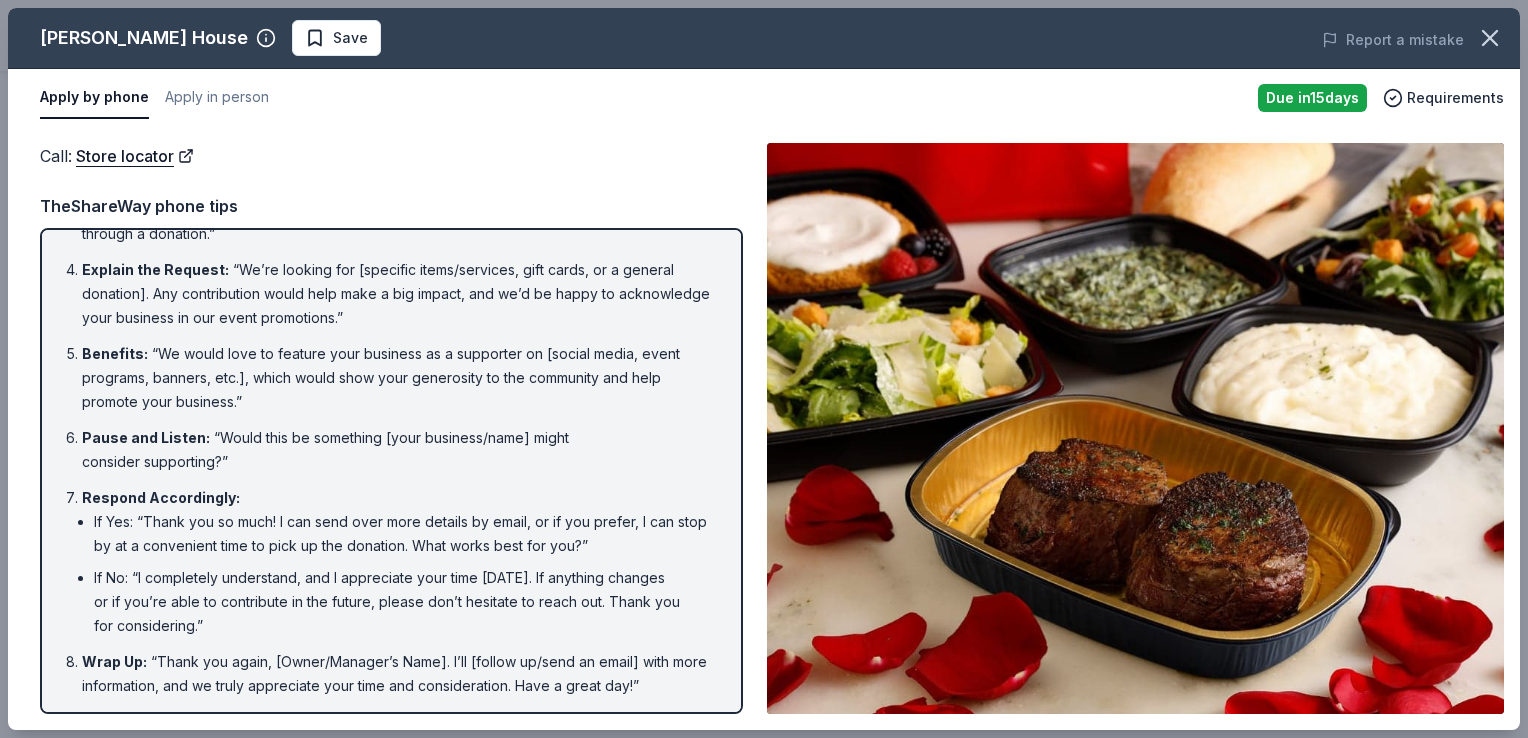 click on "Introduction :   “Hello, this is [Your Name] from [Your Nonprofit's Name]. May I speak with the owner or manager, please?” (If transferred or speaking directly to the owner/manager) Greeting :   “Hi, [Owner/Manager’s Name]. I’m [Your Name] with [Your Nonprofit’s Name], and I hope you’re doing well today.” Purpose :   “The reason I’m calling is that we’re hosting a fundraiser on [date] to [briefly describe the purpose, e.g., support local families, fund educational programs, etc.], and we’re reaching out to local businesses like yours to see if you’d be interested in supporting the event through a donation.” Explain the Request :   “We’re looking for [specific items/services, gift cards, or a general donation]. Any contribution would help make a big impact, and we’d be happy to acknowledge your business in our event promotions.” Benefits :   Pause and Listen :   “Would this be something [your business/name] might consider supporting?” Respond Accordingly :   Wrap Up :" at bounding box center (391, 364) 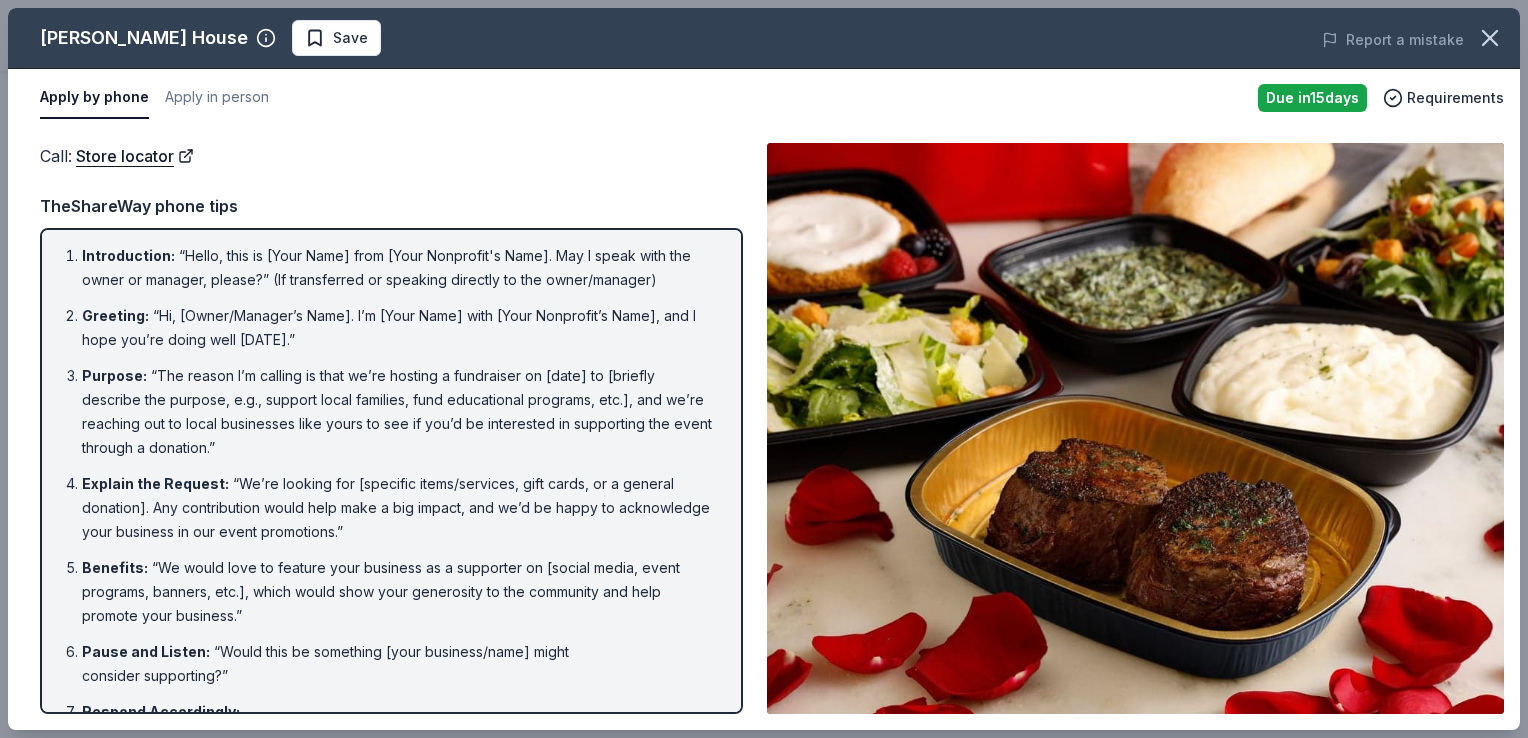 scroll, scrollTop: 0, scrollLeft: 0, axis: both 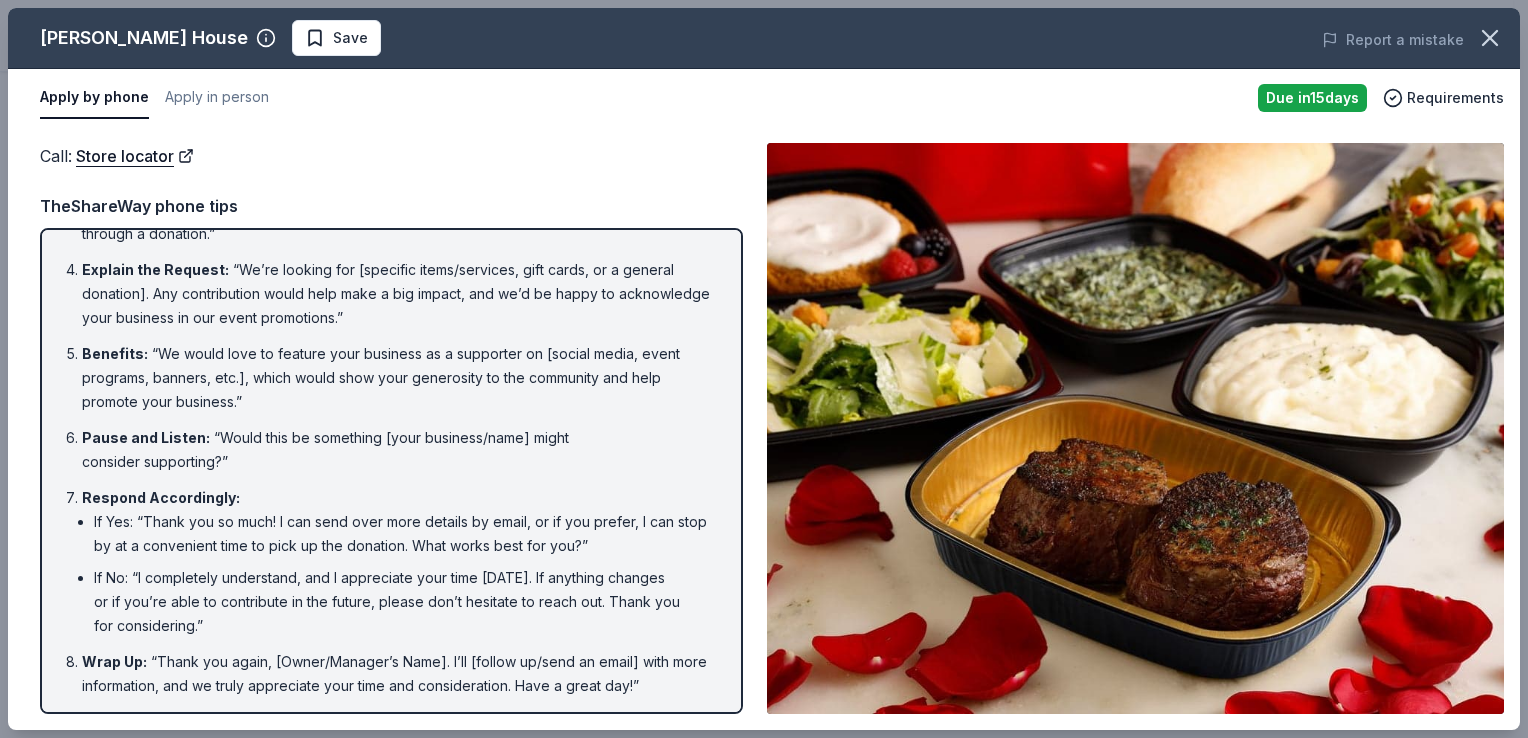click on "Benefits :   “We would love to feature your business as a supporter on [social media, event programs, banners, etc.], which would show your generosity to the community and help promote your business.”" at bounding box center (397, 378) 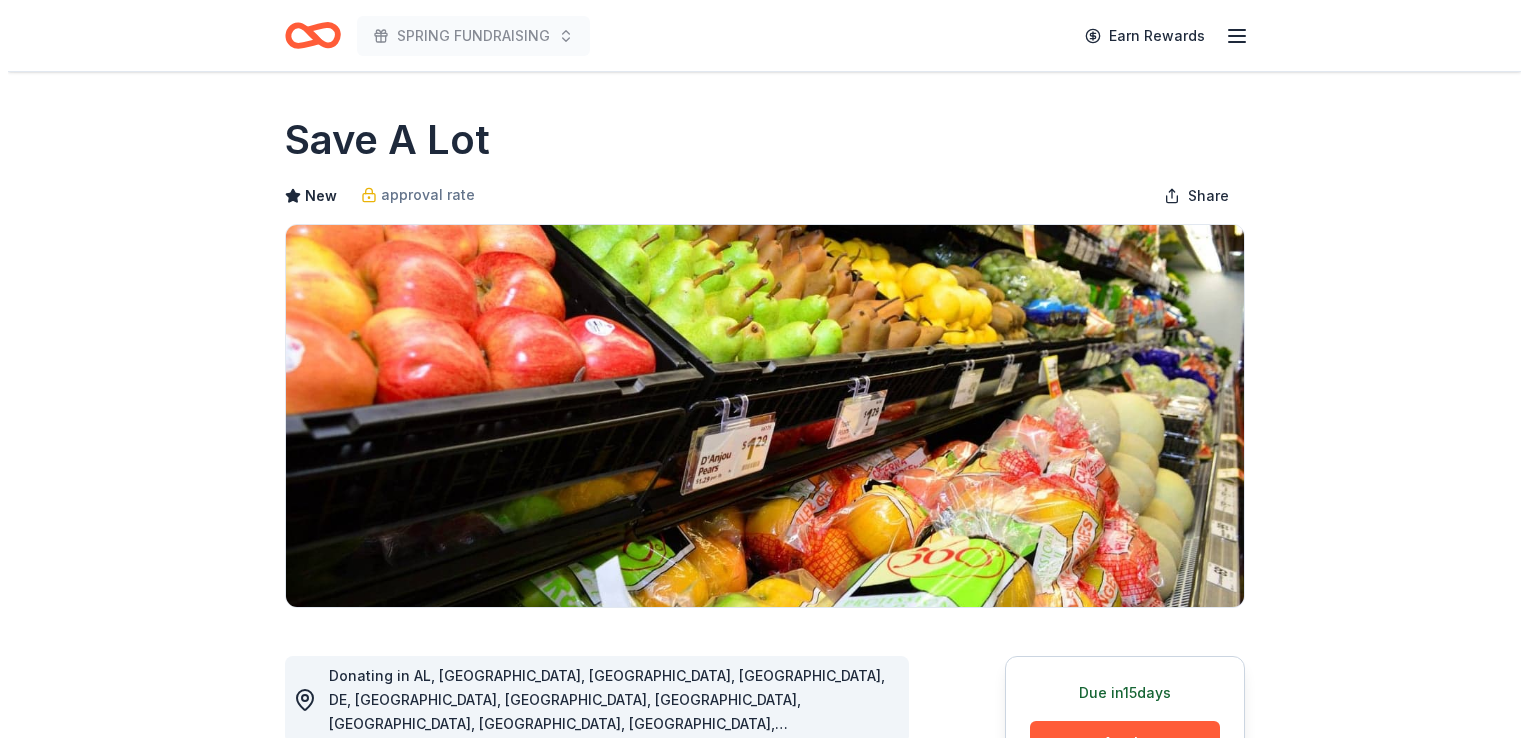 scroll, scrollTop: 0, scrollLeft: 0, axis: both 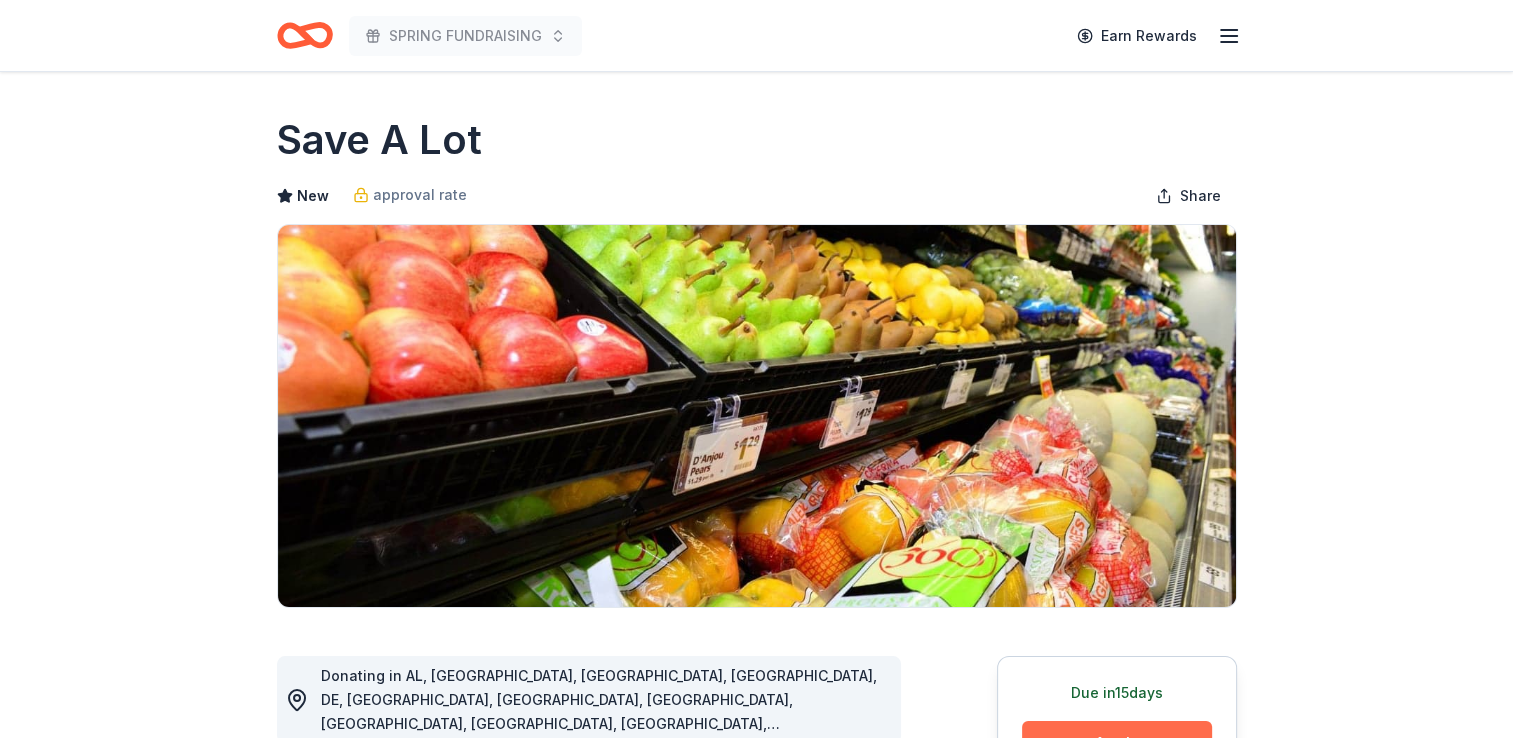 click on "Apply" at bounding box center [1117, 743] 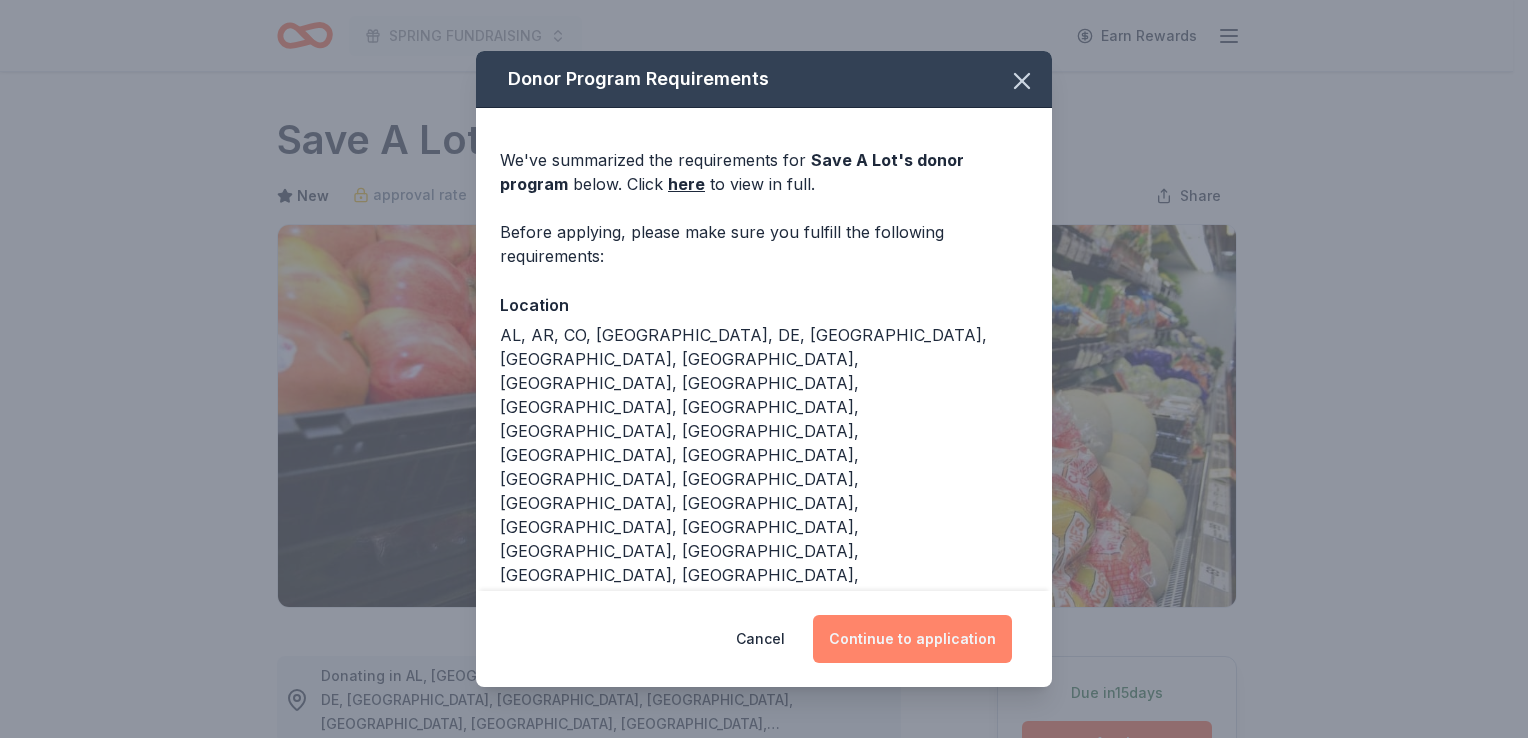 click on "Continue to application" at bounding box center [912, 639] 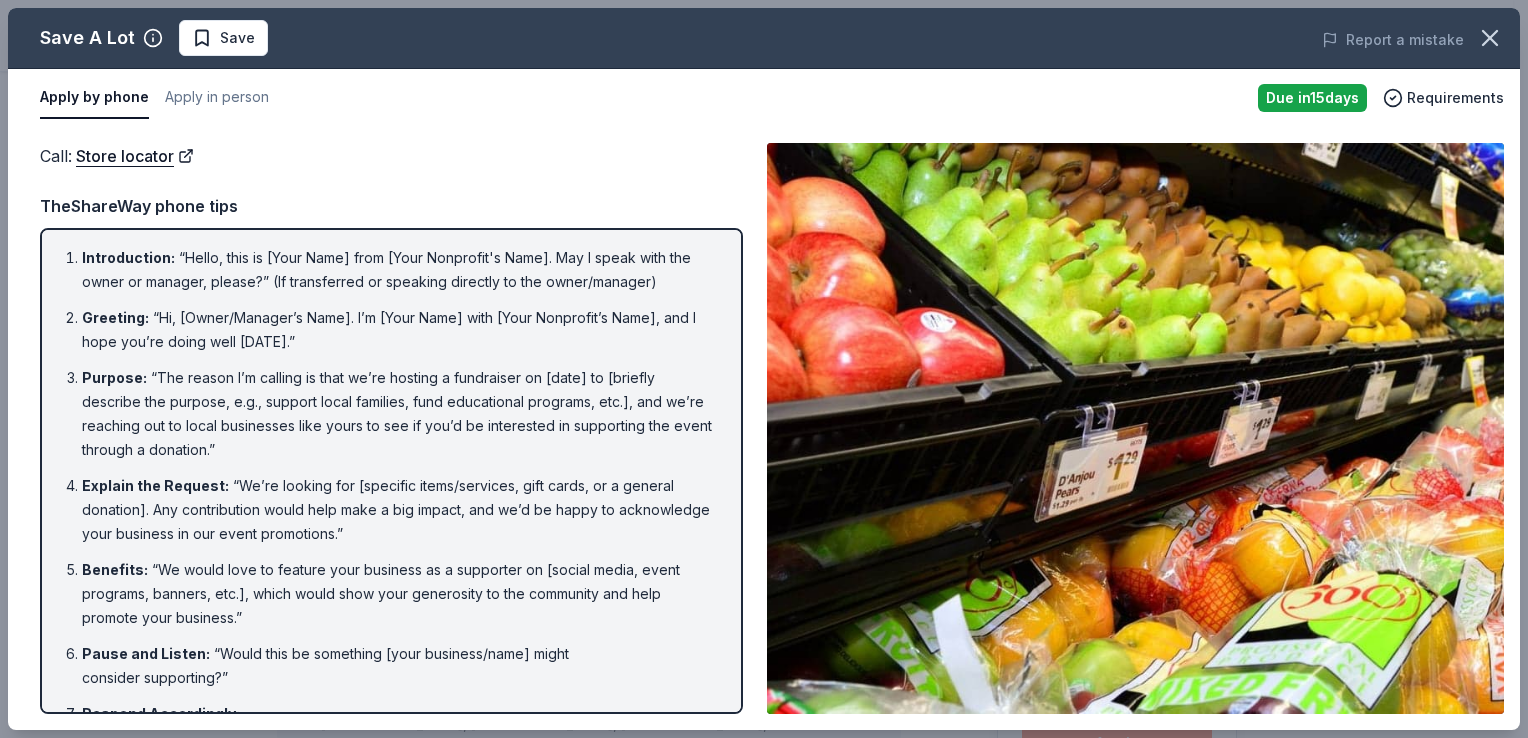 drag, startPoint x: 55, startPoint y: 244, endPoint x: 371, endPoint y: 494, distance: 402.93423 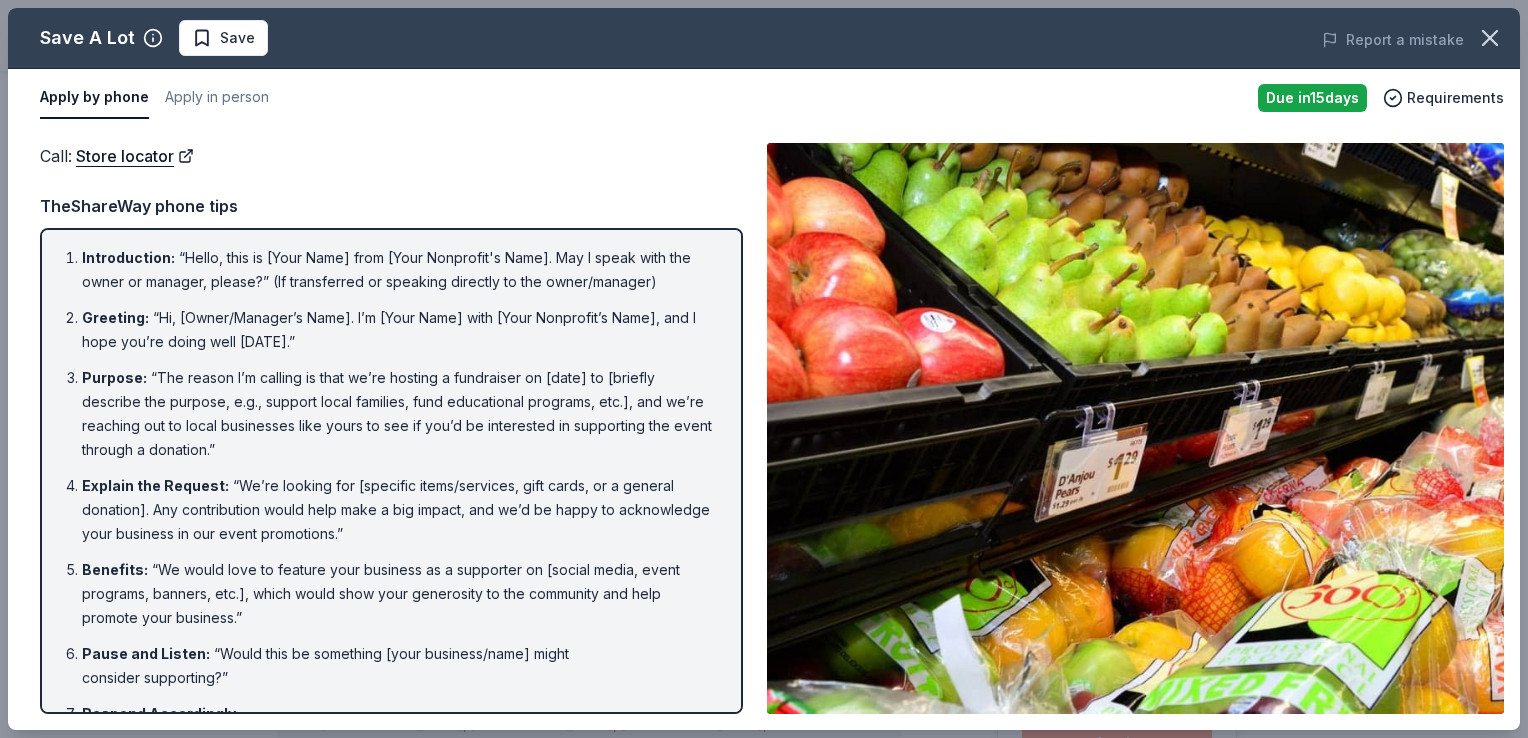 drag, startPoint x: 250, startPoint y: 682, endPoint x: 200, endPoint y: 293, distance: 392.2002 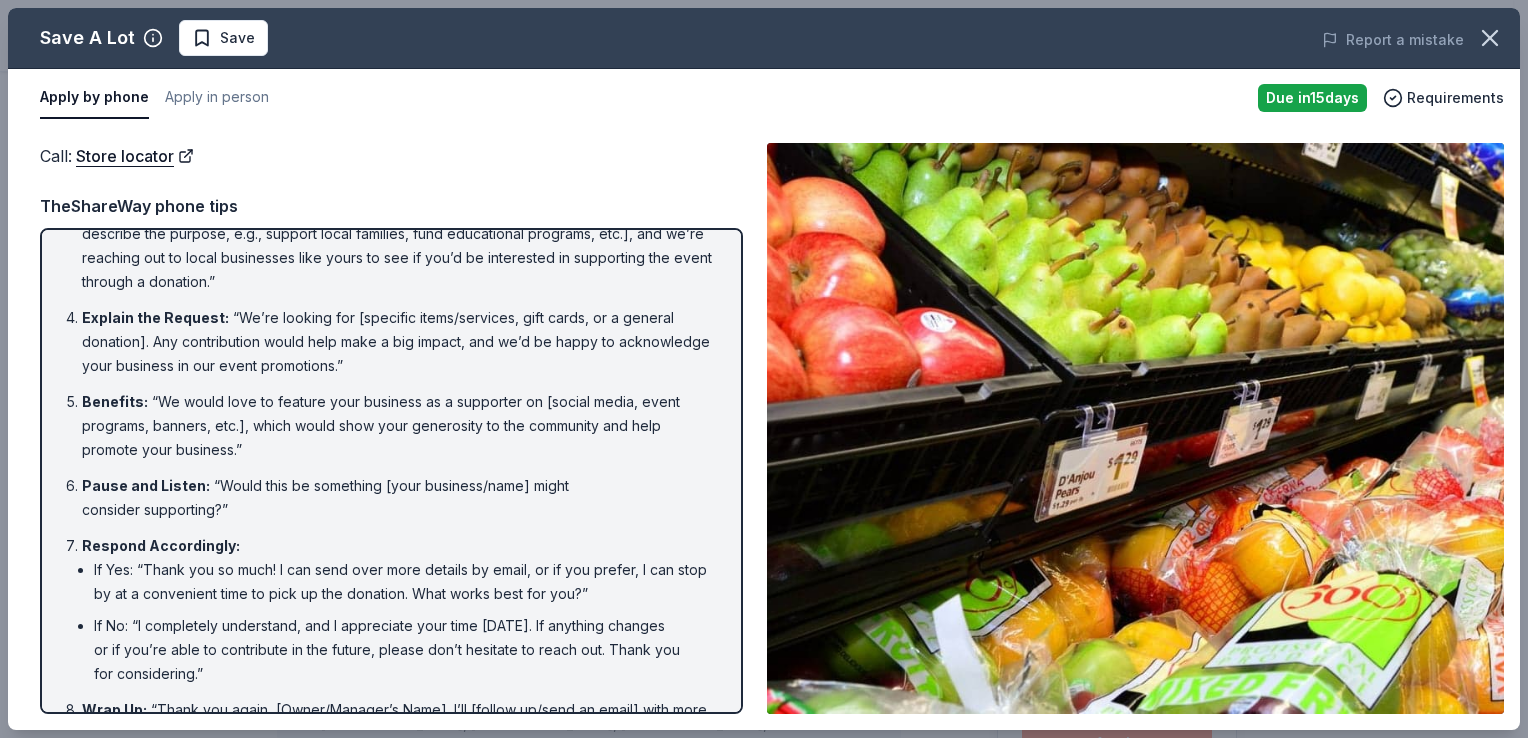 scroll, scrollTop: 216, scrollLeft: 0, axis: vertical 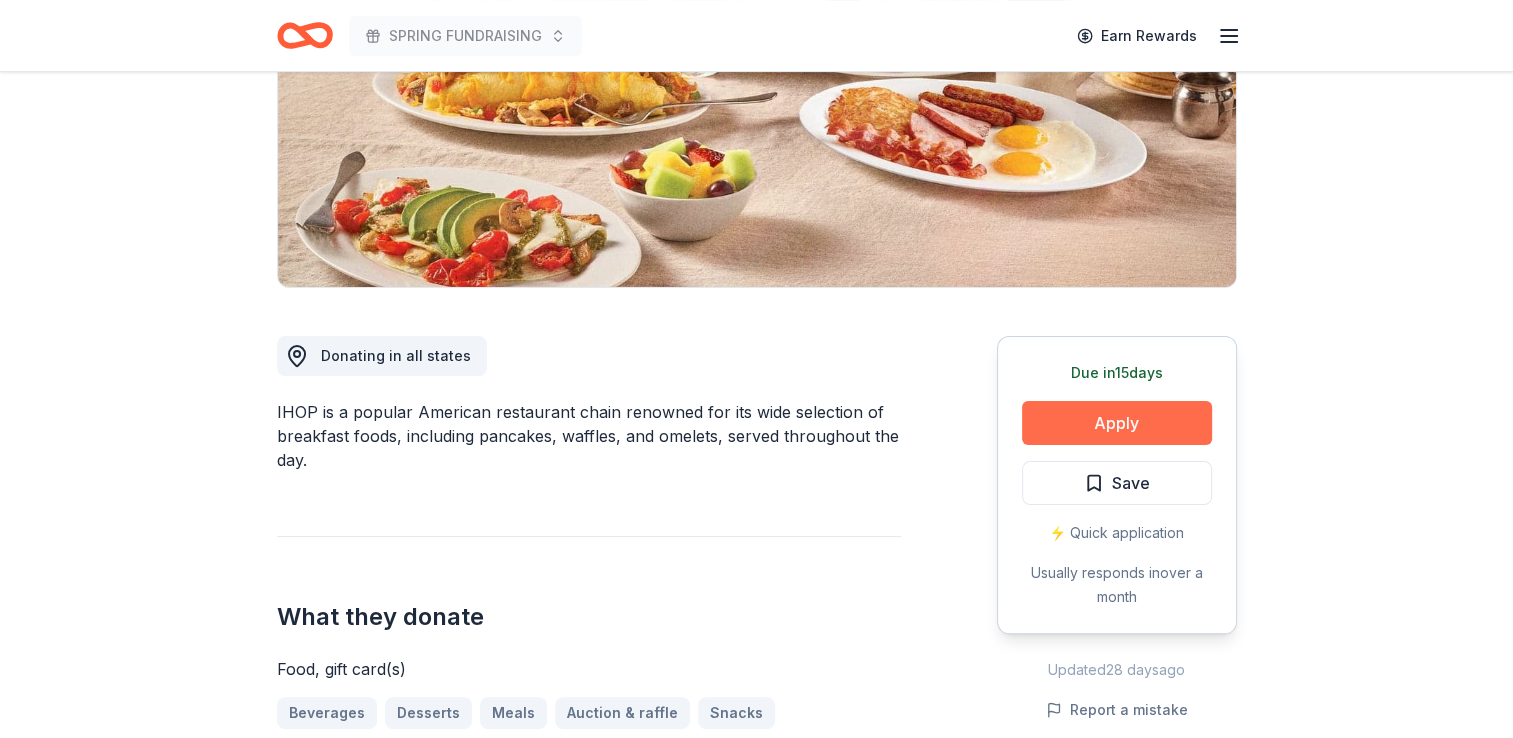 click on "Apply" at bounding box center (1117, 423) 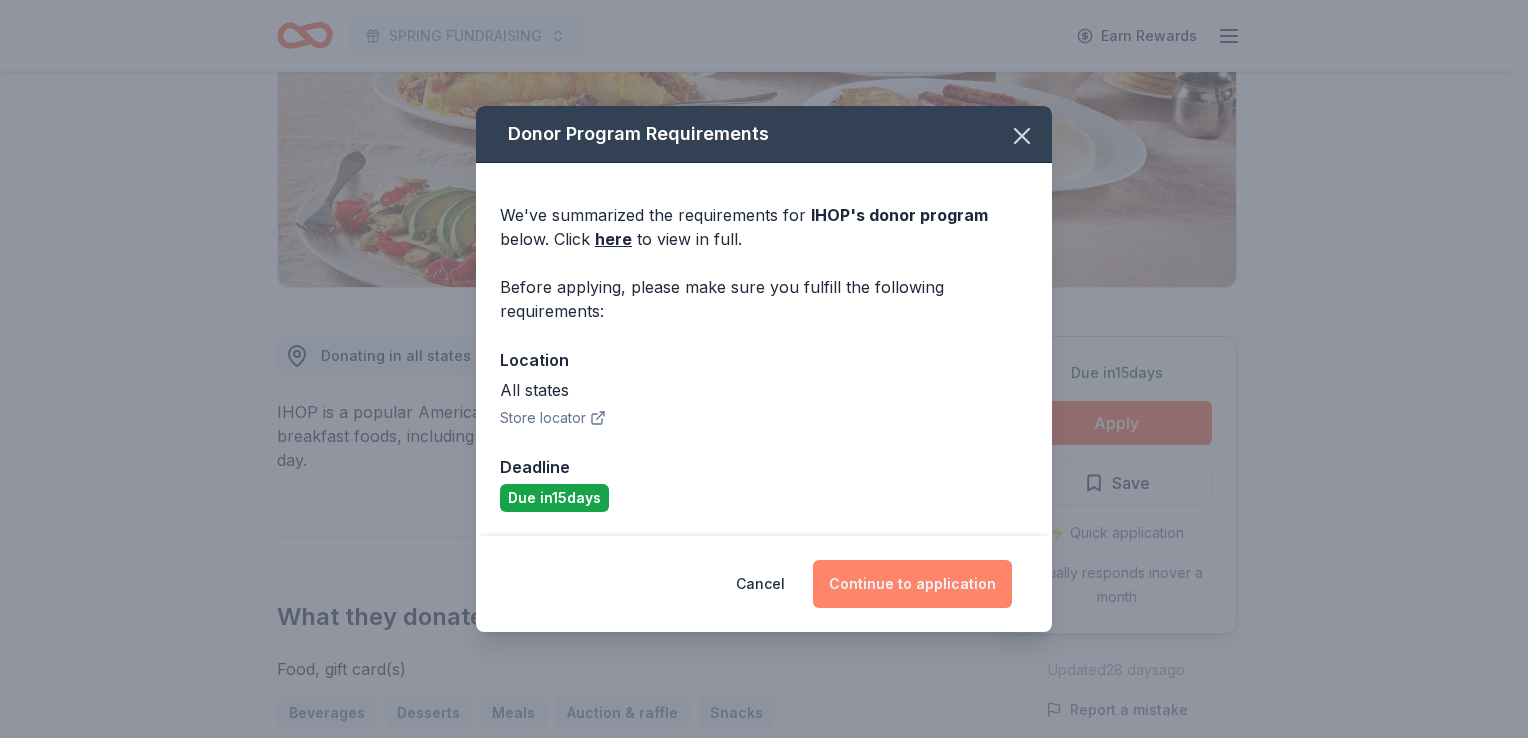 click on "Continue to application" at bounding box center [912, 584] 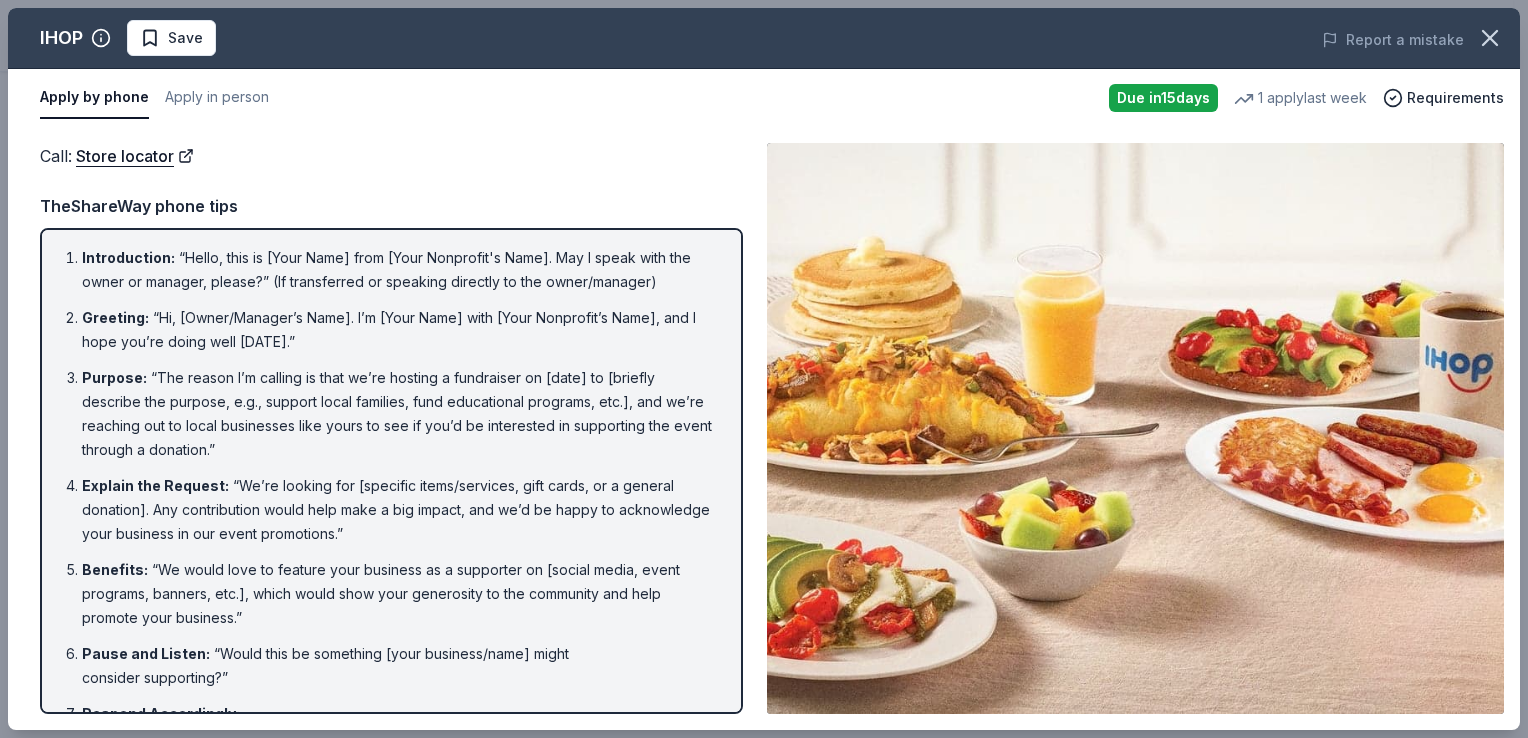 click on "Call : Store locator Call : Store locator TheShareWay phone tips Introduction :   “Hello, this is [Your Name] from [Your Nonprofit's Name]. May I speak with the owner or manager, please?” (If transferred or speaking directly to the owner/manager) Greeting :   “Hi, [Owner/Manager’s Name]. I’m [Your Name] with [Your Nonprofit’s Name], and I hope you’re doing well [DATE].” Purpose :   “The reason I’m calling is that we’re hosting a fundraiser on [date] to [briefly describe the purpose, e.g., support local families, fund educational programs, etc.], and we’re reaching out to local businesses like yours to see if you’d be interested in supporting the event through a donation.” Explain the Request :   “We’re looking for [specific items/services, gift cards, or a general donation]. Any contribution would help make a big impact, and we’d be happy to acknowledge your business in our event promotions.” Benefits :   Pause and Listen :   Respond Accordingly :   Wrap Up :" at bounding box center (764, 428) 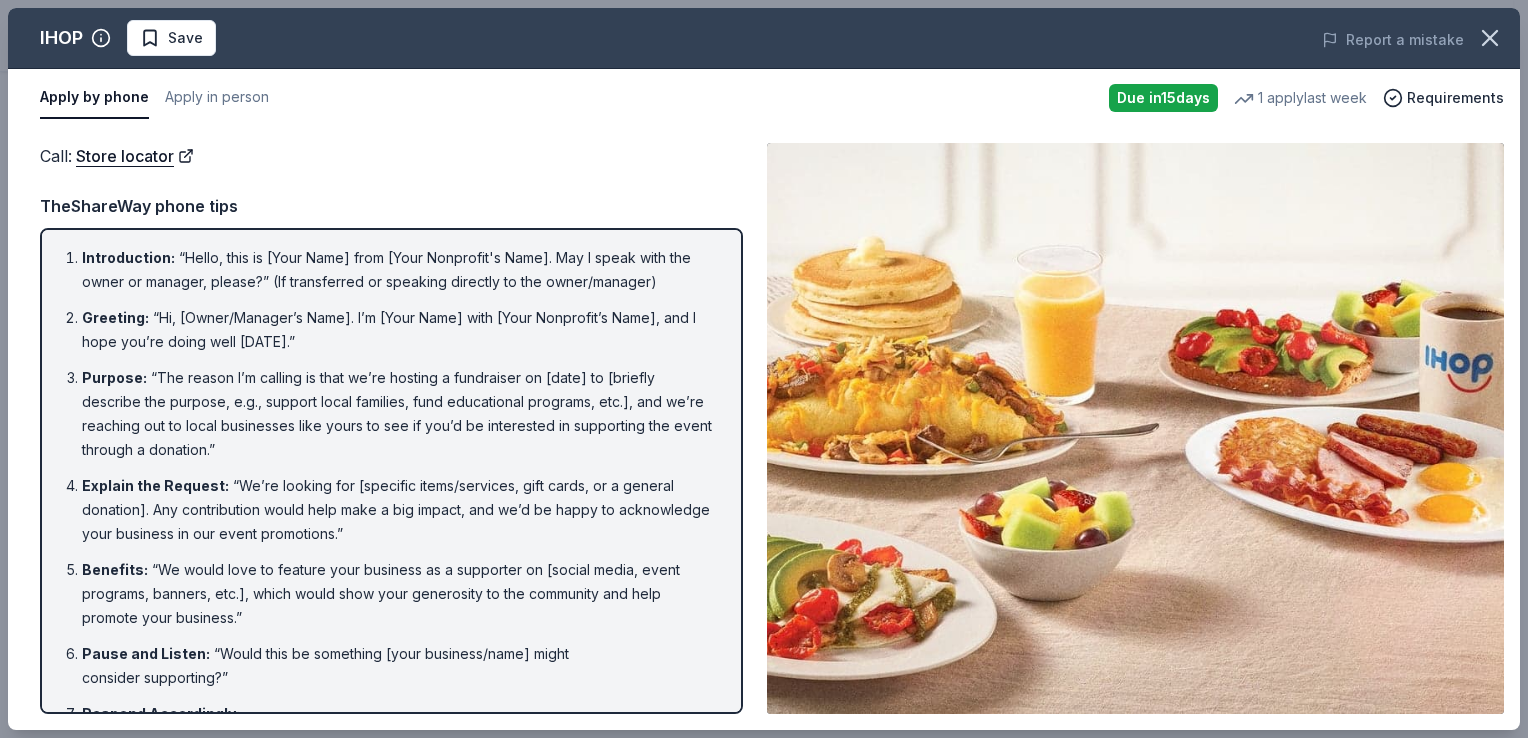 drag, startPoint x: 1522, startPoint y: 544, endPoint x: 1513, endPoint y: 742, distance: 198.20444 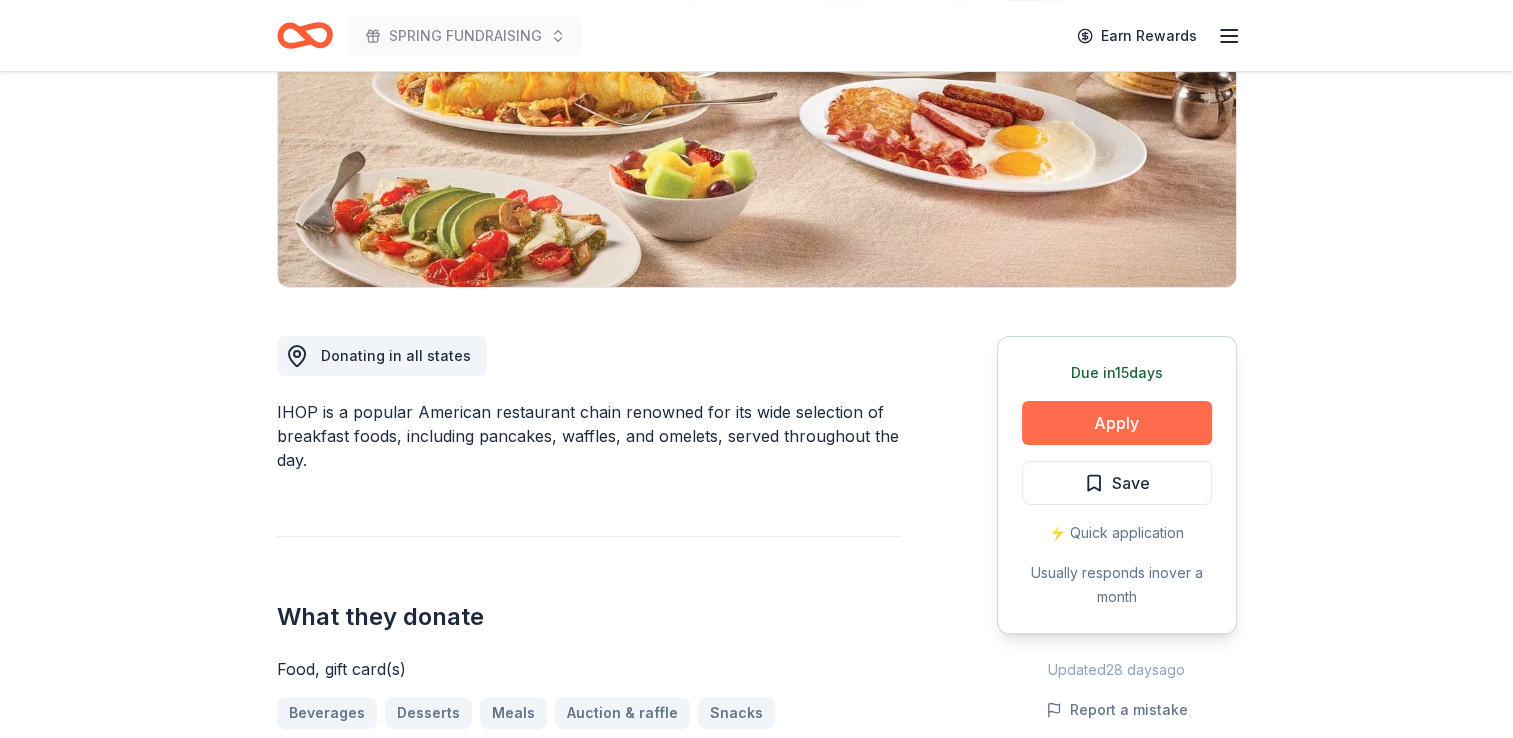click on "Apply" at bounding box center [1117, 423] 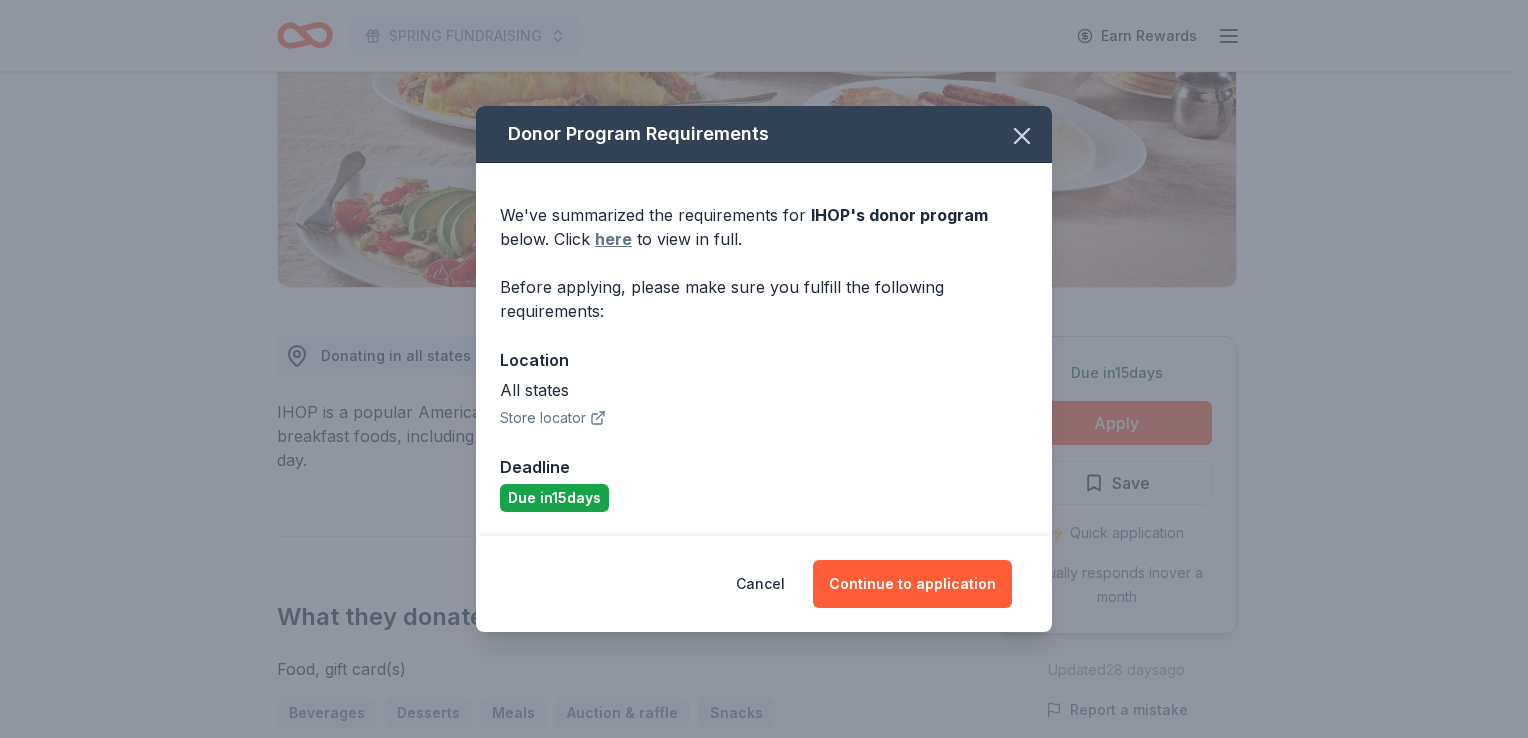 click on "here" at bounding box center (613, 239) 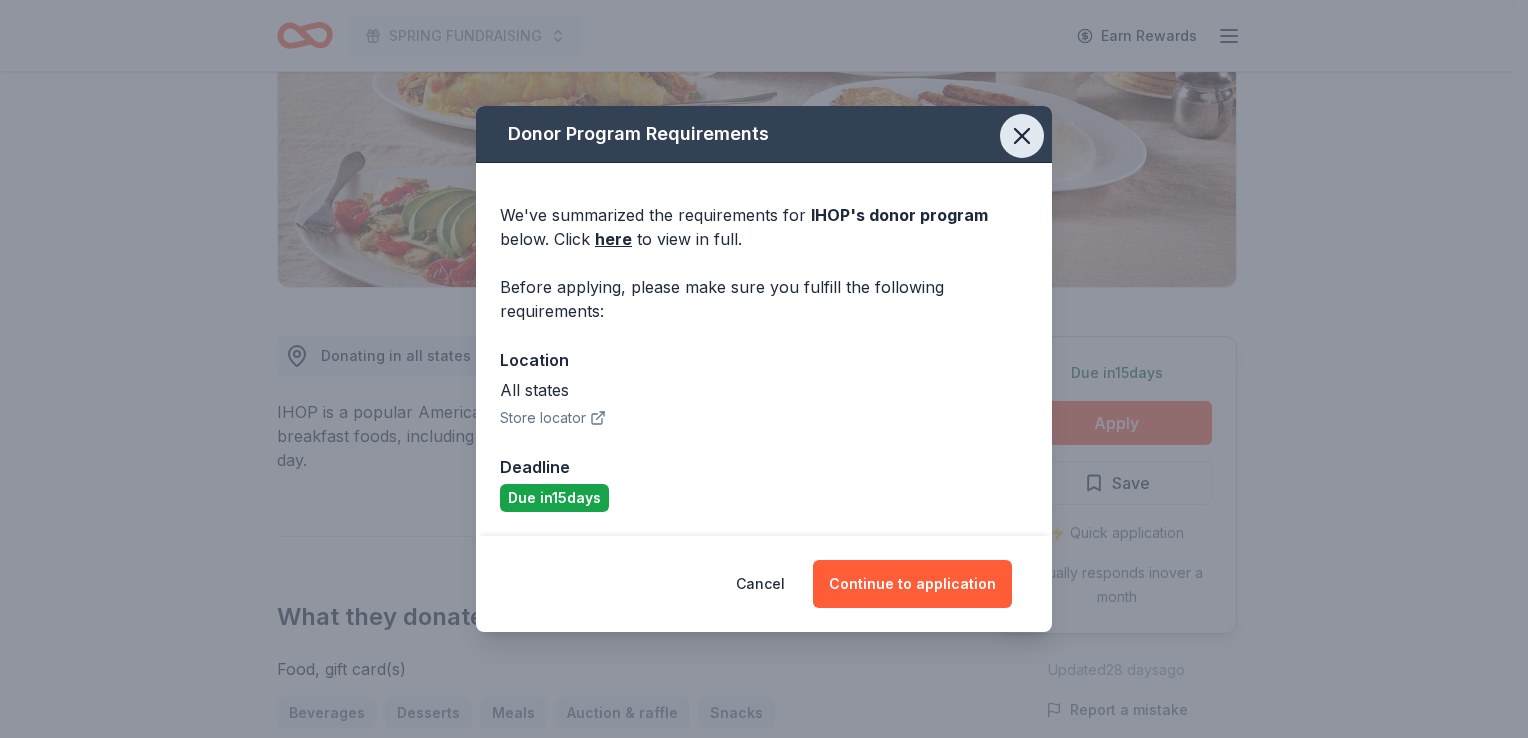 click 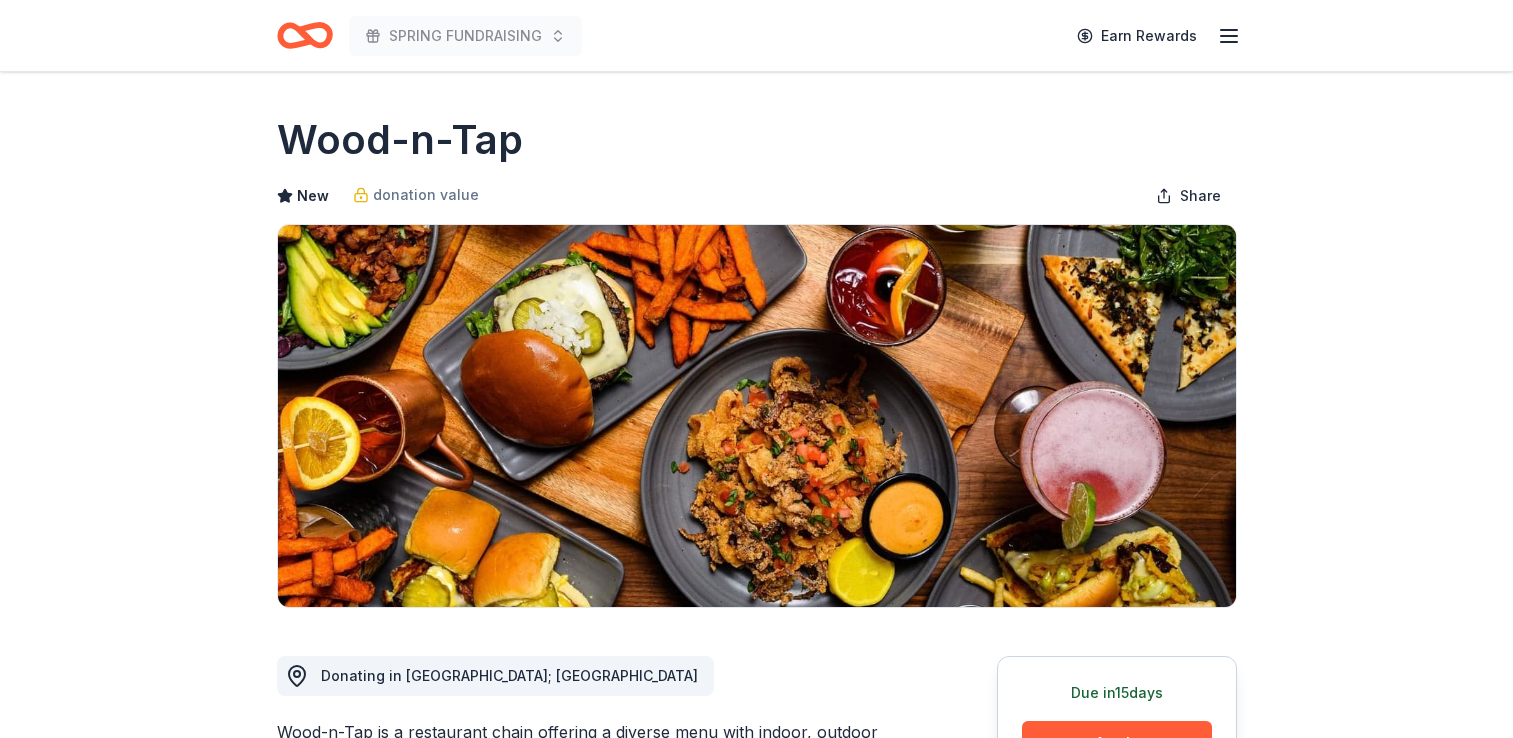 scroll, scrollTop: 0, scrollLeft: 0, axis: both 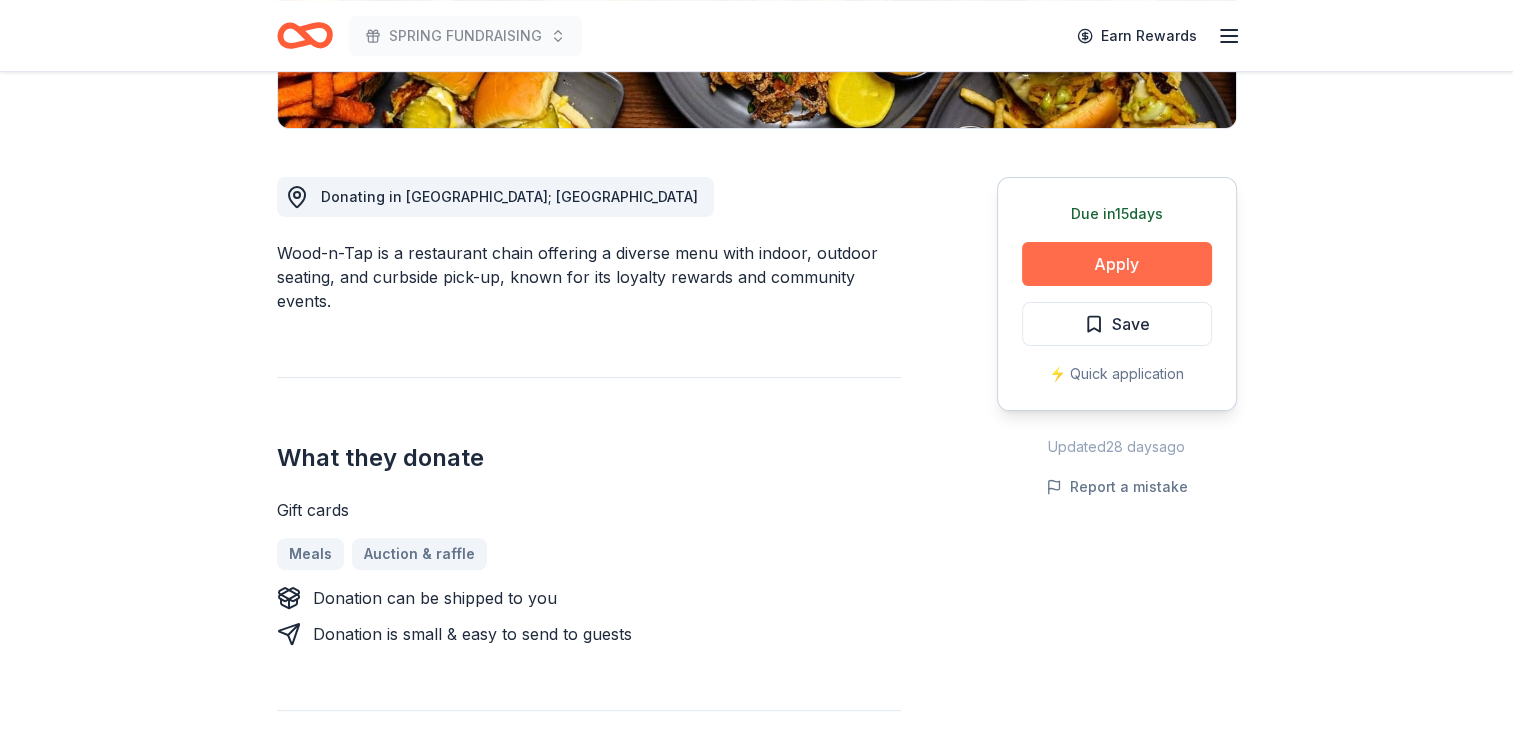 click on "Apply" at bounding box center [1117, 264] 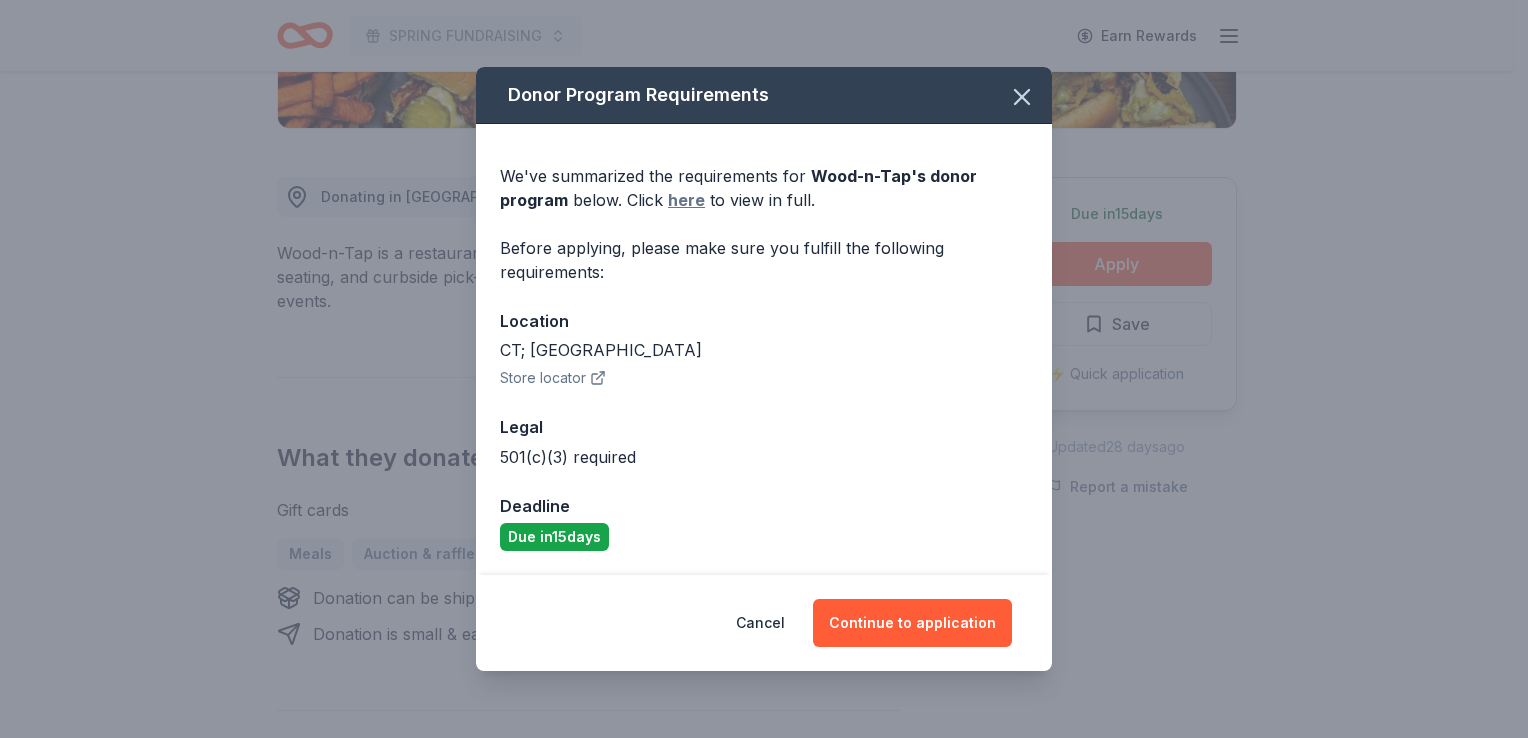 click on "here" at bounding box center [686, 200] 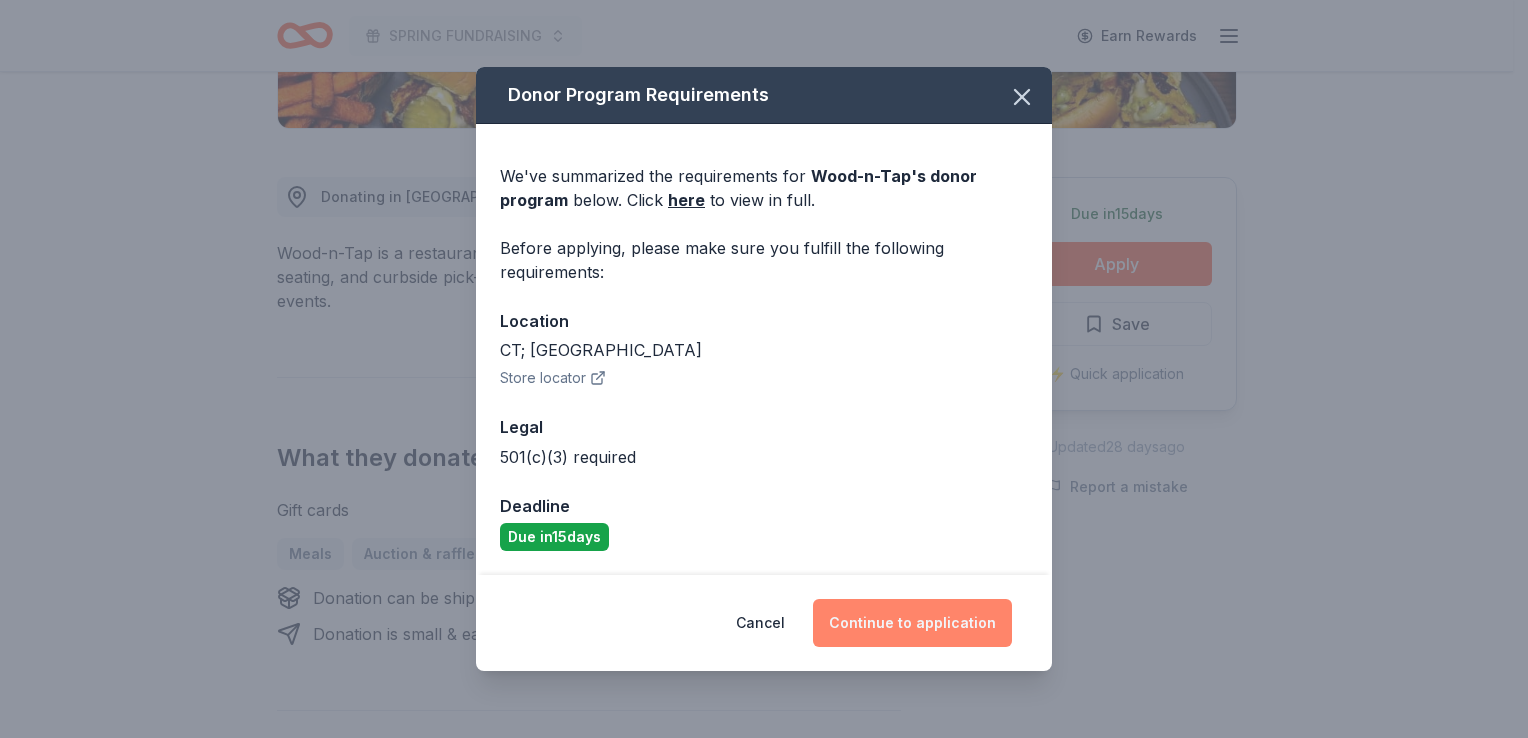 click on "Continue to application" at bounding box center [912, 623] 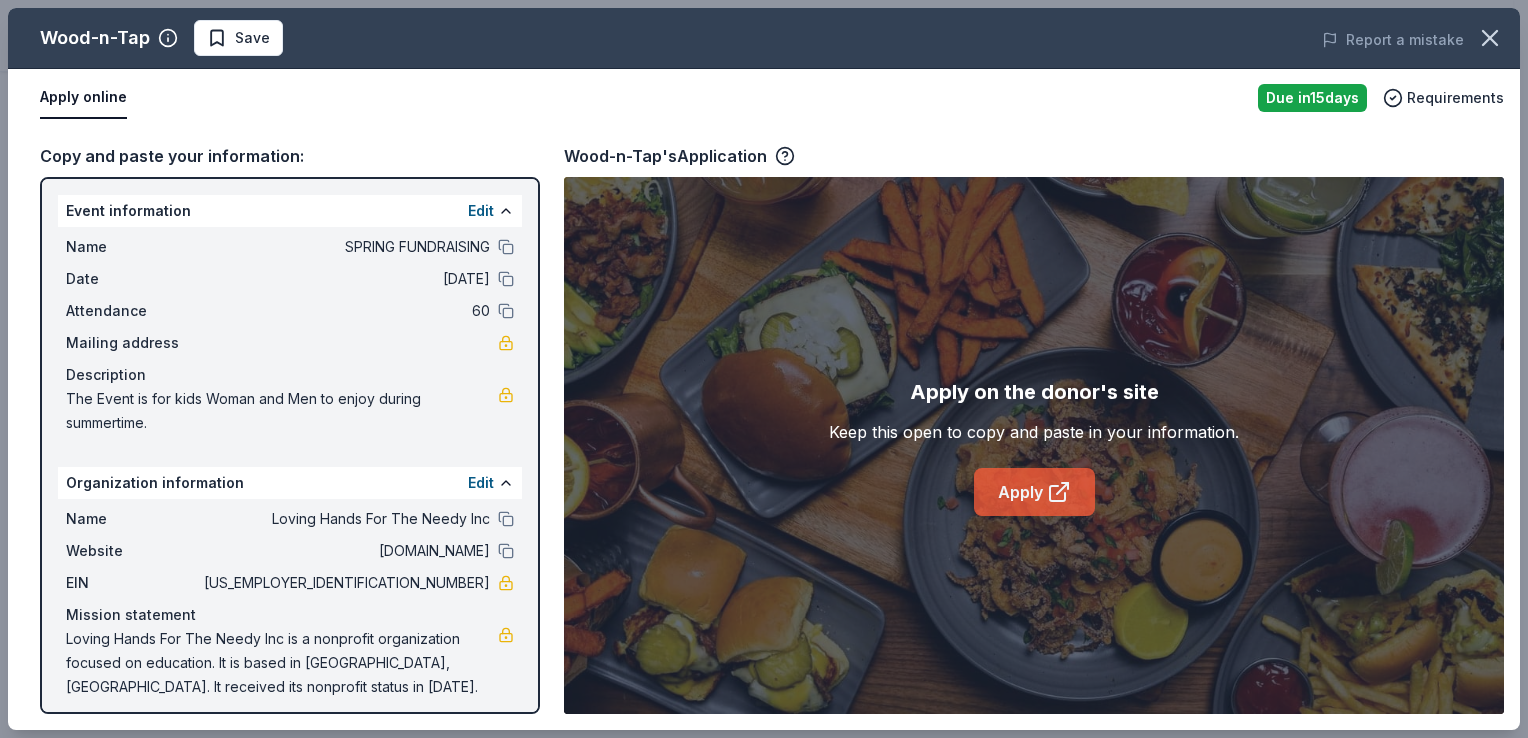 click on "Apply" at bounding box center (1034, 492) 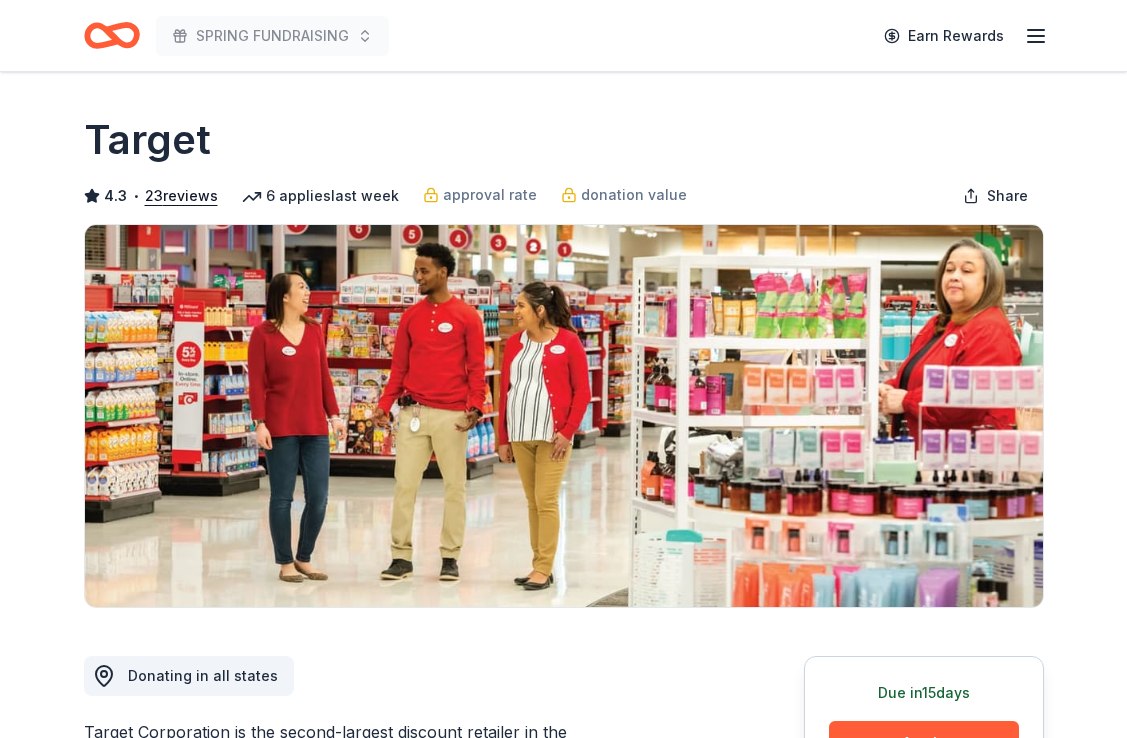 scroll, scrollTop: 0, scrollLeft: 0, axis: both 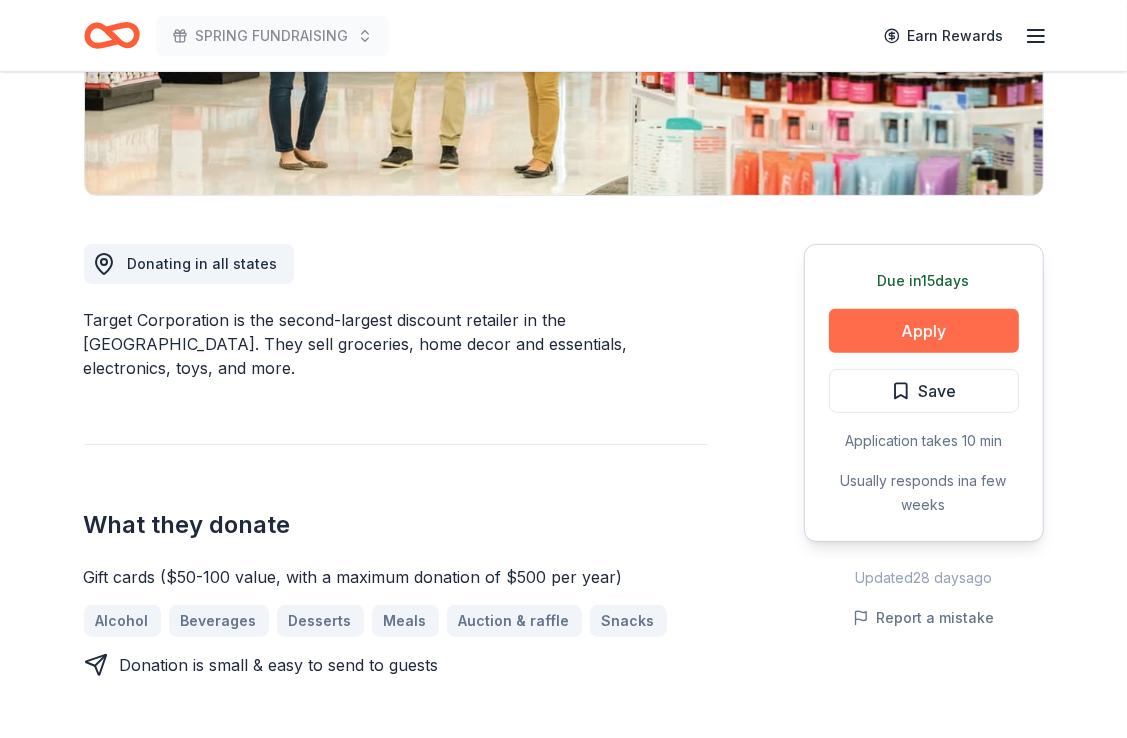 click on "Apply" at bounding box center [924, 331] 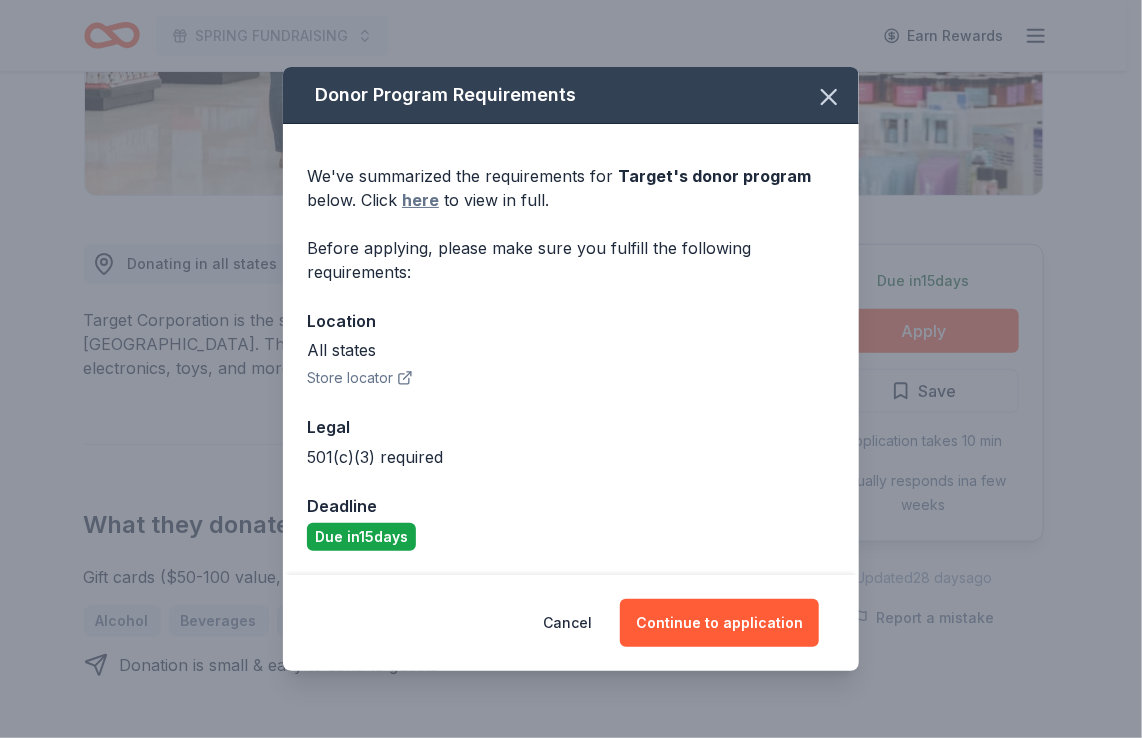 click on "here" at bounding box center [420, 200] 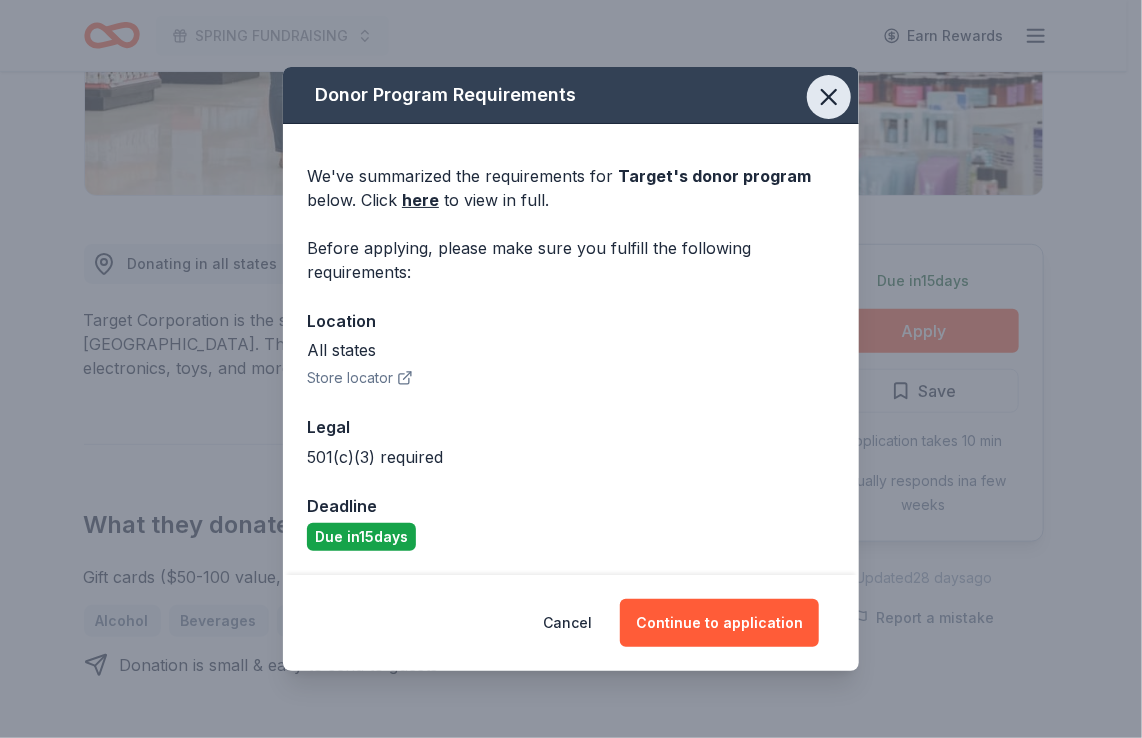 click 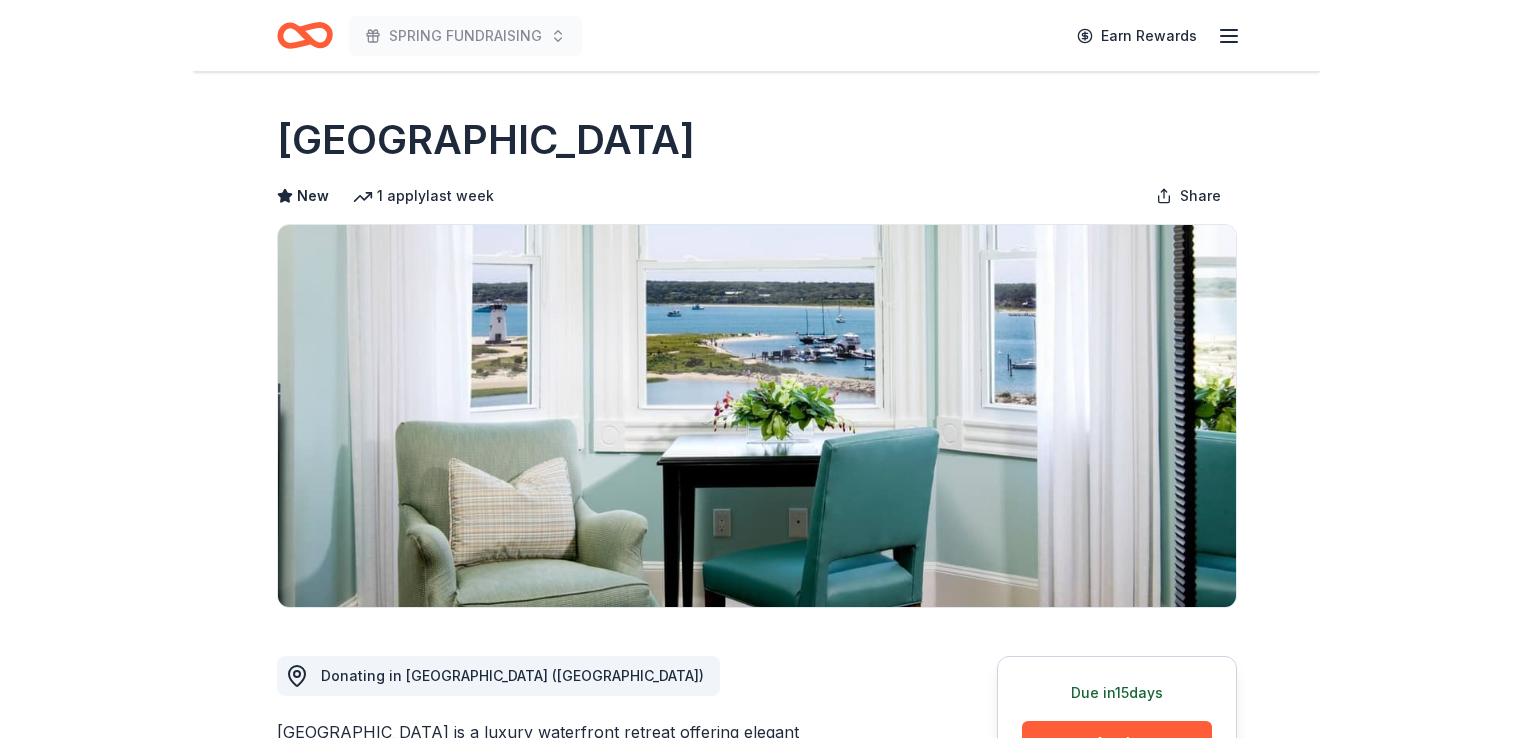 scroll, scrollTop: 0, scrollLeft: 0, axis: both 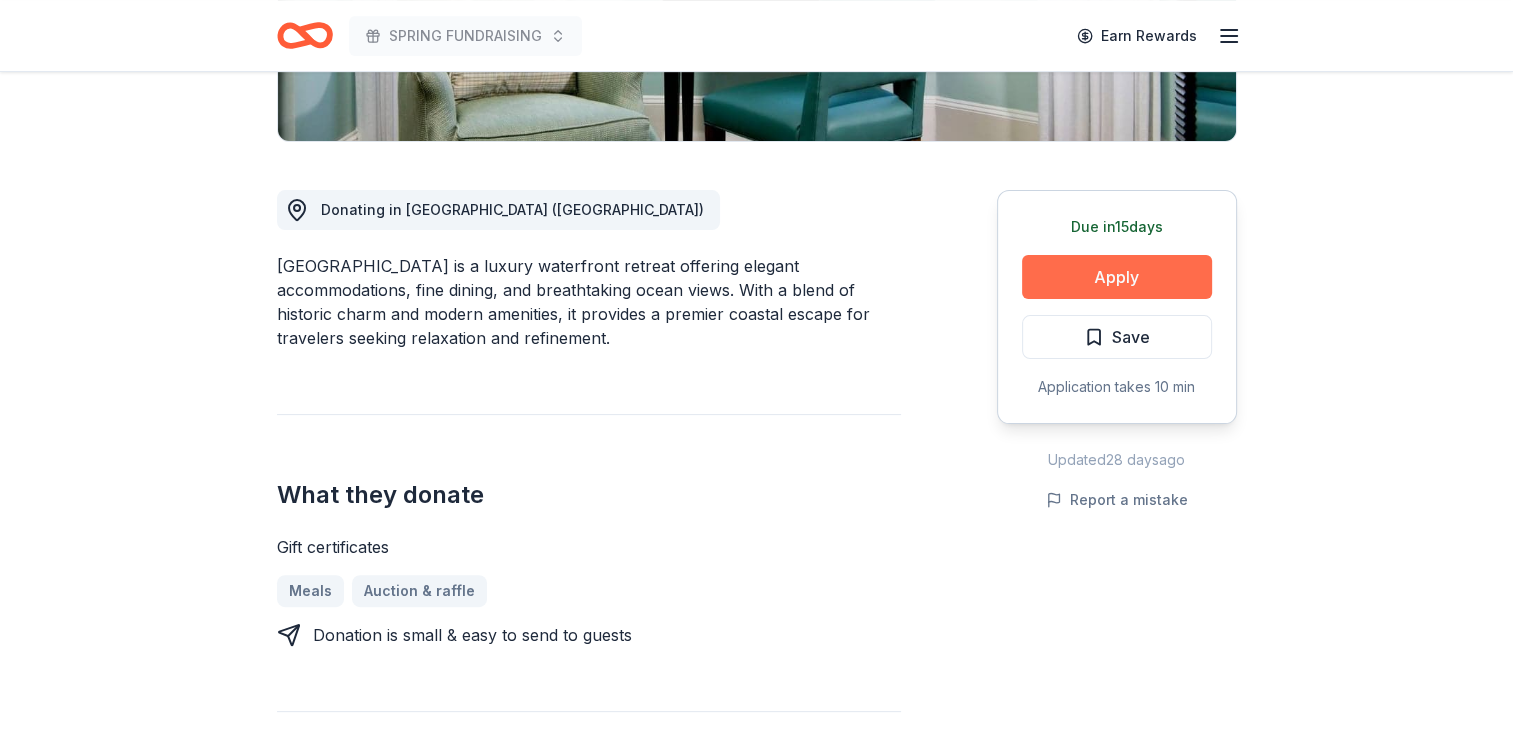 drag, startPoint x: 1080, startPoint y: 268, endPoint x: 1139, endPoint y: 274, distance: 59.3043 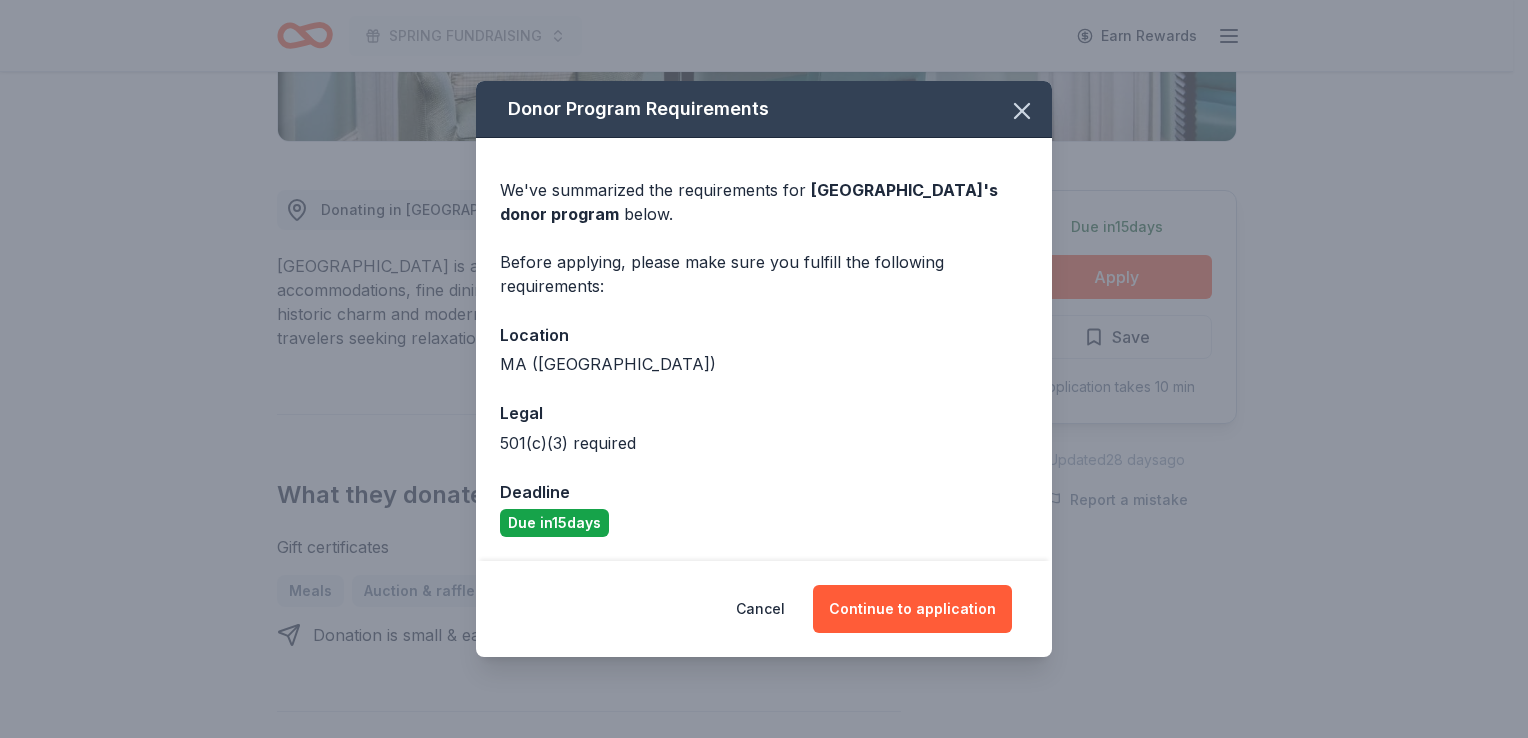 drag, startPoint x: 912, startPoint y: 615, endPoint x: 858, endPoint y: 490, distance: 136.16534 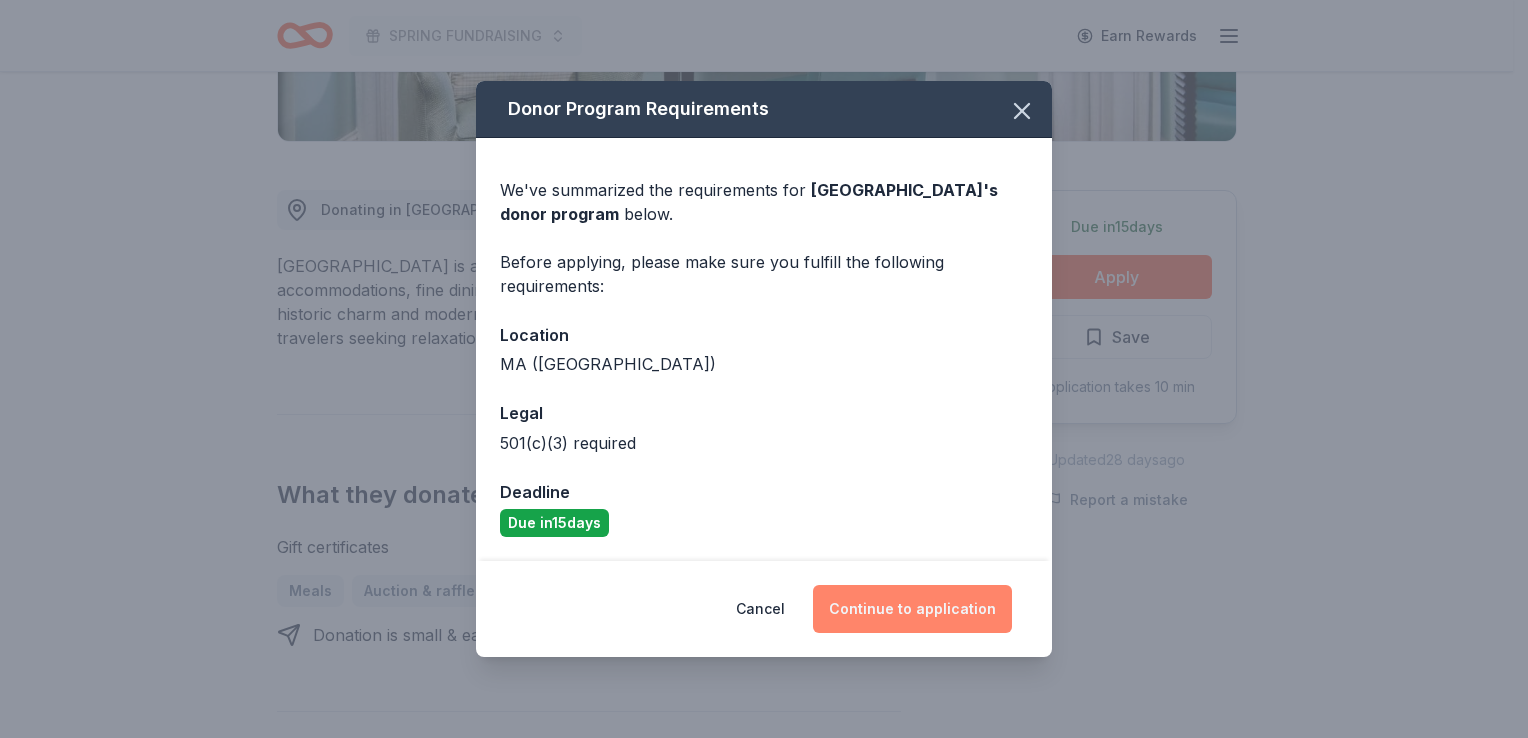 click on "Continue to application" at bounding box center [912, 609] 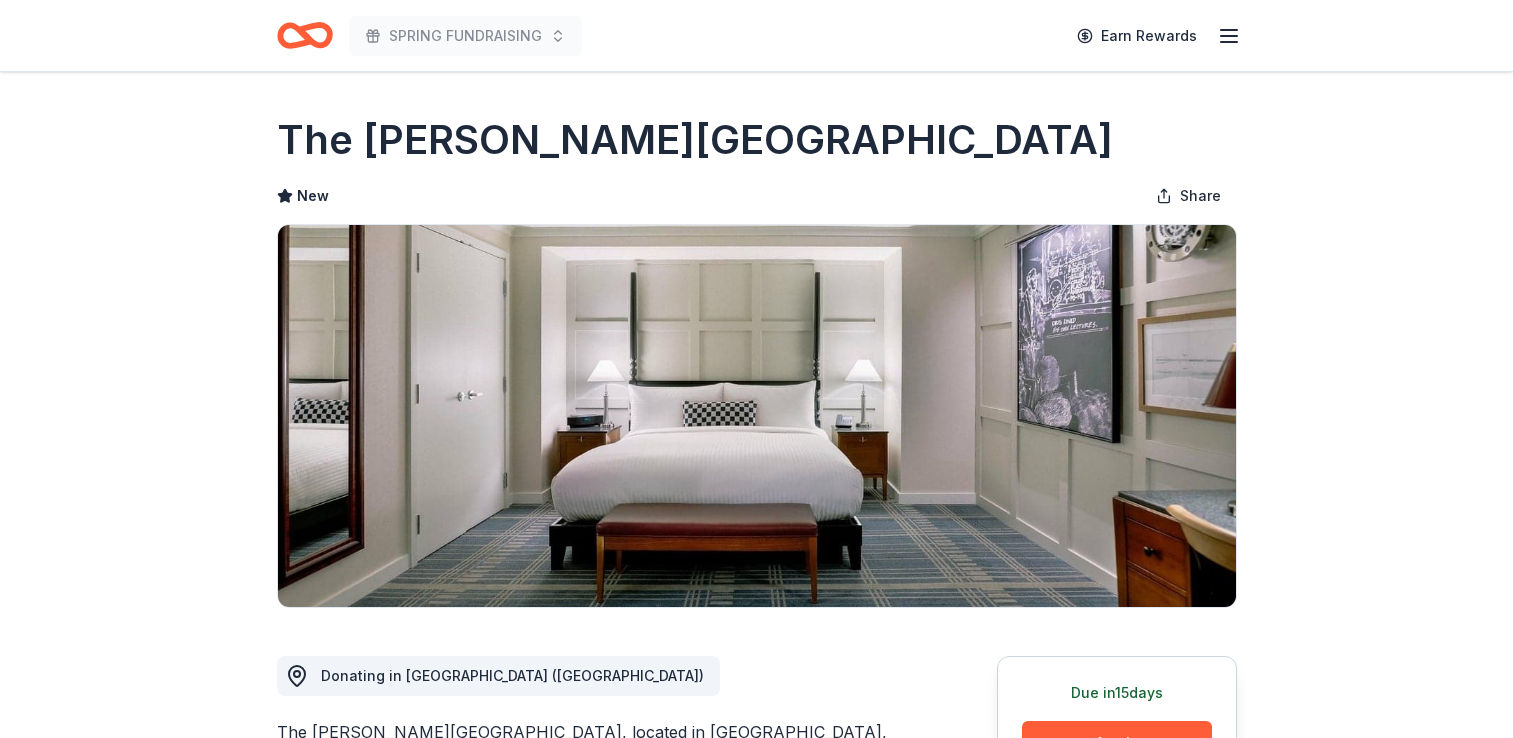 scroll, scrollTop: 0, scrollLeft: 0, axis: both 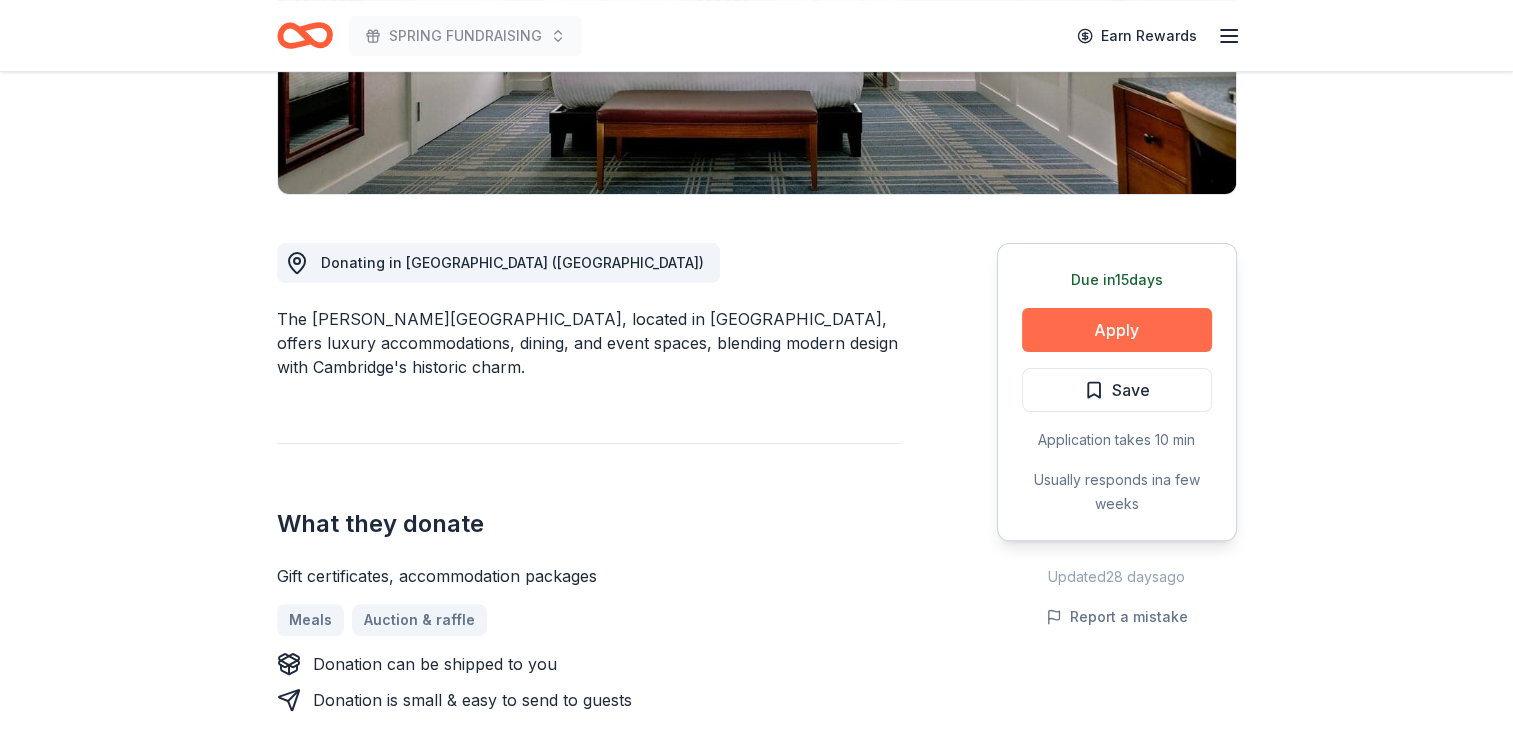 click on "Apply" at bounding box center (1117, 330) 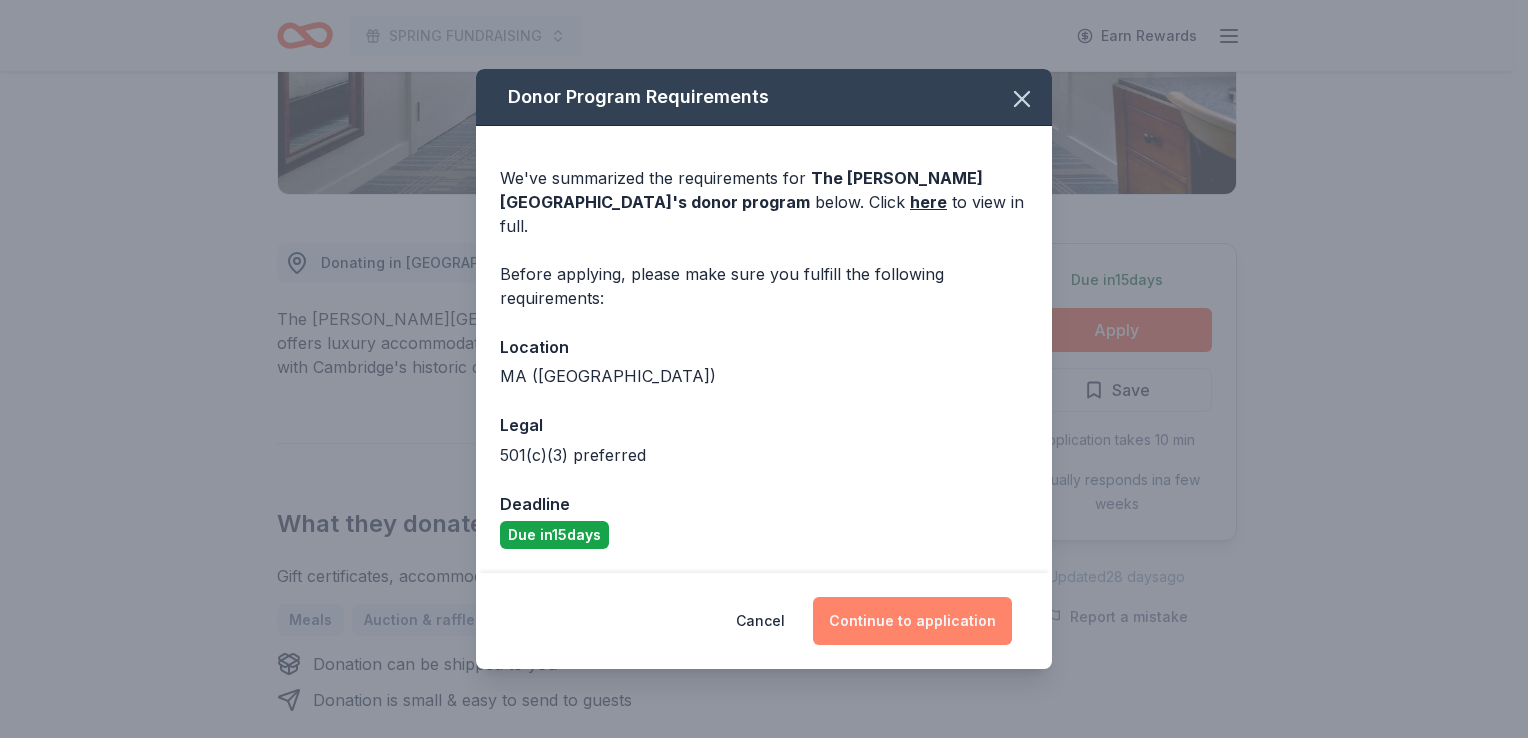 click on "Continue to application" at bounding box center [912, 621] 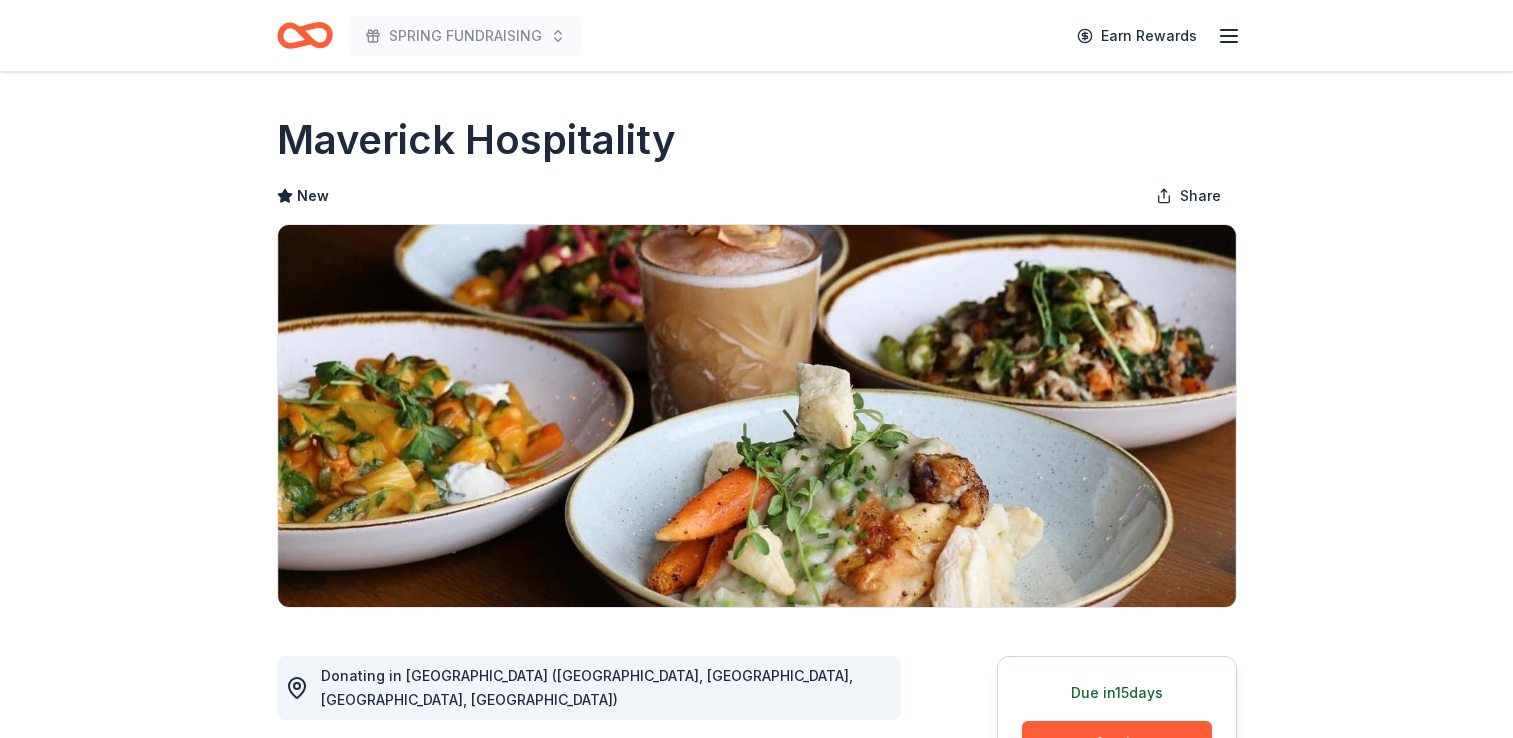 scroll, scrollTop: 0, scrollLeft: 0, axis: both 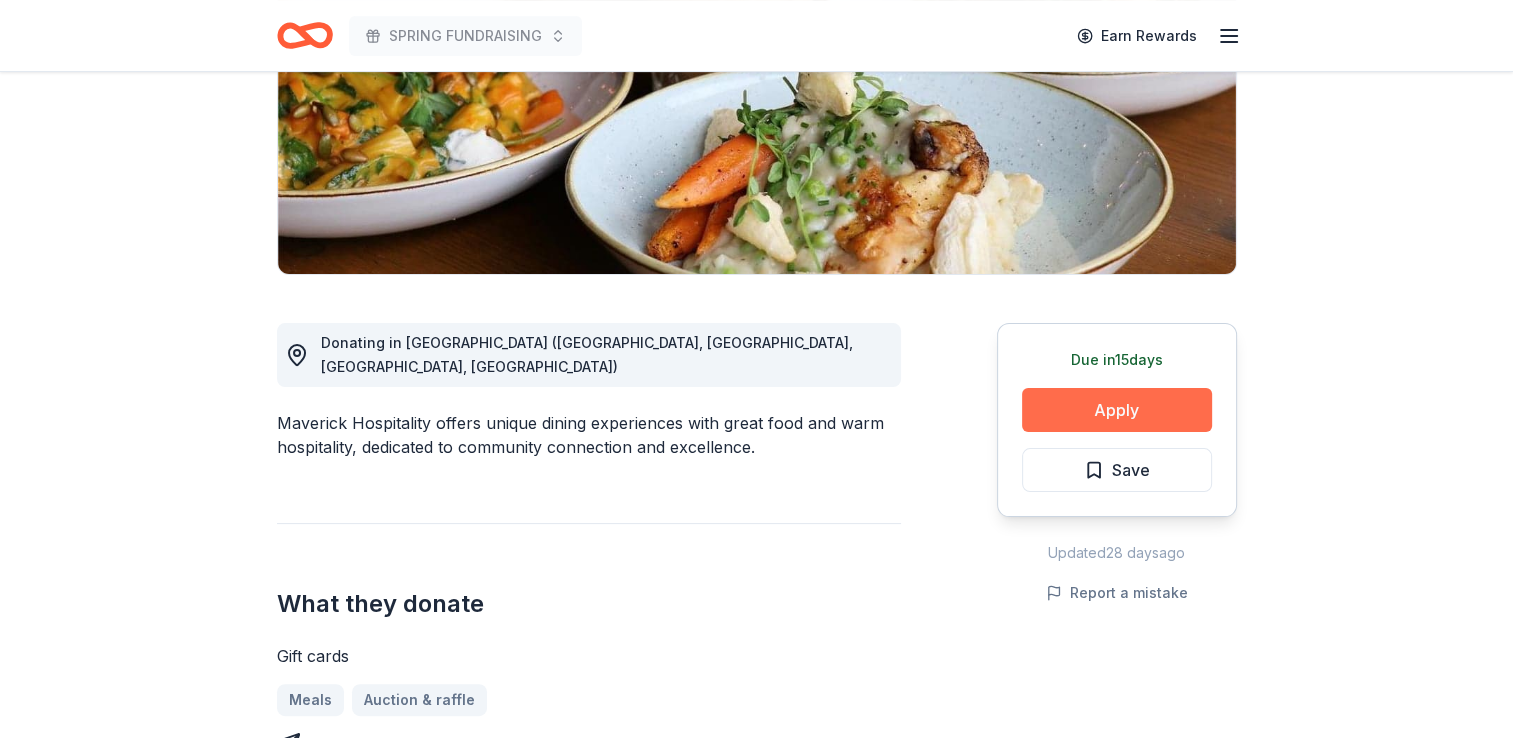 click on "Apply" at bounding box center [1117, 410] 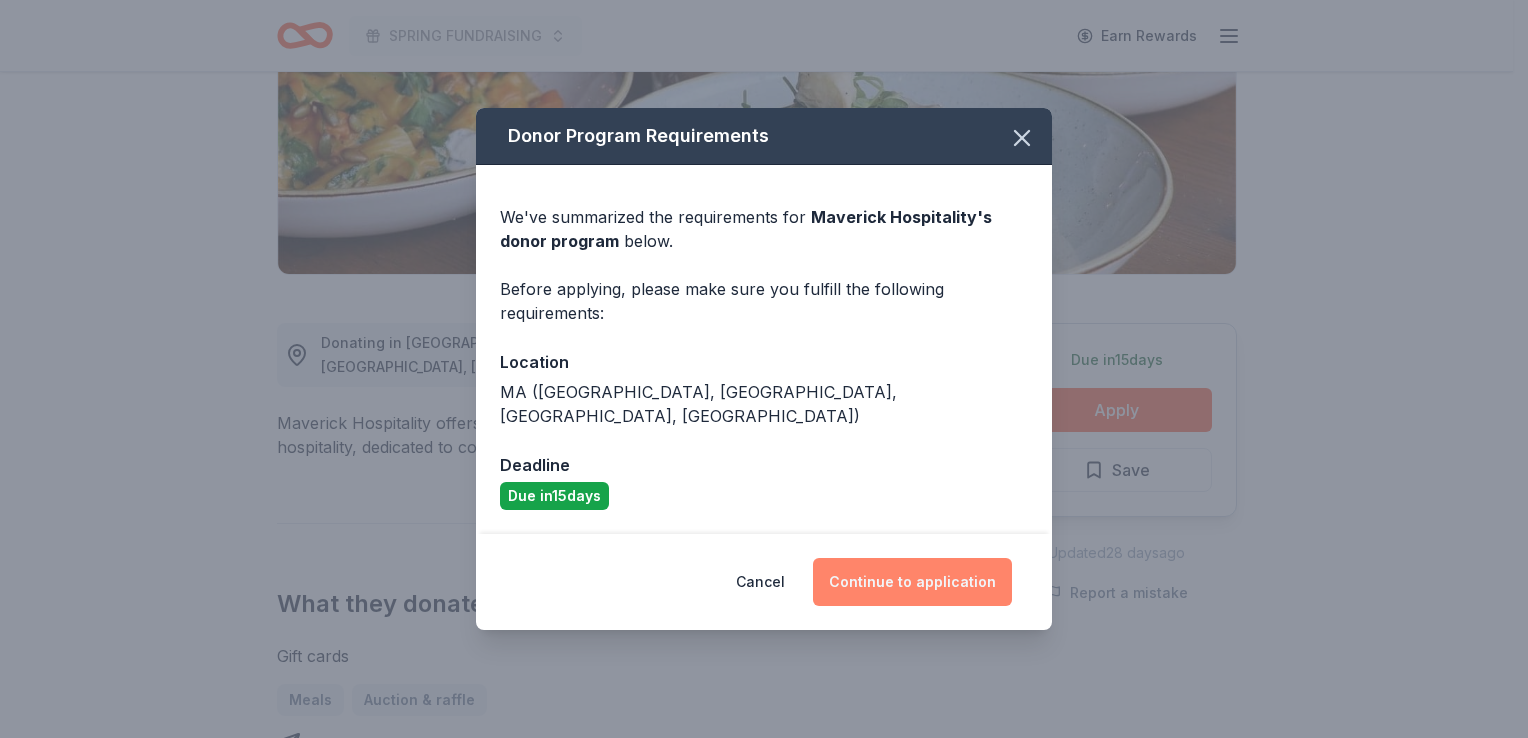 click on "Continue to application" at bounding box center (912, 582) 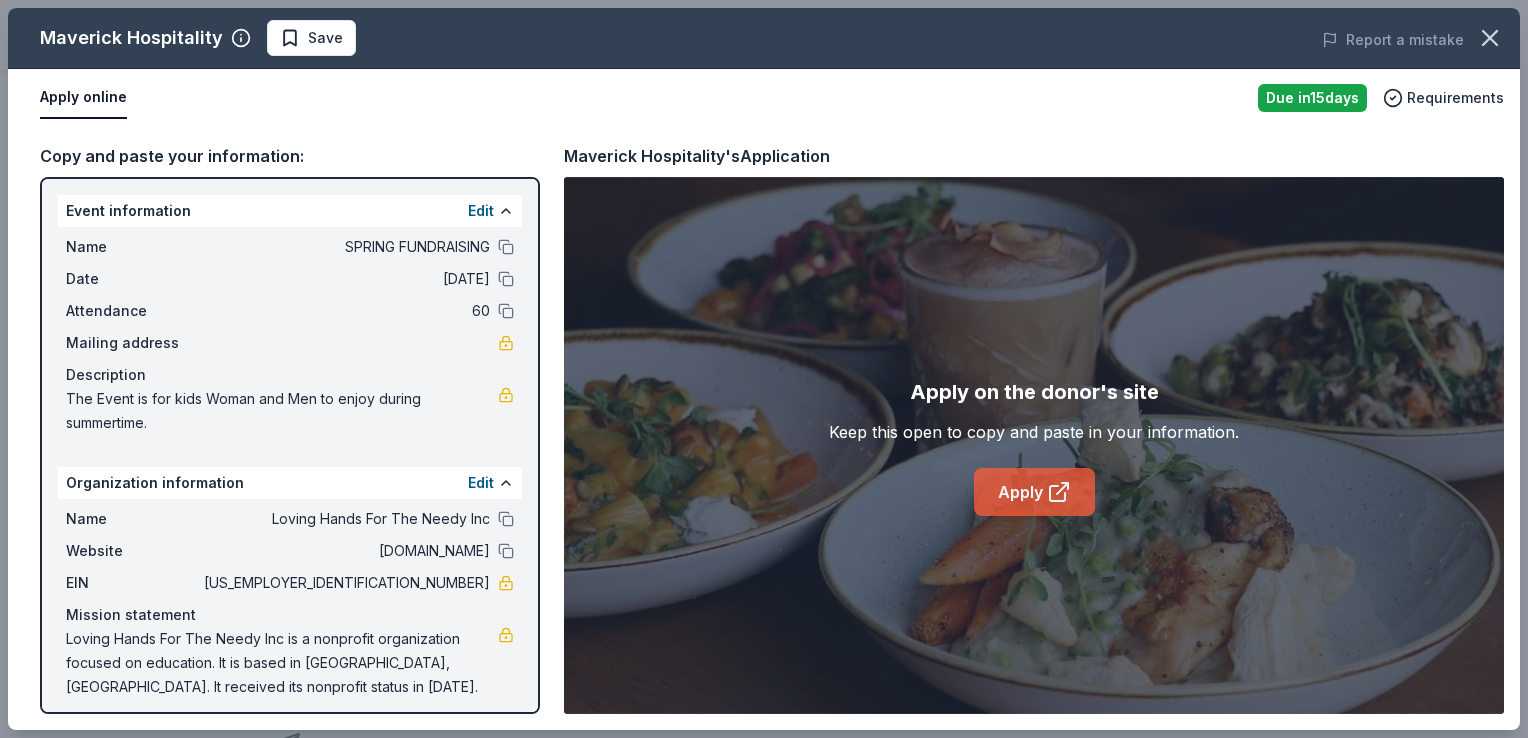 click on "Apply" at bounding box center (1034, 492) 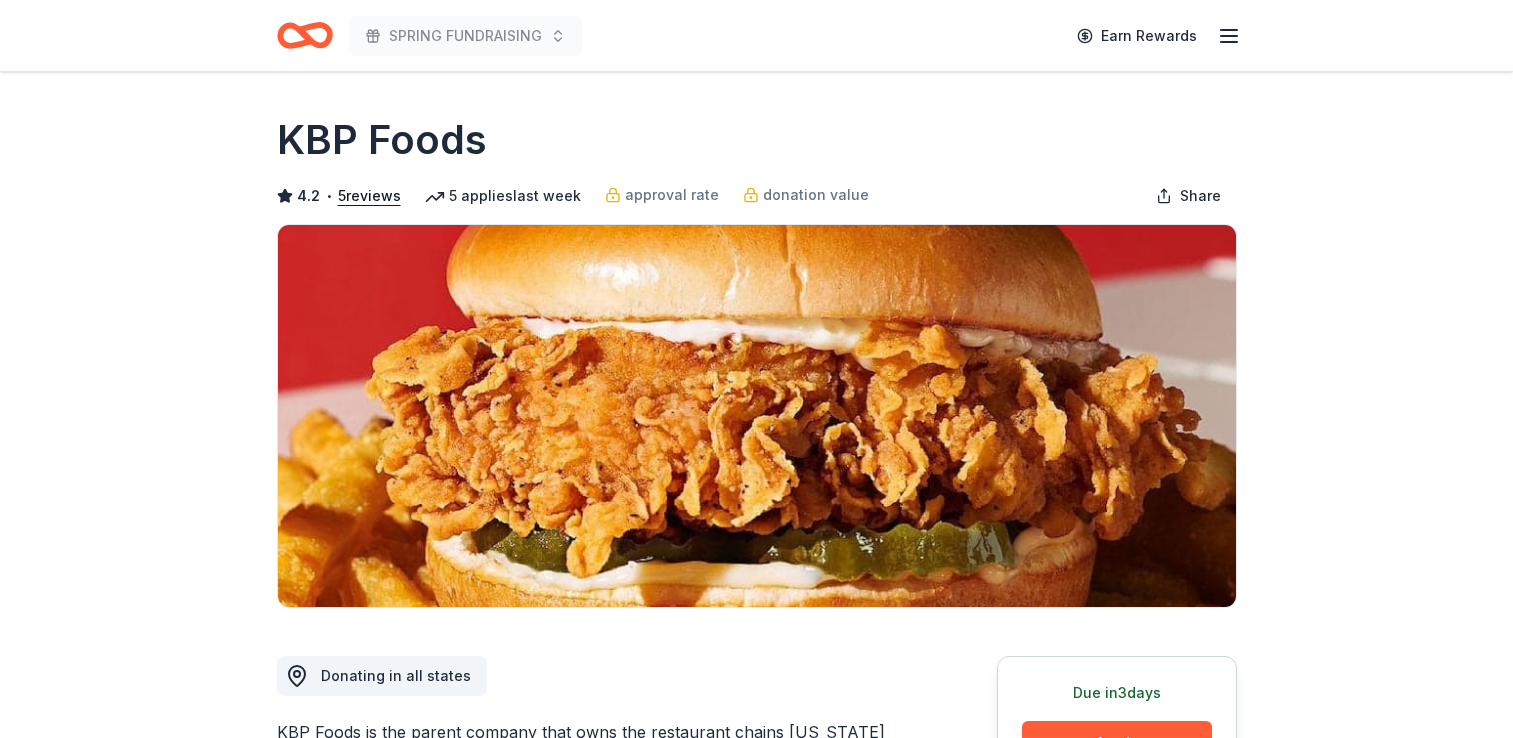 scroll, scrollTop: 0, scrollLeft: 0, axis: both 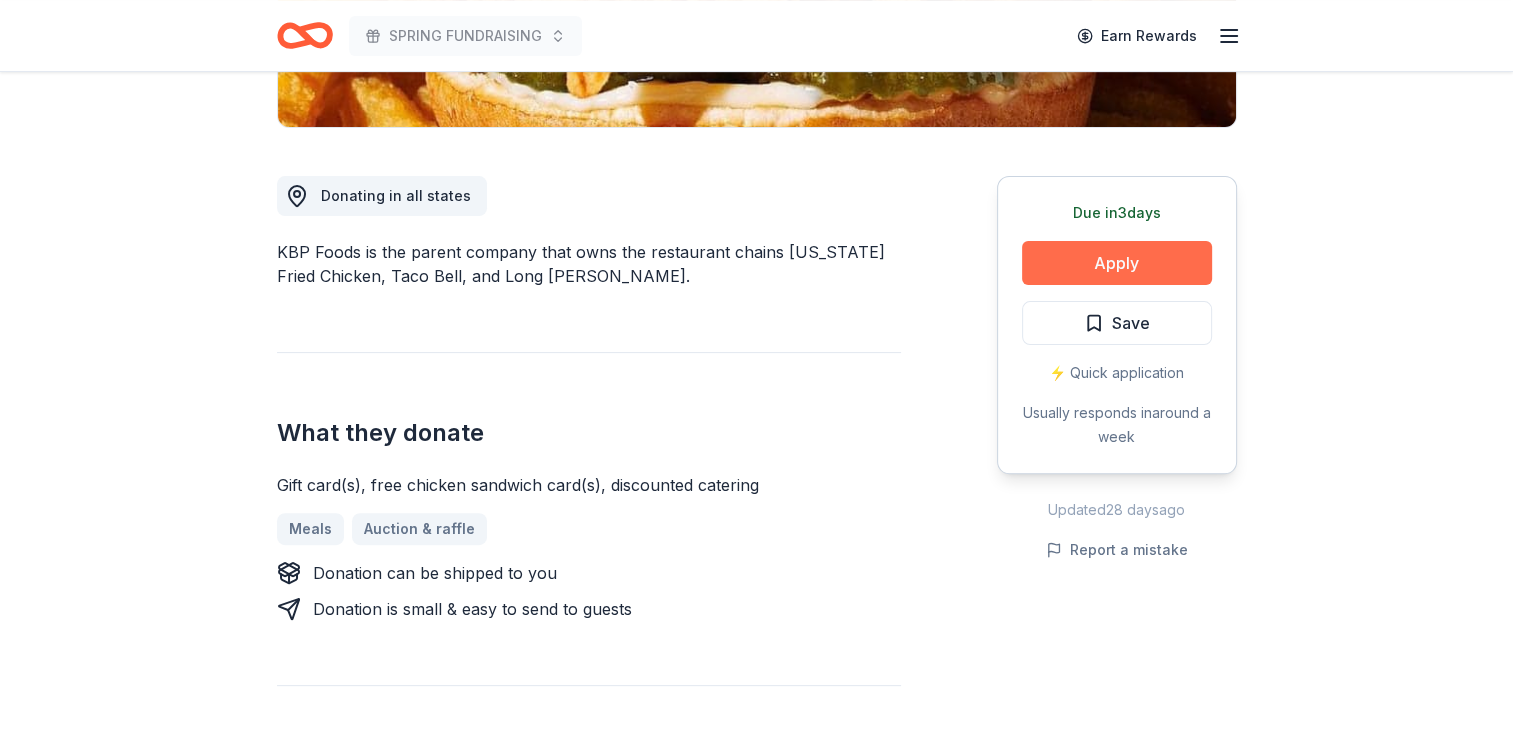 click on "Apply" at bounding box center [1117, 263] 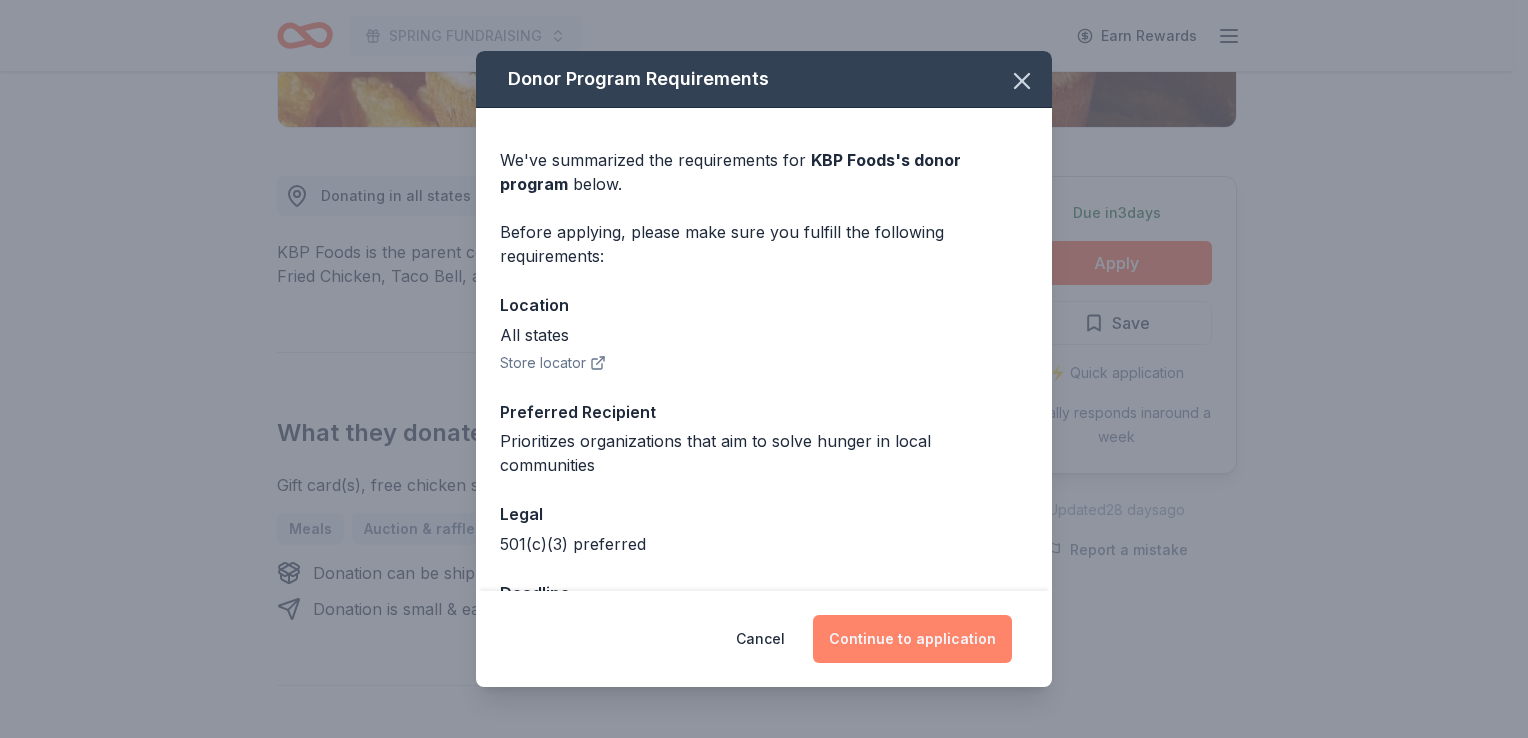 click on "Continue to application" at bounding box center (912, 639) 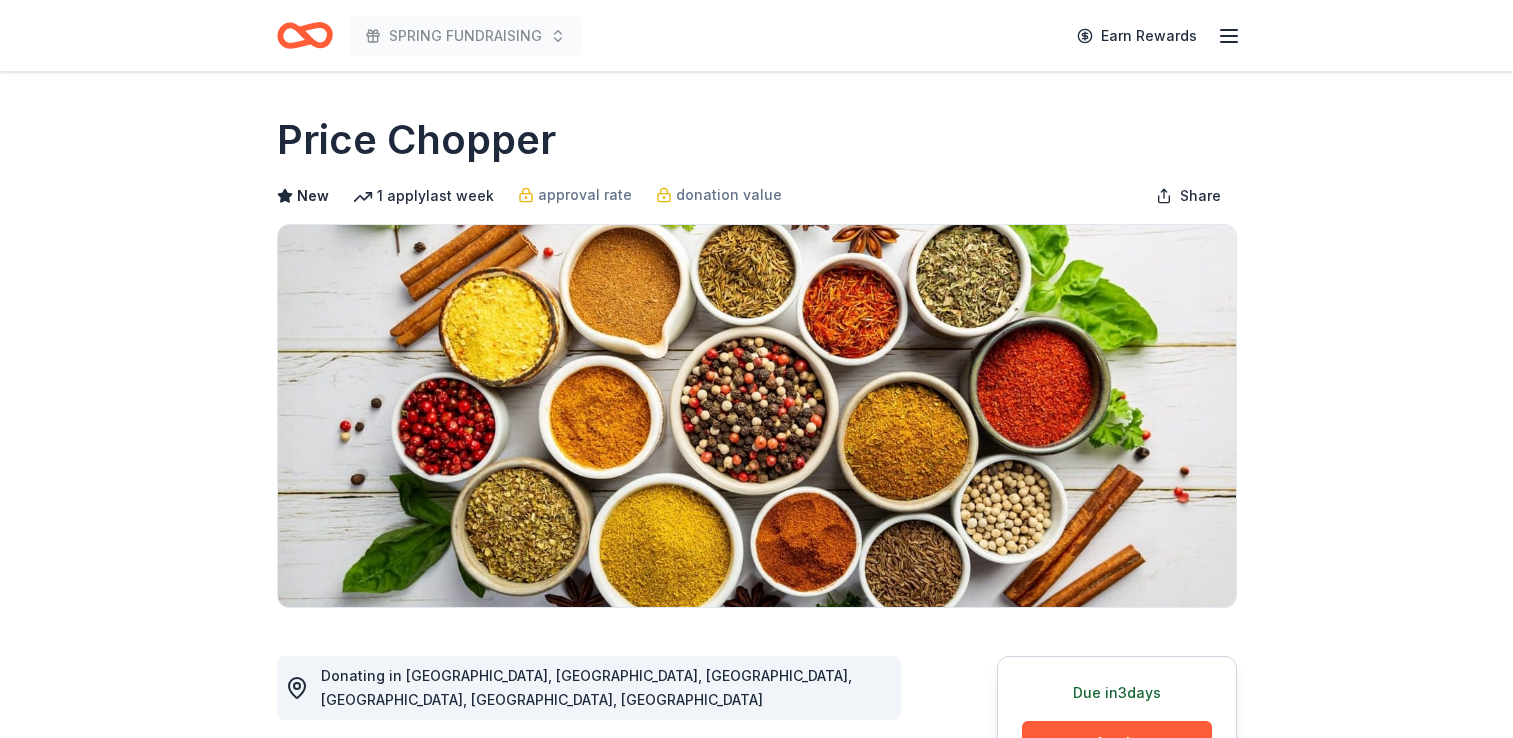 scroll, scrollTop: 0, scrollLeft: 0, axis: both 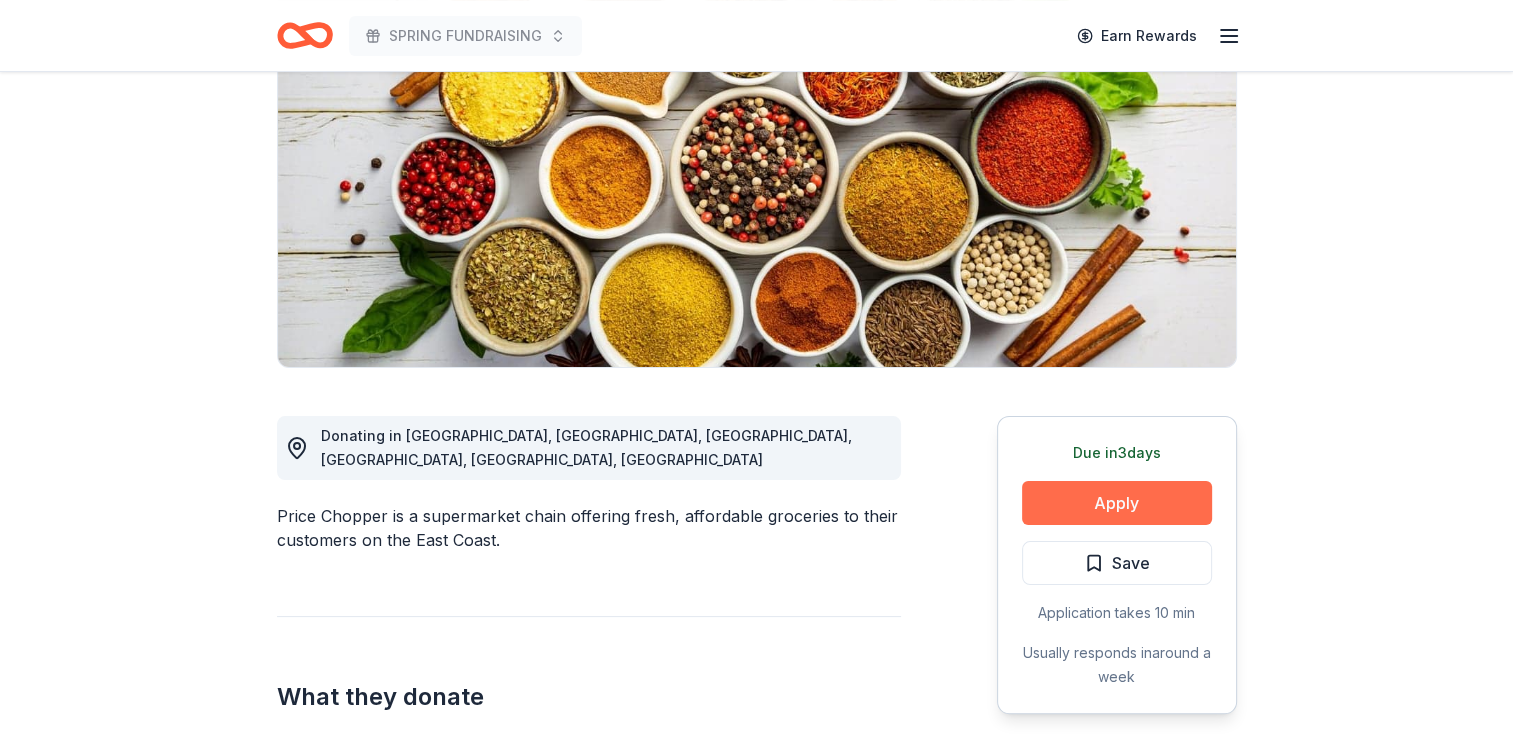 click on "Apply" at bounding box center [1117, 503] 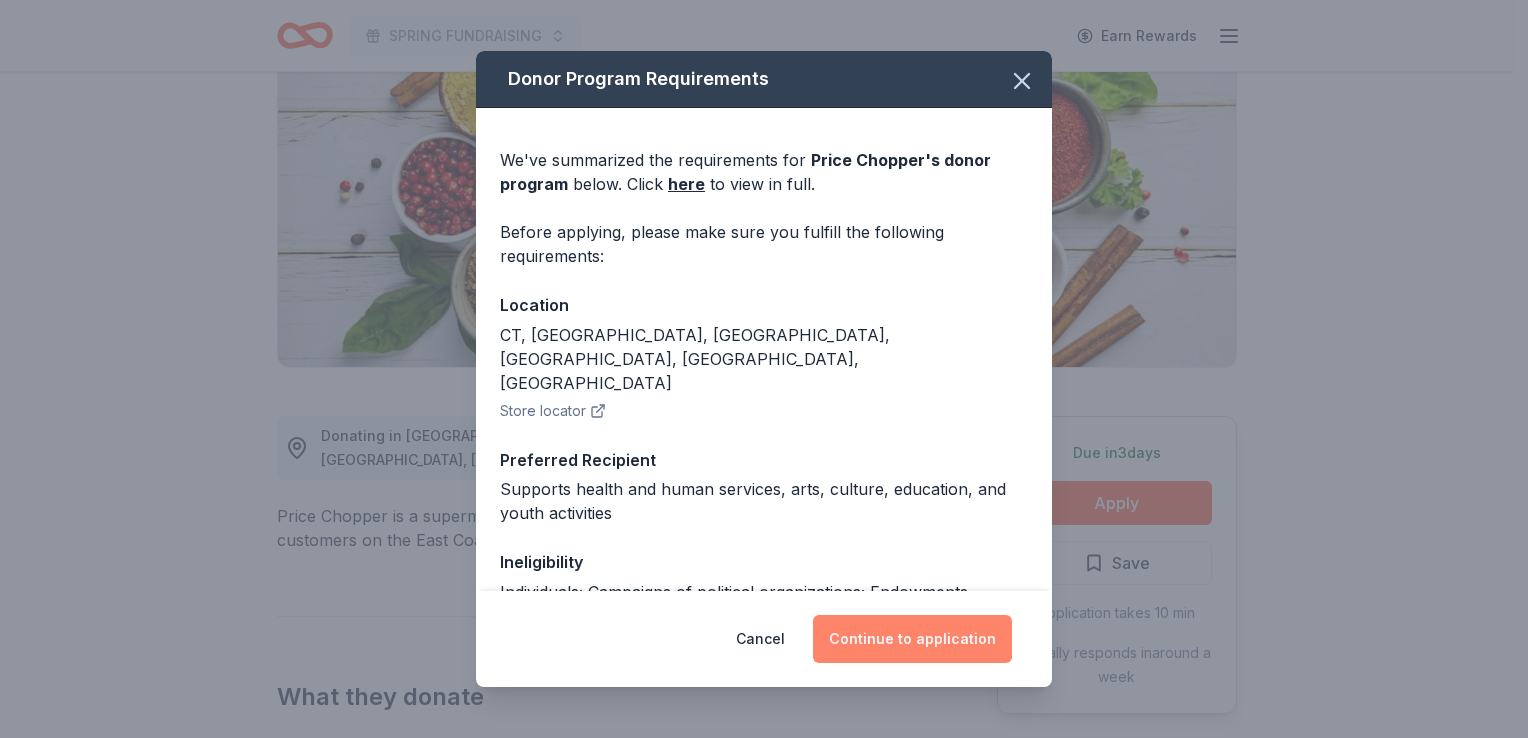click on "Continue to application" at bounding box center (912, 639) 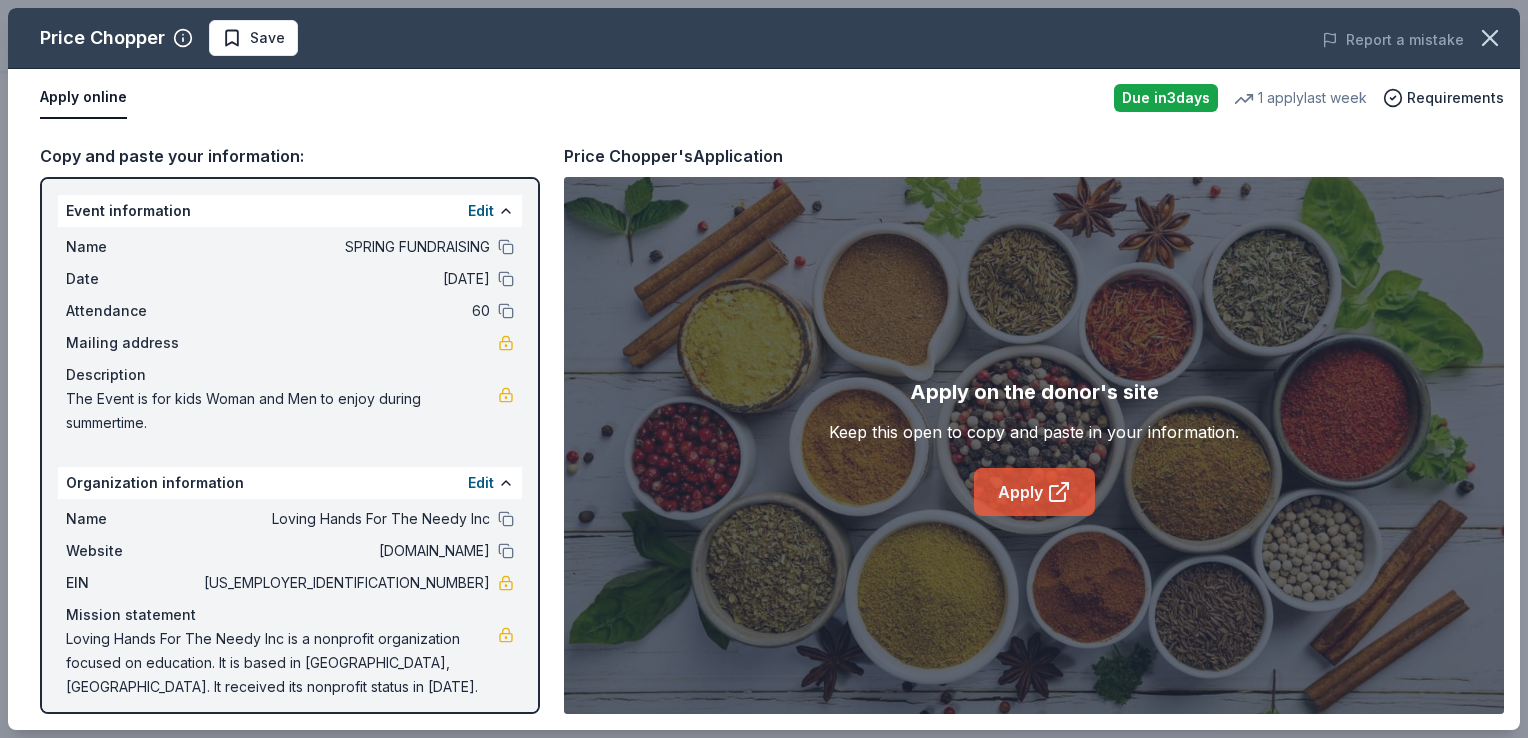 click on "Apply" at bounding box center [1034, 492] 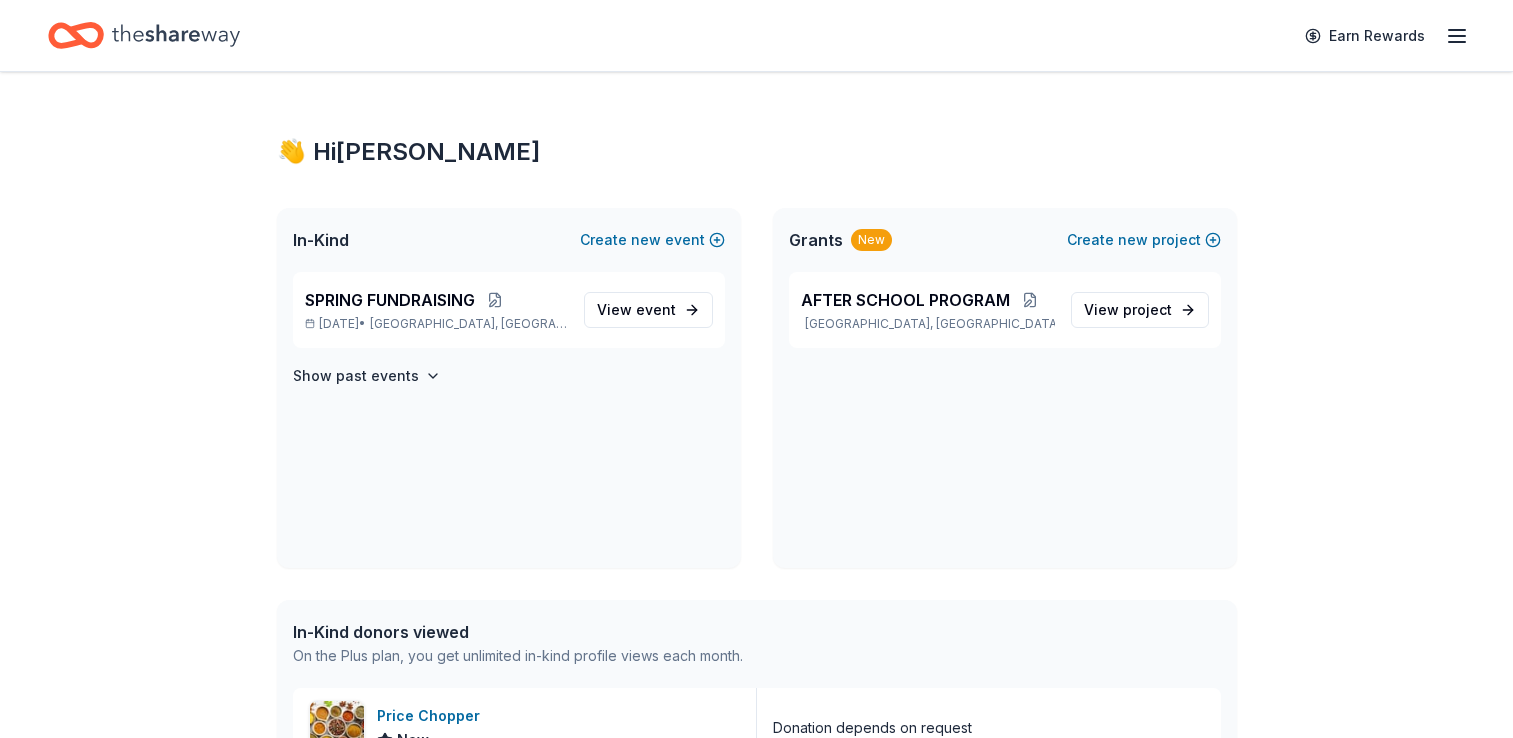 scroll, scrollTop: 0, scrollLeft: 0, axis: both 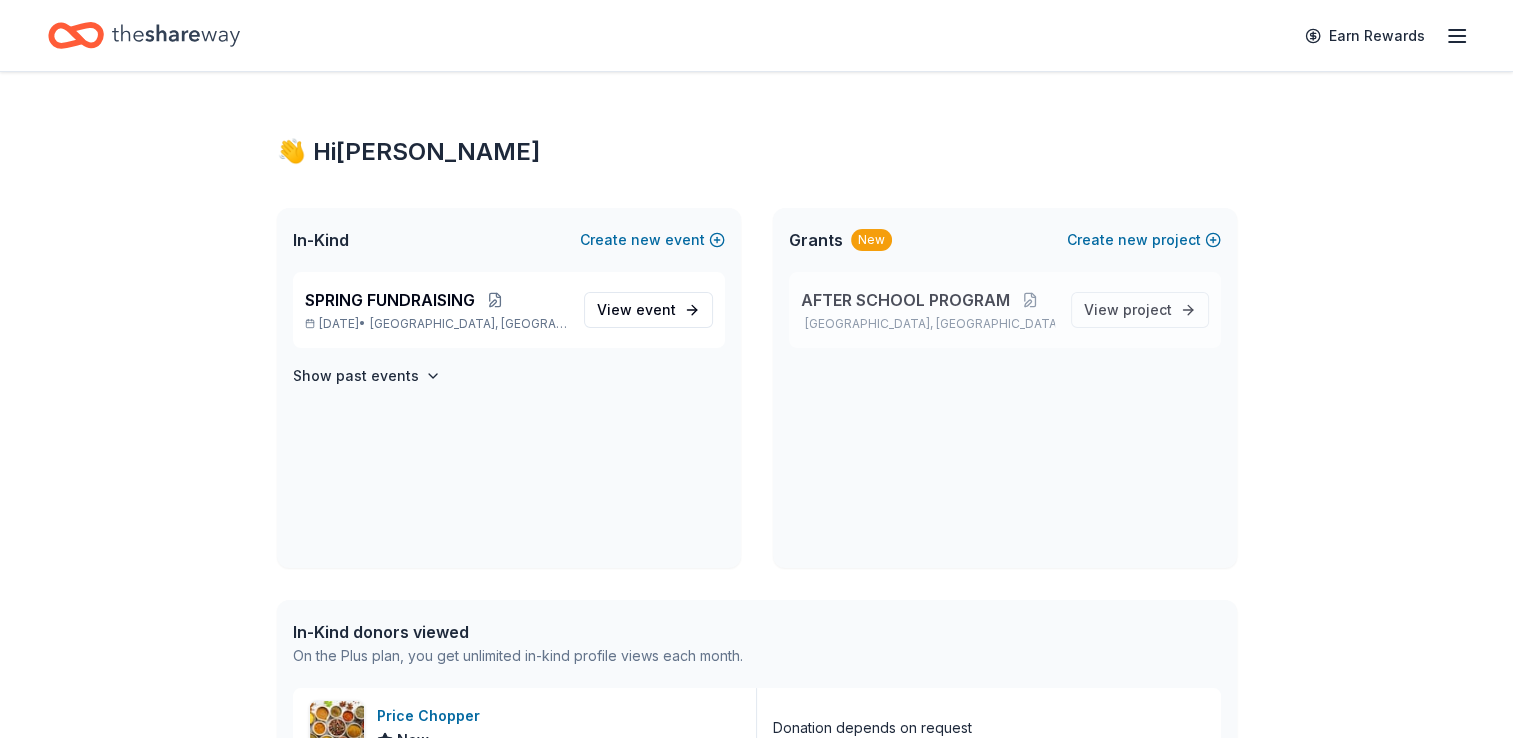 click on "AFTER SCHOOL PROGRAM" at bounding box center [905, 300] 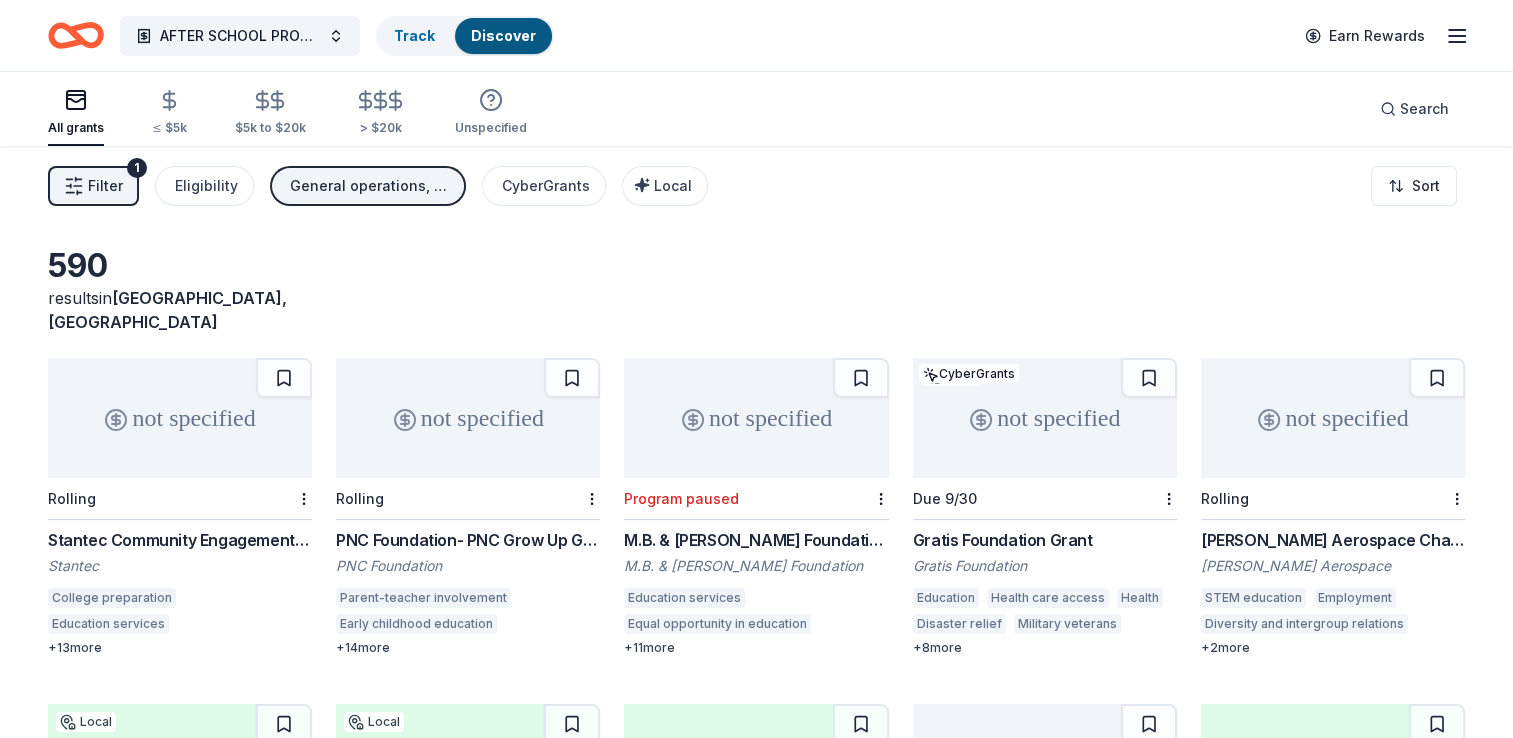 drag, startPoint x: 1520, startPoint y: 726, endPoint x: 1269, endPoint y: 73, distance: 699.5784 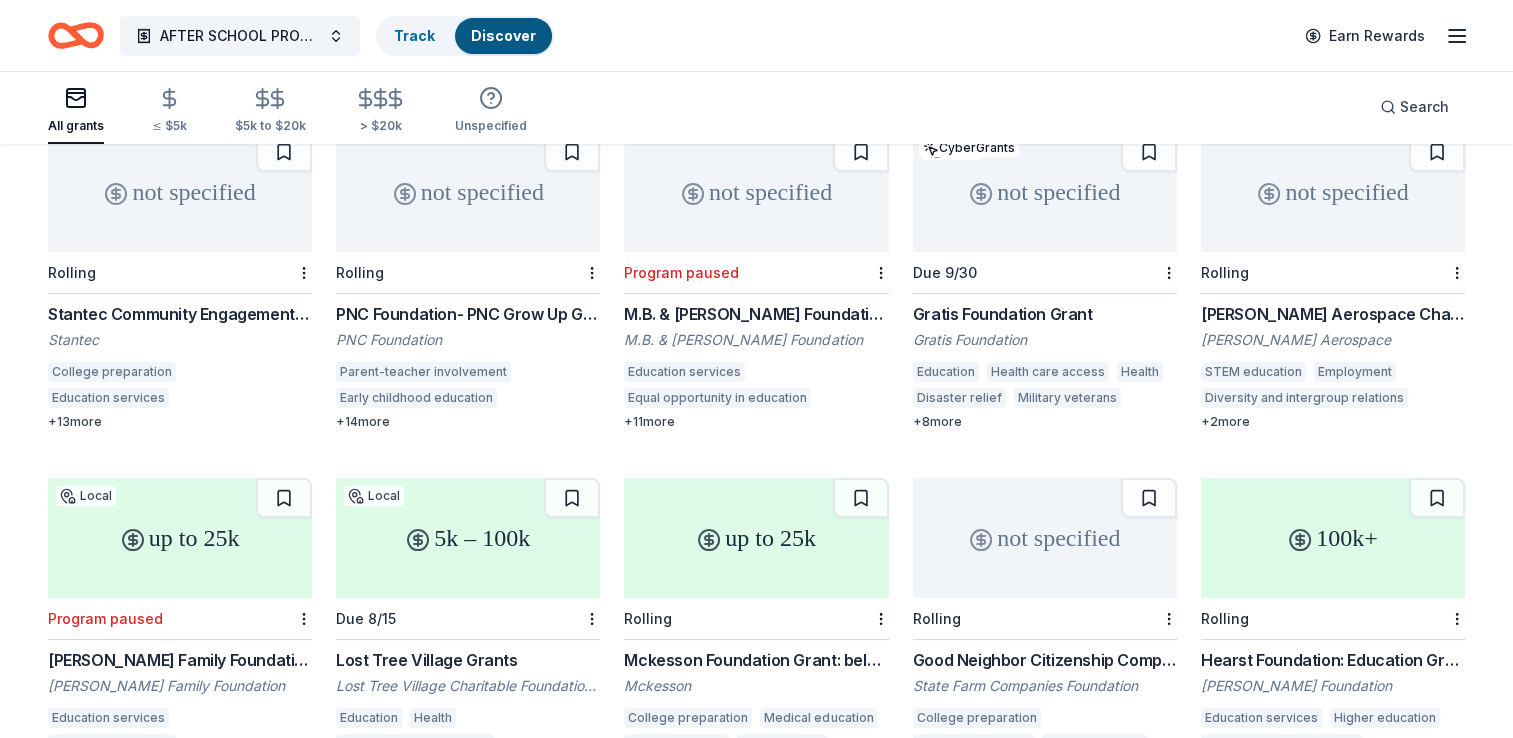 scroll, scrollTop: 266, scrollLeft: 0, axis: vertical 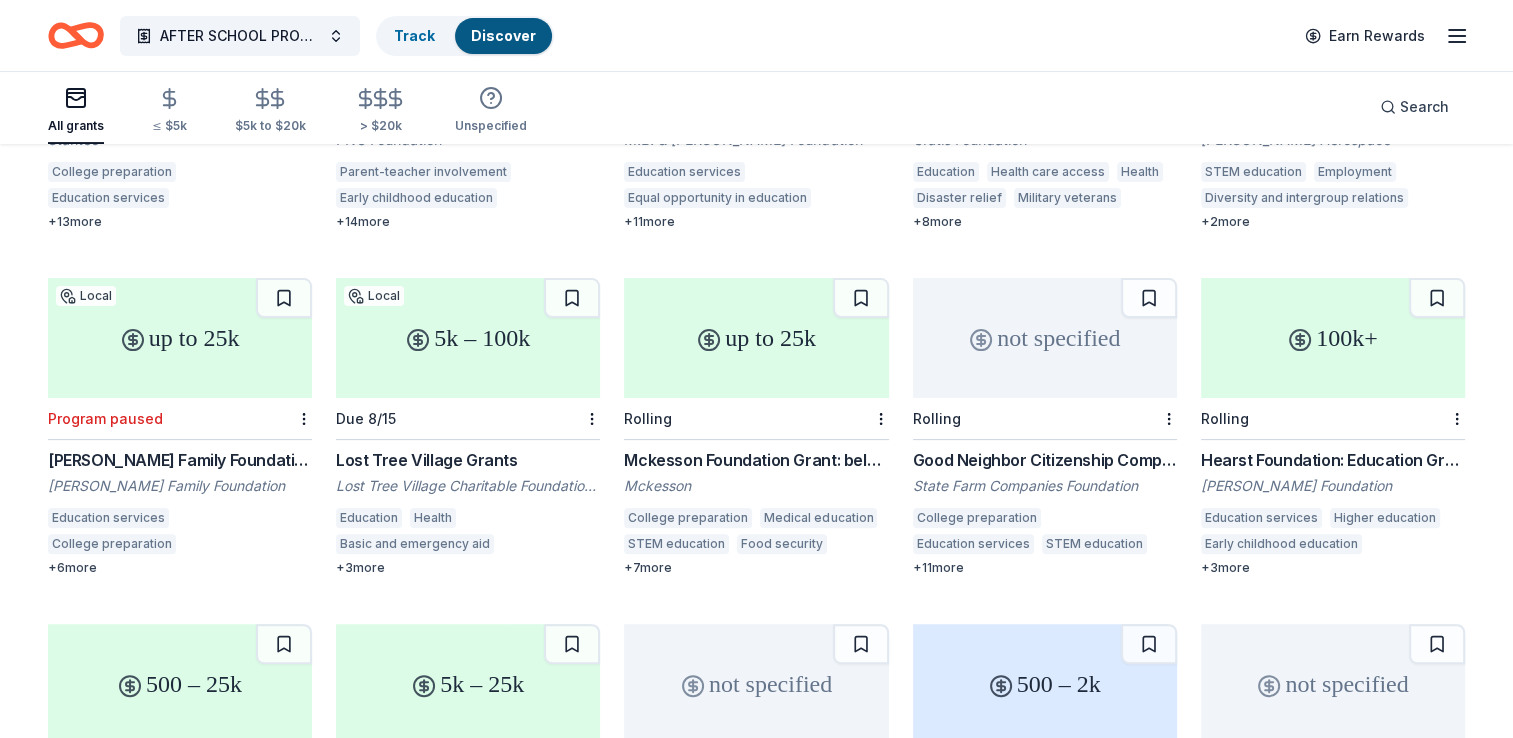 click on "Lost Tree Village Grants" at bounding box center [468, 460] 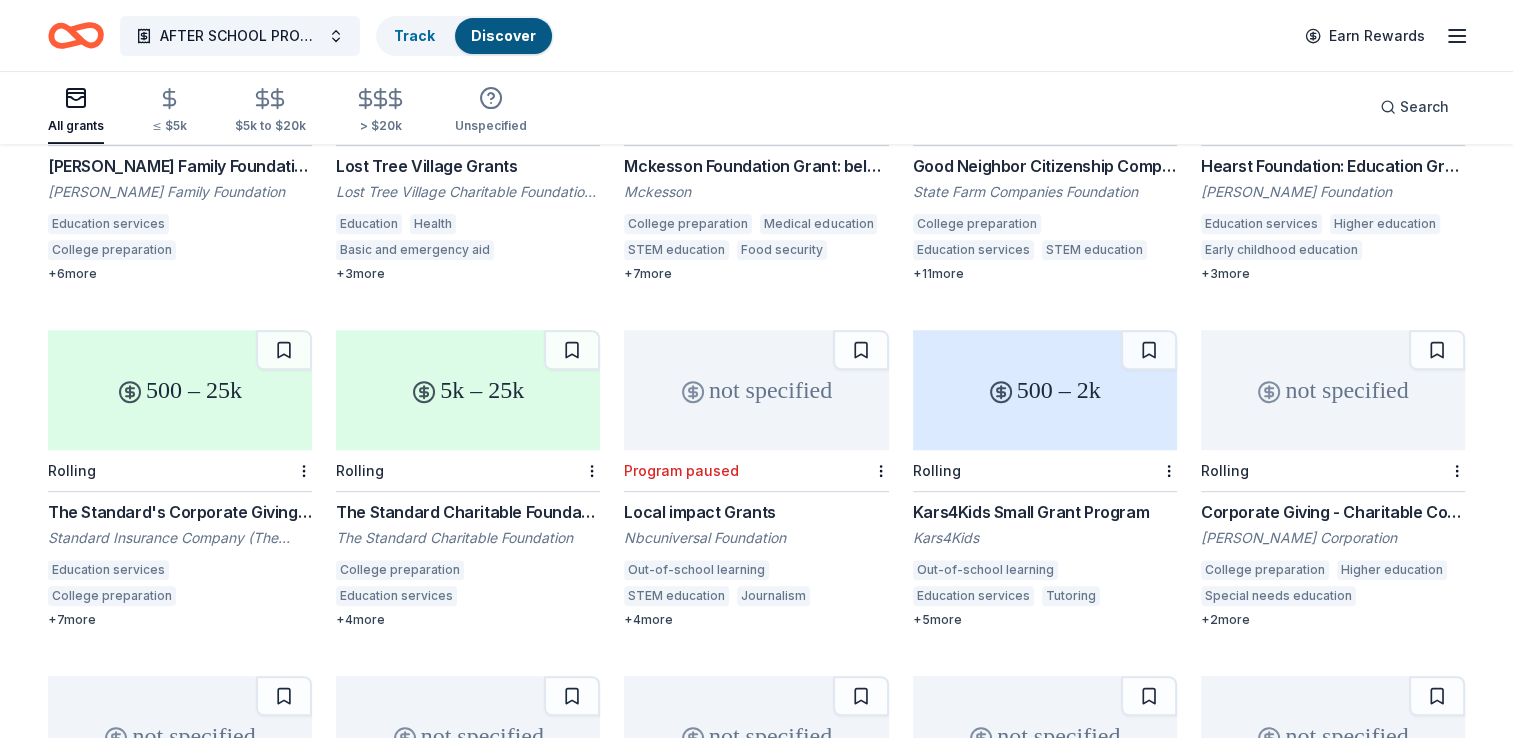 scroll, scrollTop: 746, scrollLeft: 0, axis: vertical 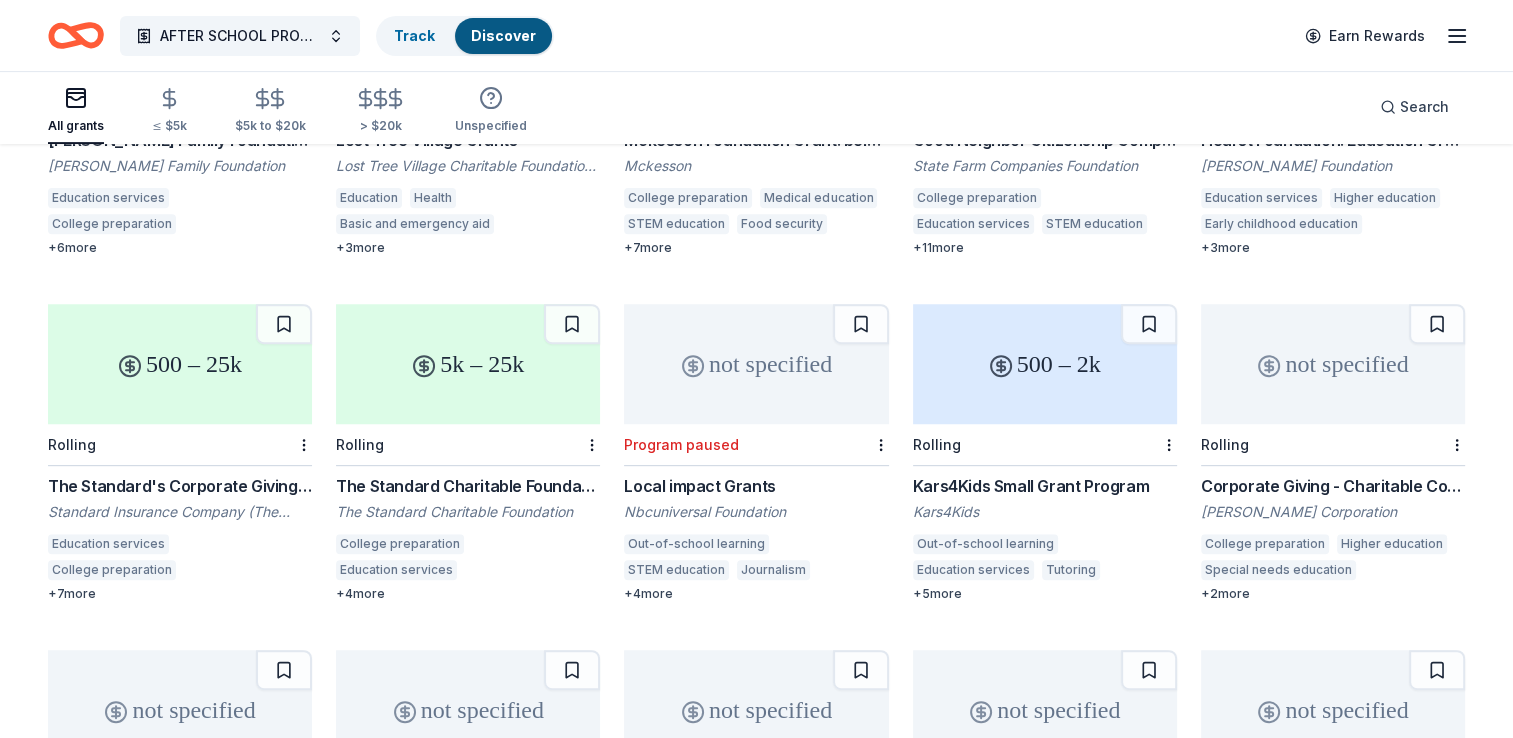 click on "500 – 25k" at bounding box center (180, 364) 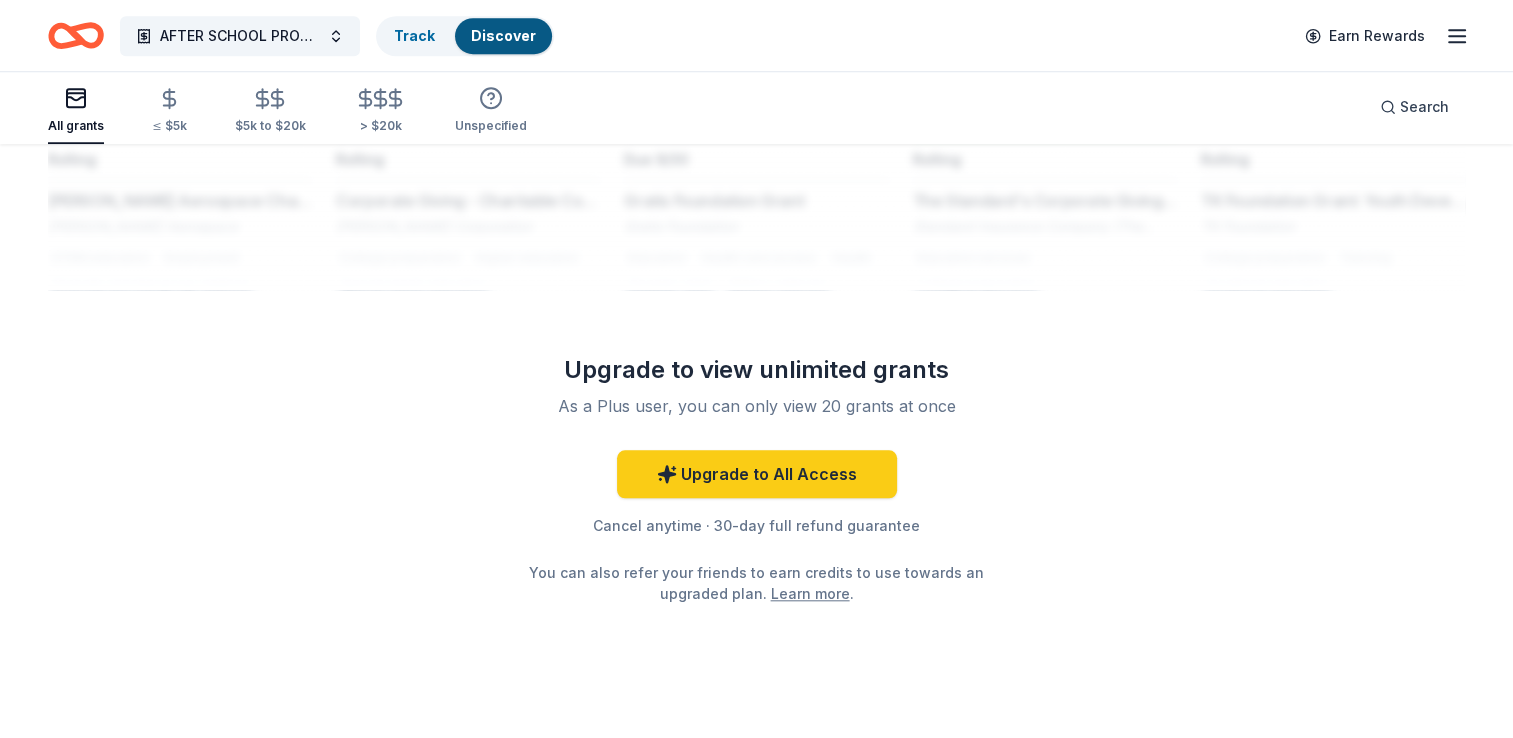 scroll, scrollTop: 1782, scrollLeft: 0, axis: vertical 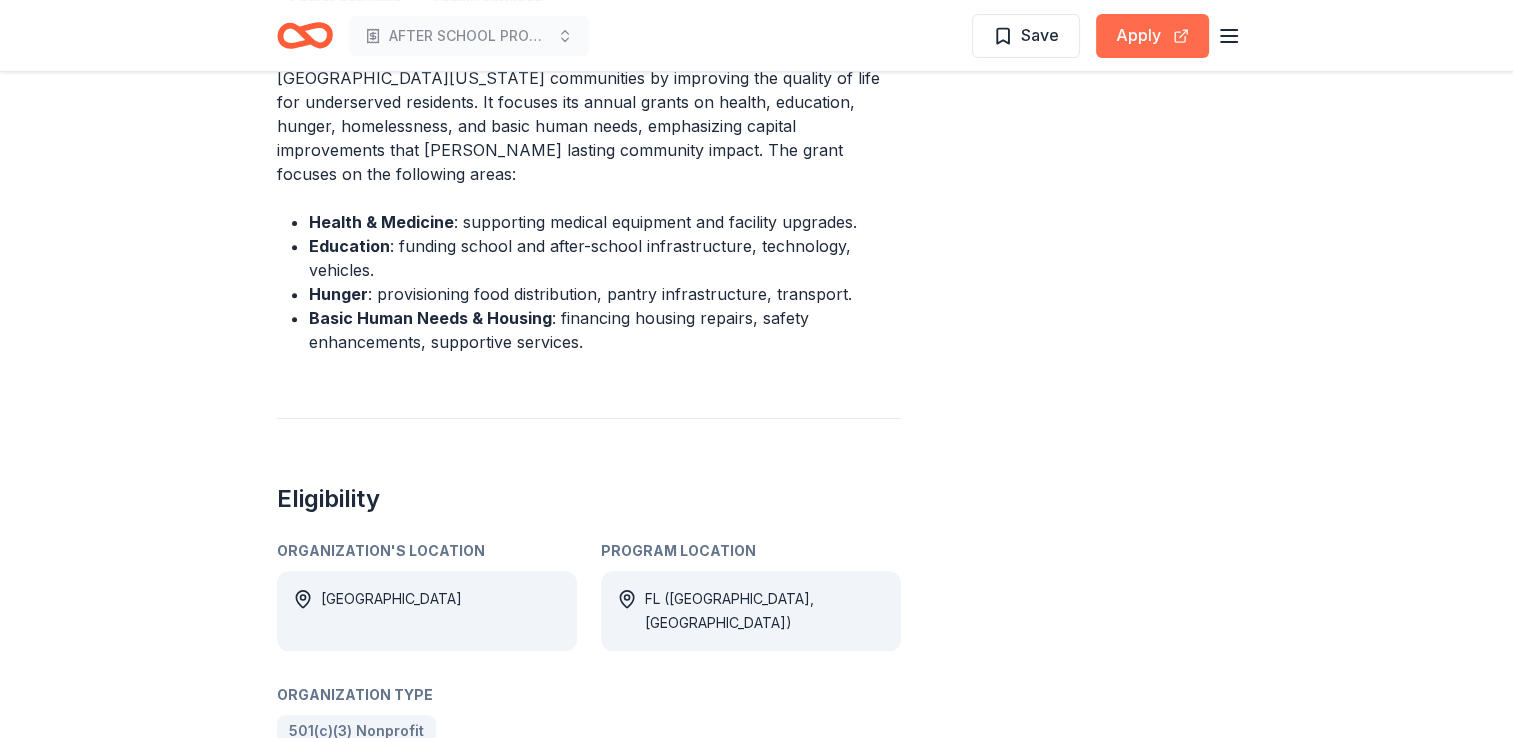 click on "Apply" at bounding box center [1152, 36] 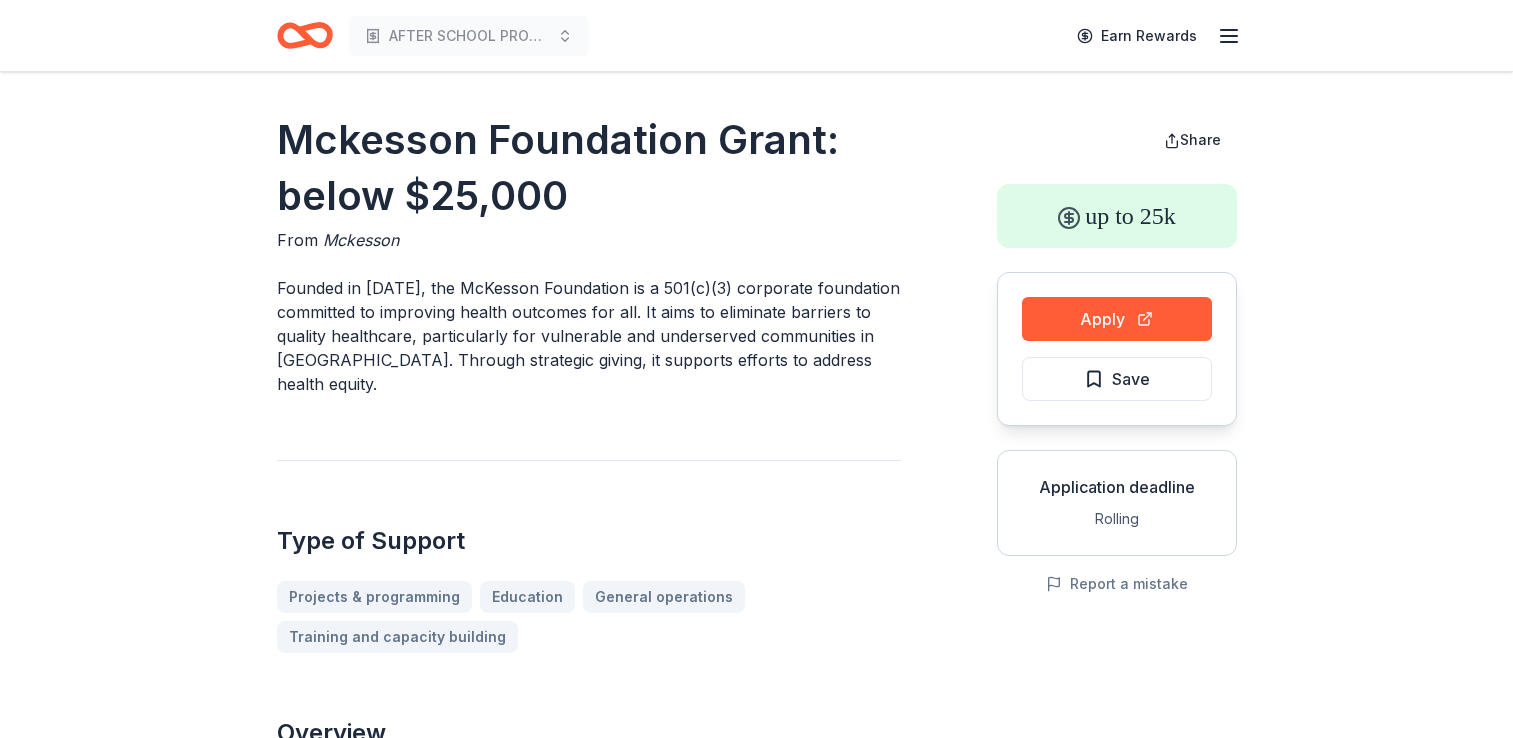 scroll, scrollTop: 0, scrollLeft: 0, axis: both 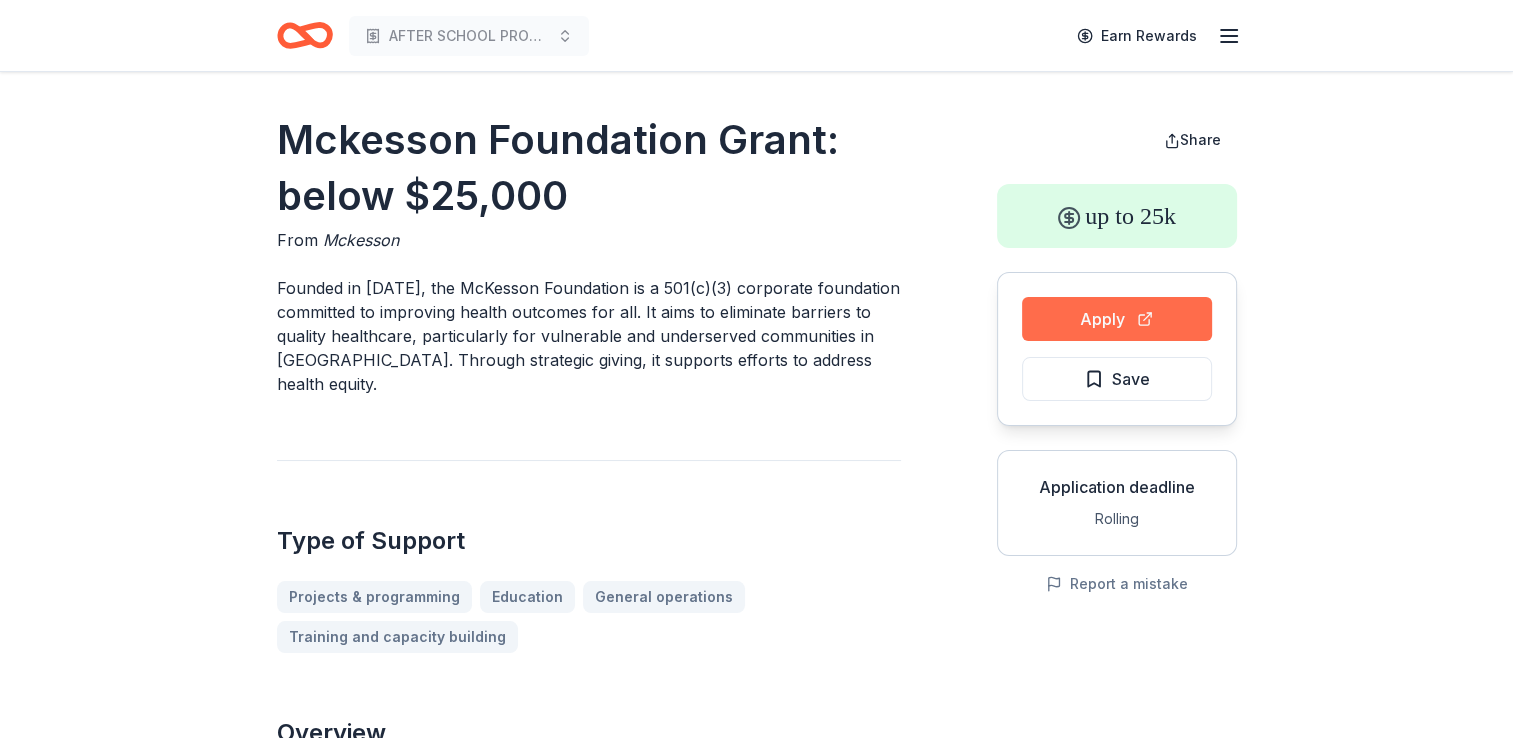 click on "Apply" at bounding box center [1117, 319] 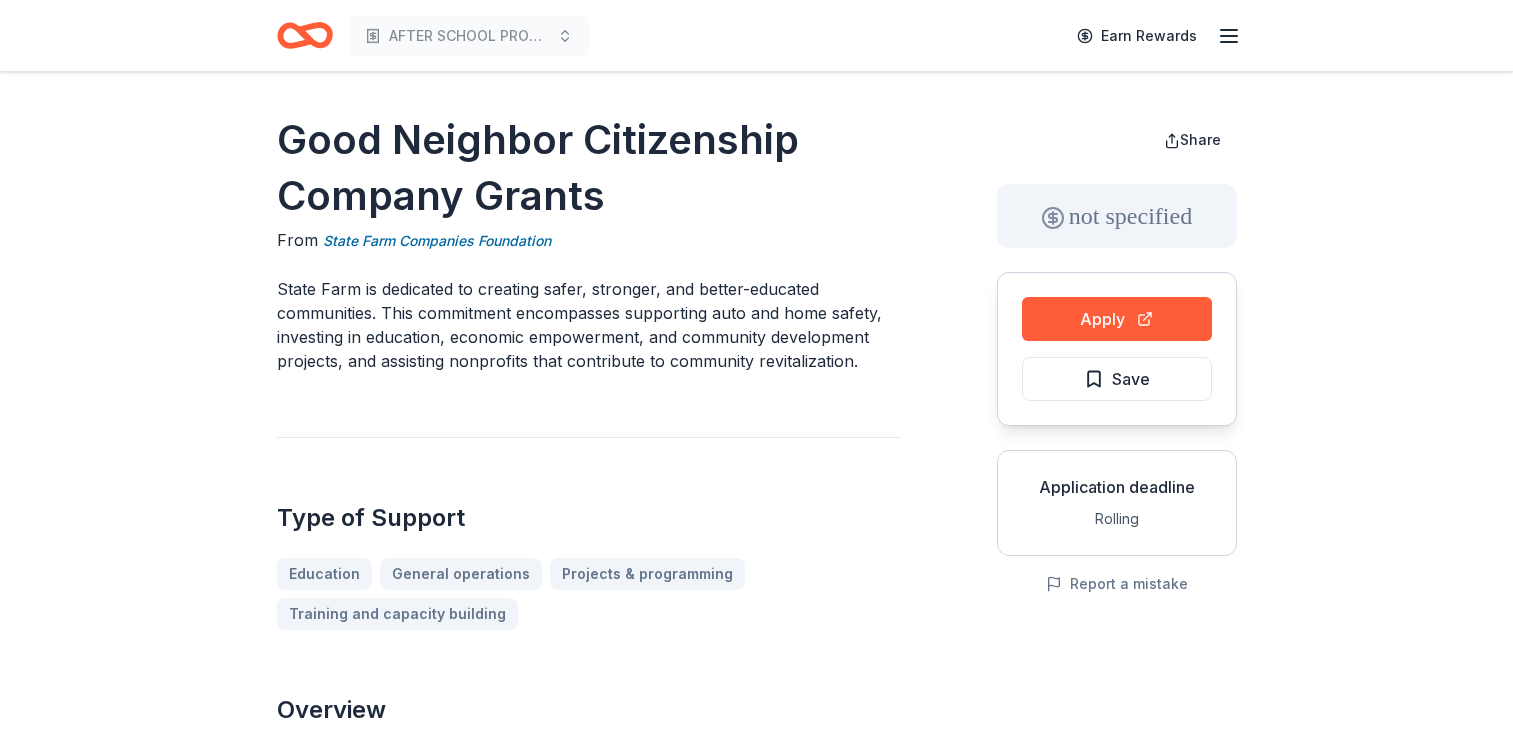 scroll, scrollTop: 0, scrollLeft: 0, axis: both 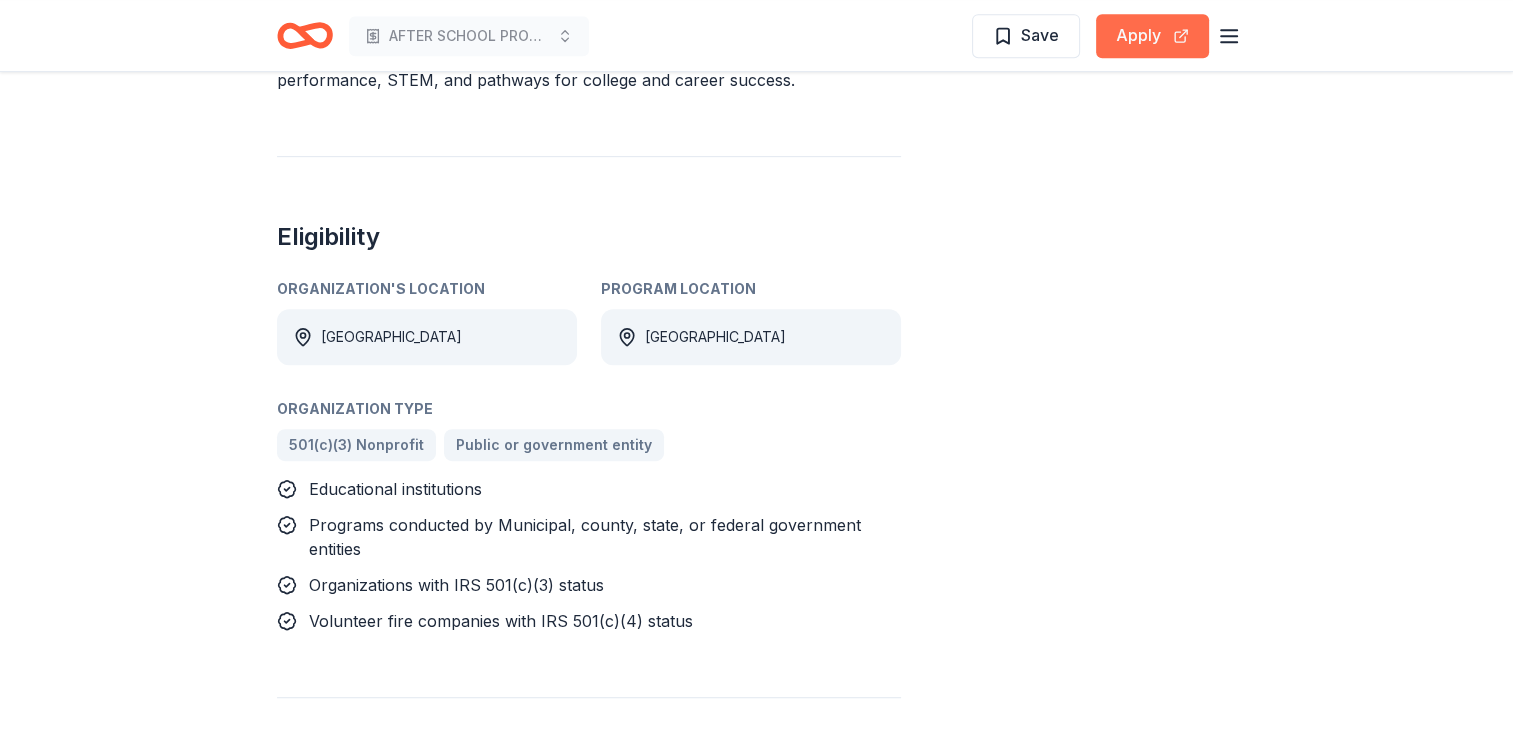 click on "Apply" at bounding box center [1152, 36] 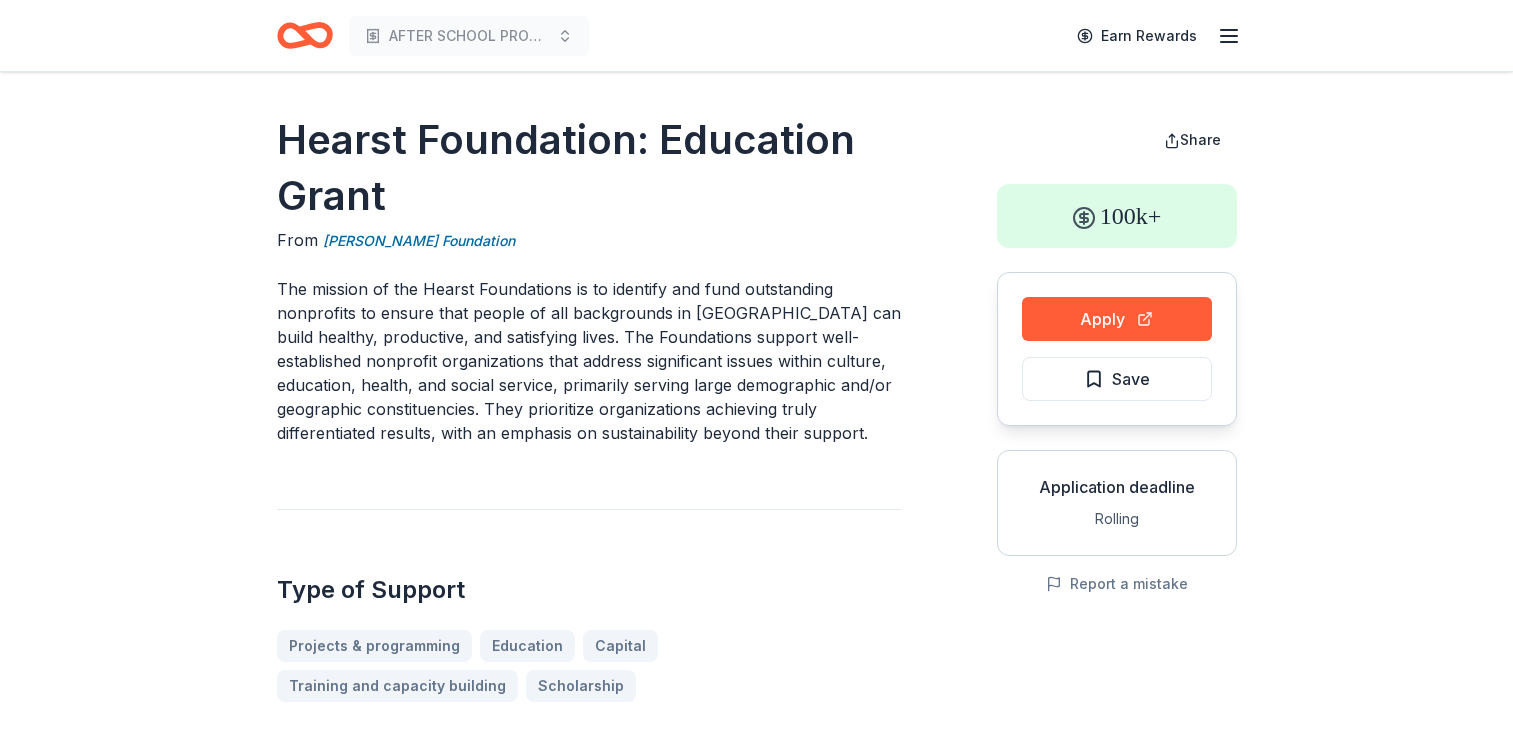 scroll, scrollTop: 0, scrollLeft: 0, axis: both 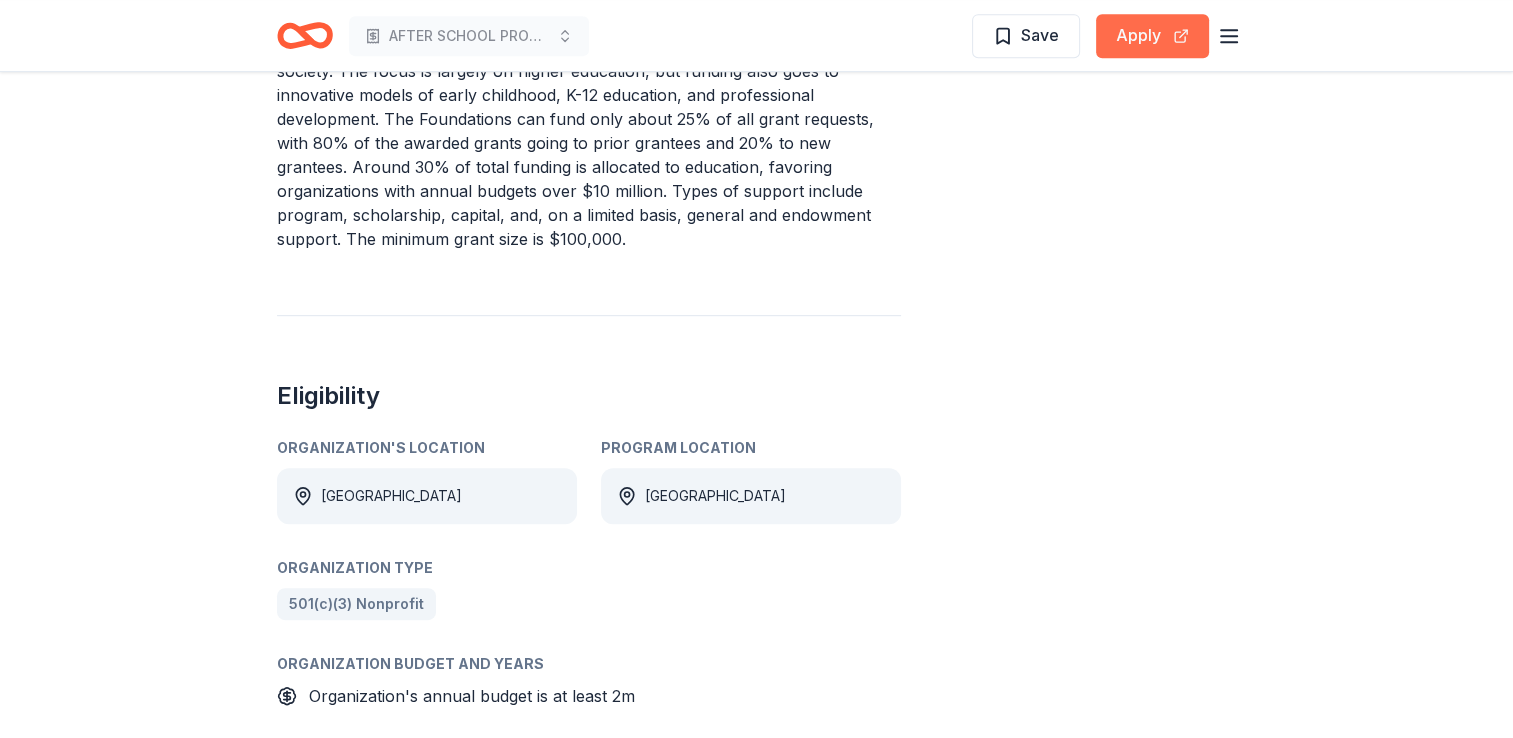 click on "Apply" at bounding box center (1152, 36) 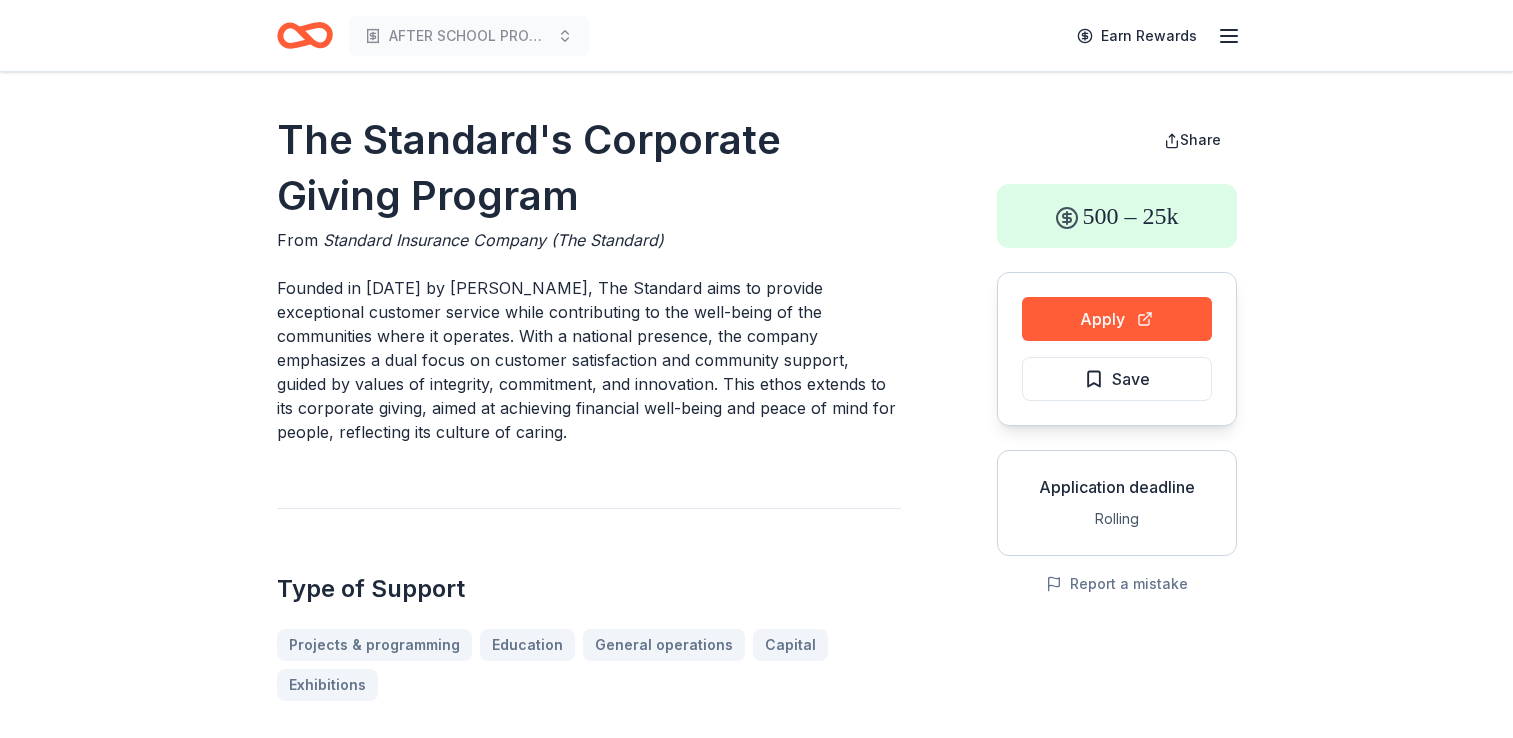scroll, scrollTop: 0, scrollLeft: 0, axis: both 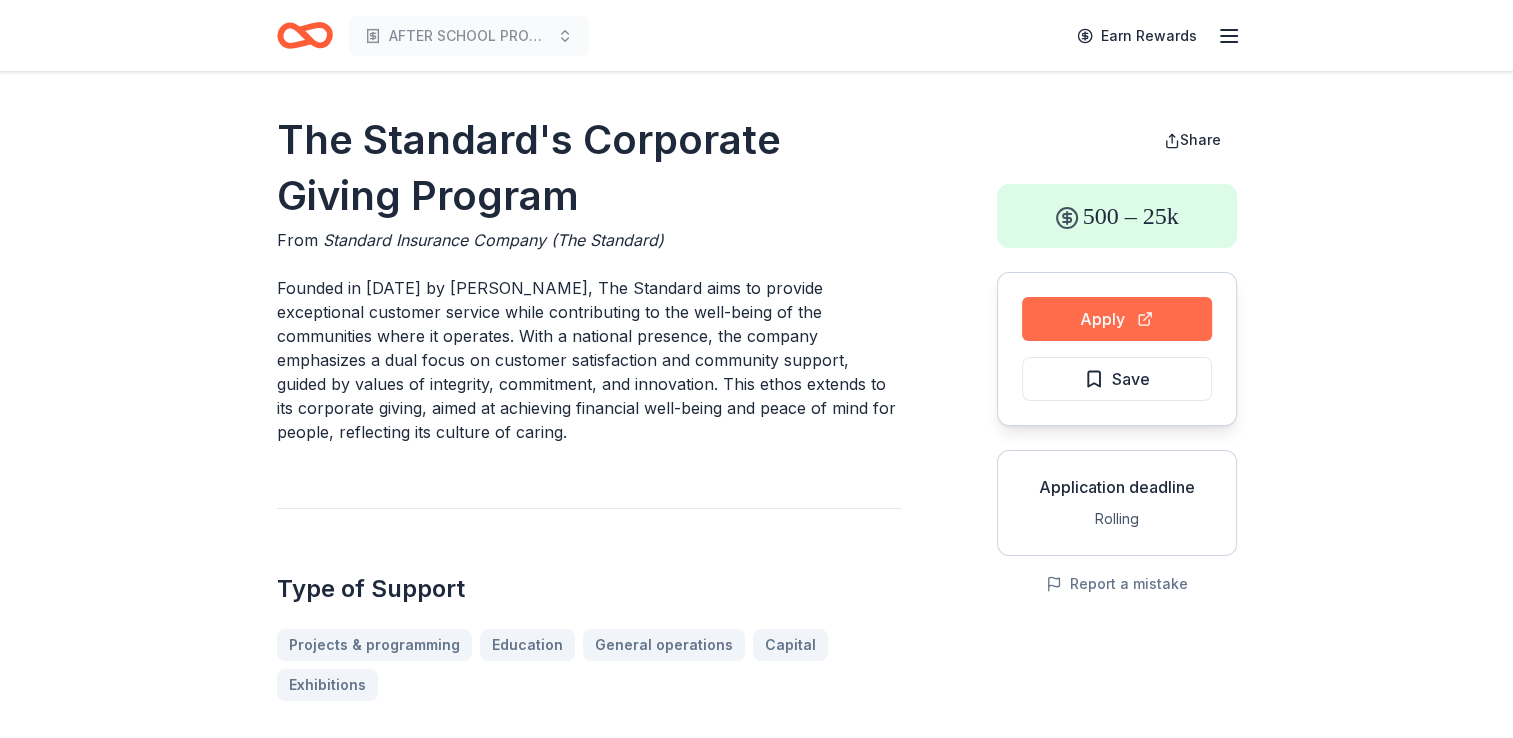 click on "Apply" at bounding box center [1117, 319] 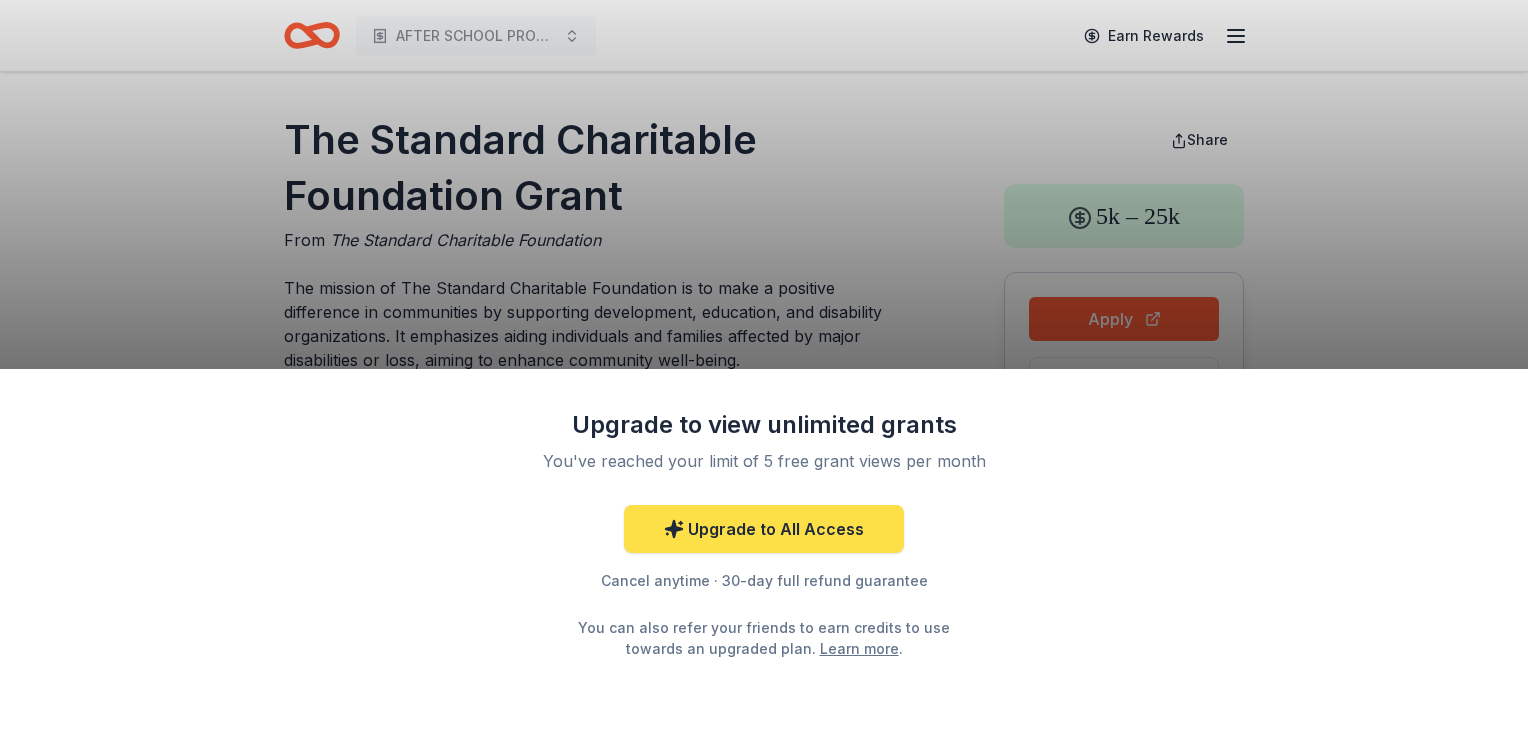 scroll, scrollTop: 0, scrollLeft: 0, axis: both 